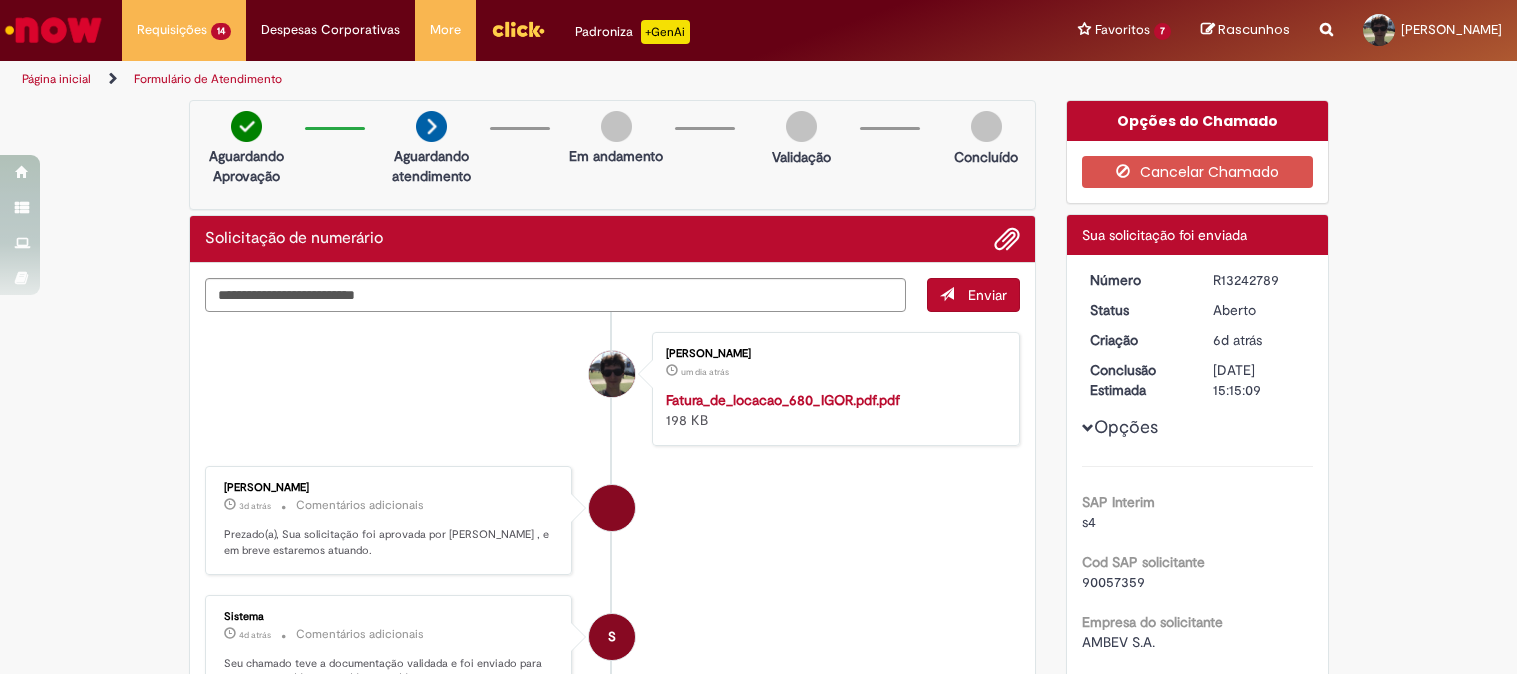 scroll, scrollTop: 0, scrollLeft: 0, axis: both 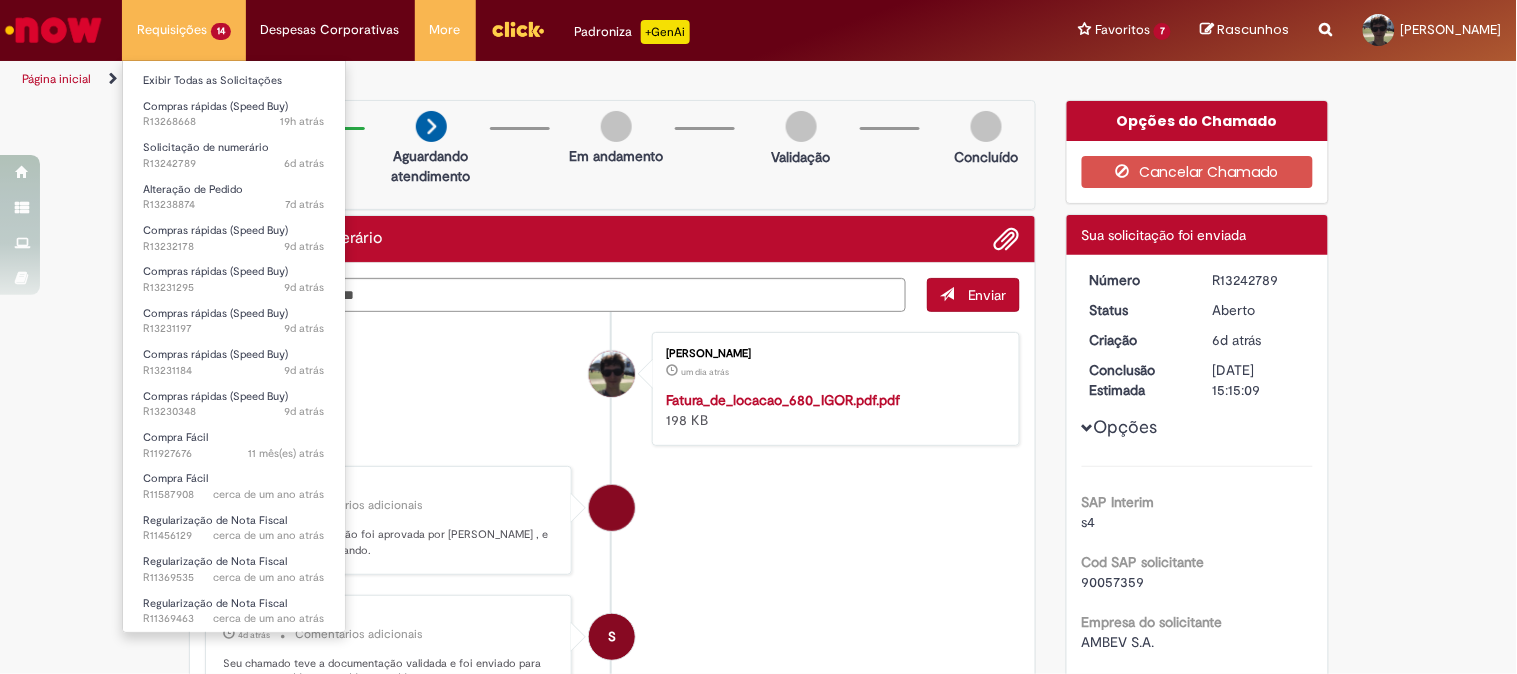click on "Requisições   14
Exibir Todas as Solicitações
Compras rápidas (Speed Buy)
19h atrás 19 horas atrás  R13268668
Solicitação de numerário
6d atrás 6 dias atrás  R13242789
Alteração de Pedido
7d atrás 7 dias atrás  R13238874
Compras rápidas (Speed Buy)
9d atrás 9 dias atrás  R13232178
Compras rápidas (Speed Buy)
9d atrás 9 dias atrás  R13231295
Compras rápidas (Speed Buy)
9d atrás 9 dias atrás  R13231197
Compras rápidas (Speed Buy)
9d atrás 9 dias atrás  R13231184
Compras rápidas (Speed Buy)
9d atrás 9 dias atrás  R13230348
Compra Fácil
11 mês(es) atrás 11 meses atrás  R11927676
Compra Fácil
cerca de um ano atrás cerca de um ano atrás  R11587908
Regularização de Nota Fiscal" at bounding box center (184, 30) 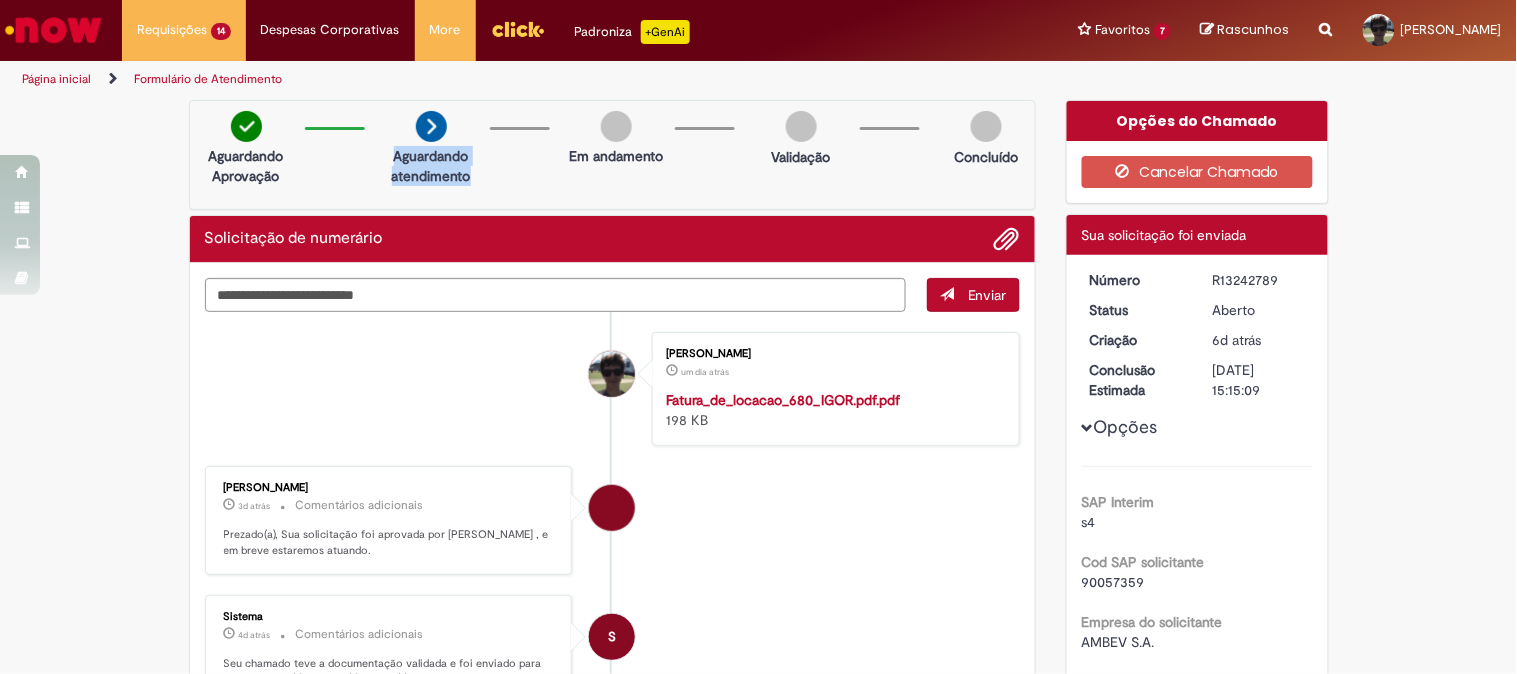 drag, startPoint x: 388, startPoint y: 156, endPoint x: 462, endPoint y: 183, distance: 78.77182 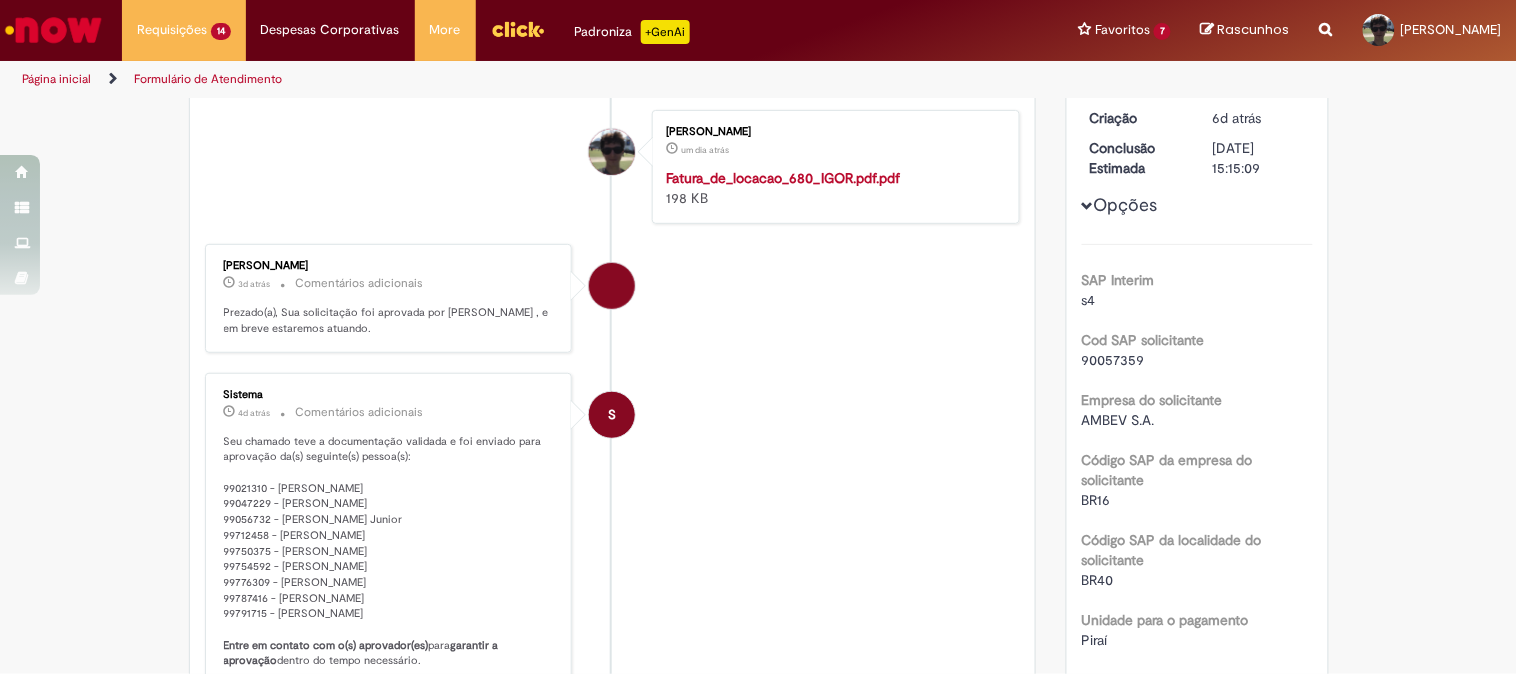 scroll, scrollTop: 333, scrollLeft: 0, axis: vertical 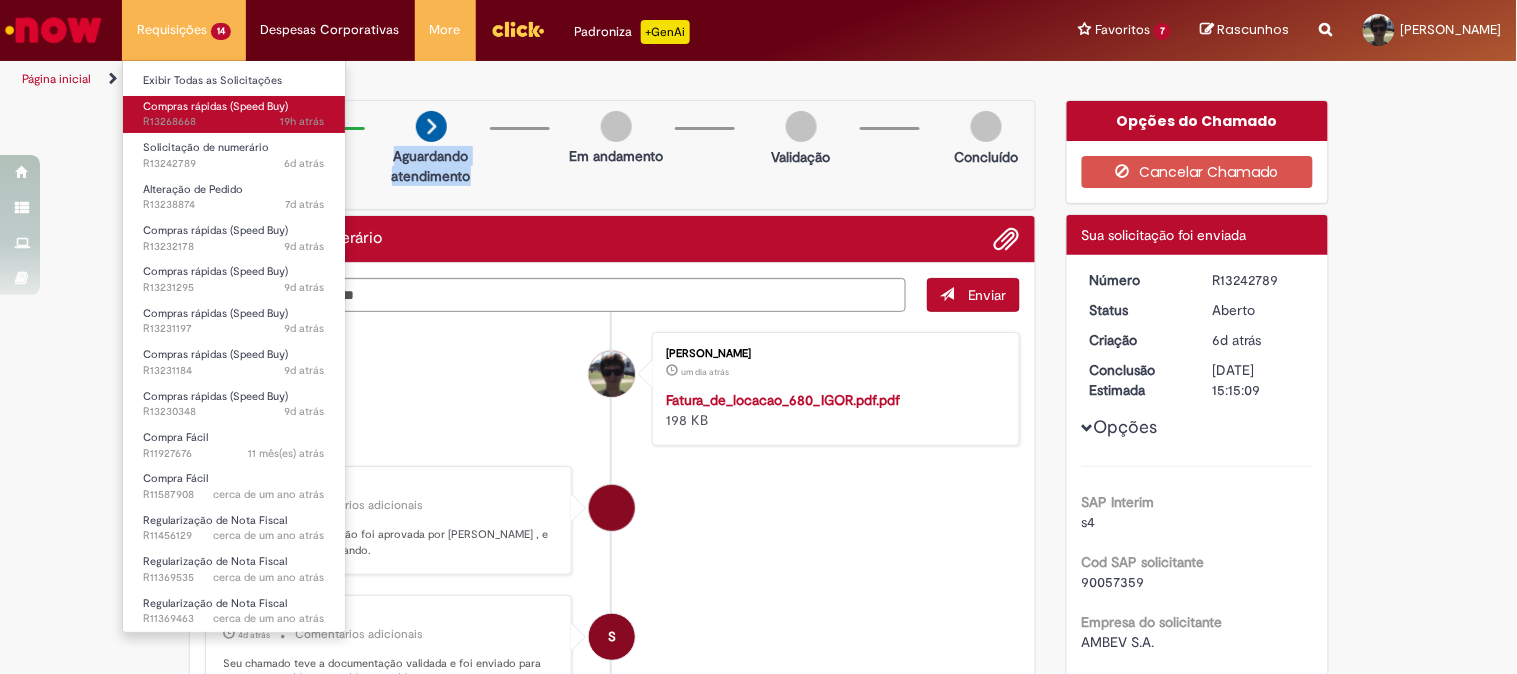click on "19h atrás 19 horas atrás  R13268668" at bounding box center [234, 122] 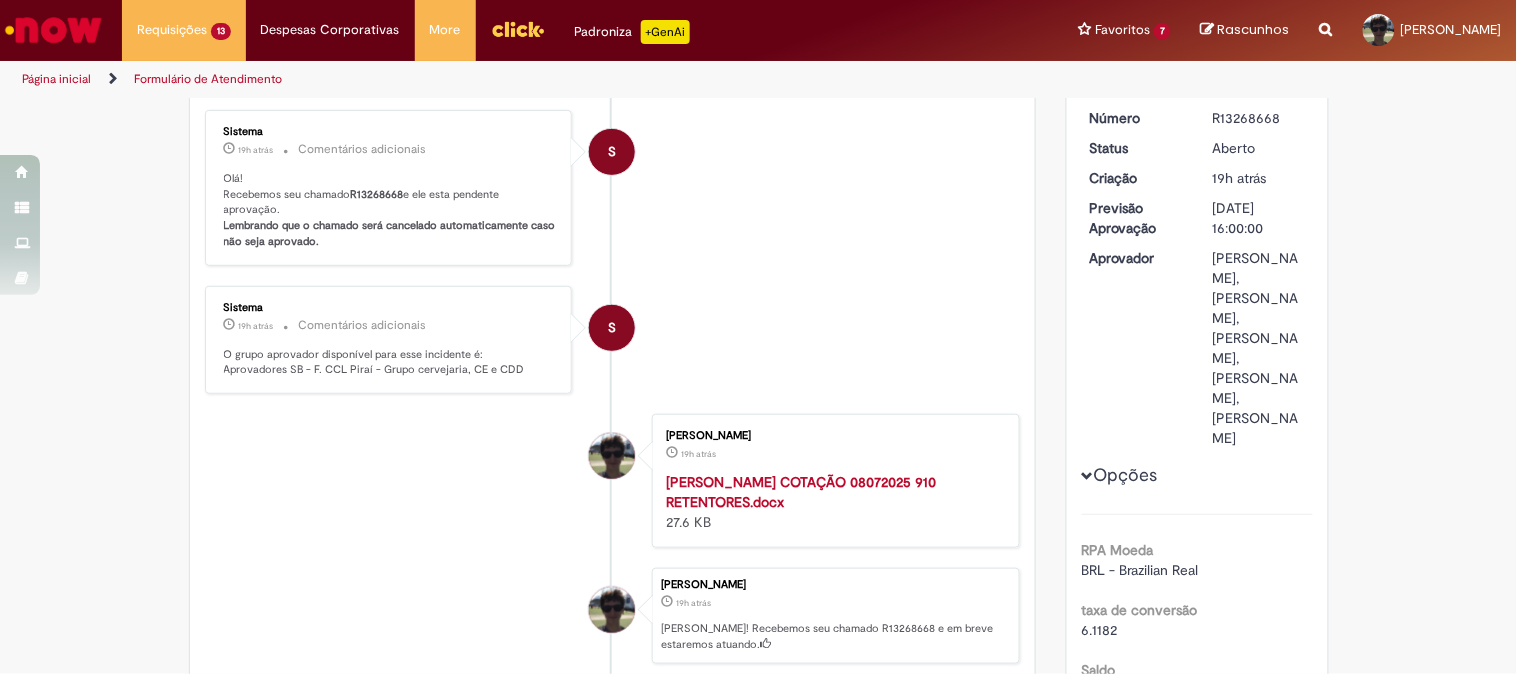 scroll, scrollTop: 333, scrollLeft: 0, axis: vertical 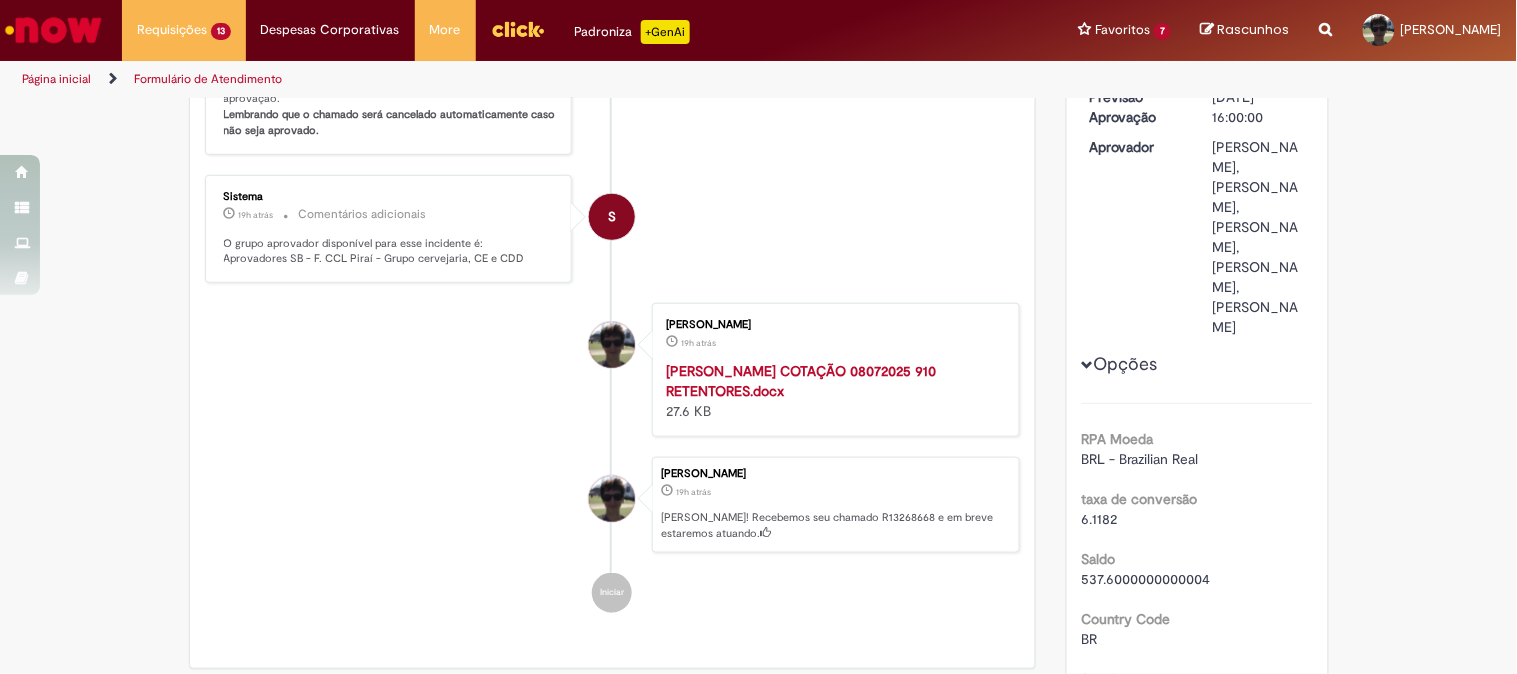 click at bounding box center (1088, 365) 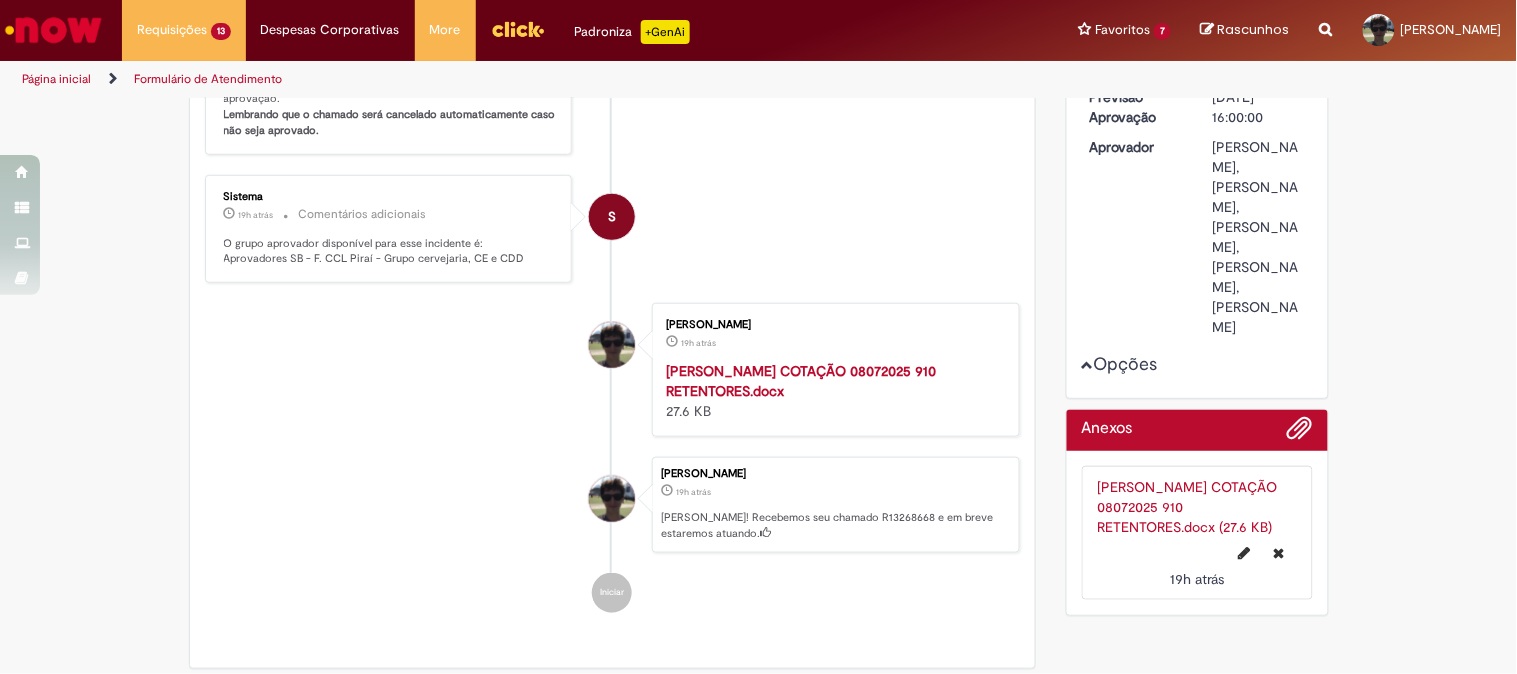 click at bounding box center (1088, 365) 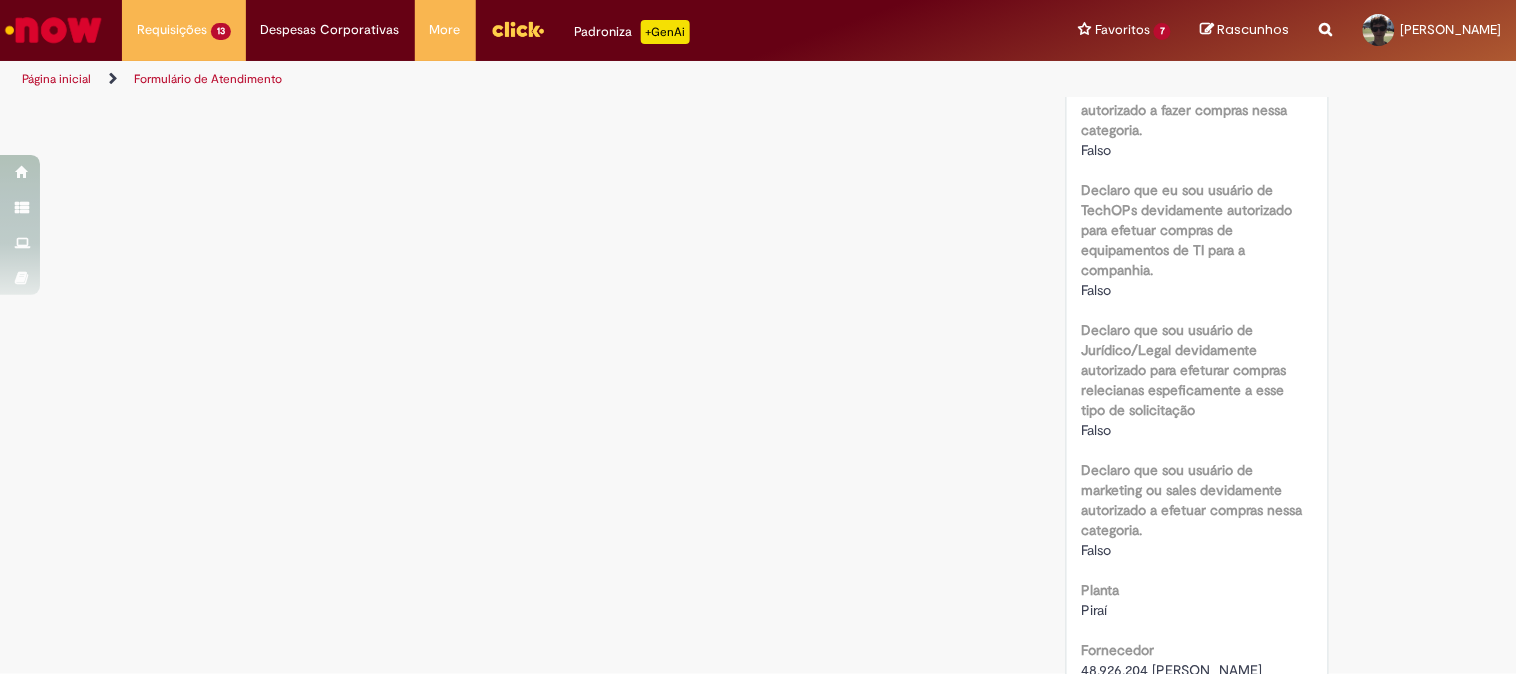 scroll, scrollTop: 1777, scrollLeft: 0, axis: vertical 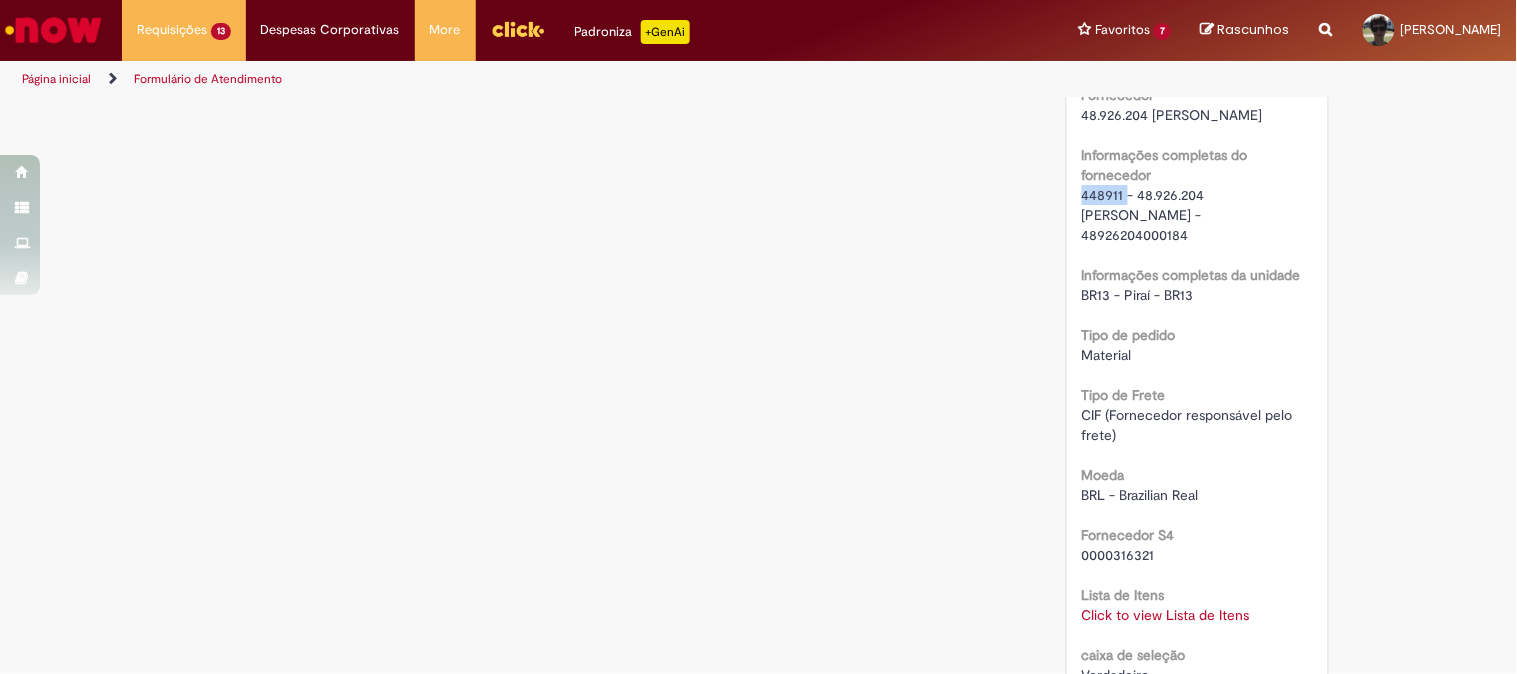 drag, startPoint x: 1117, startPoint y: 231, endPoint x: 1077, endPoint y: 236, distance: 40.311287 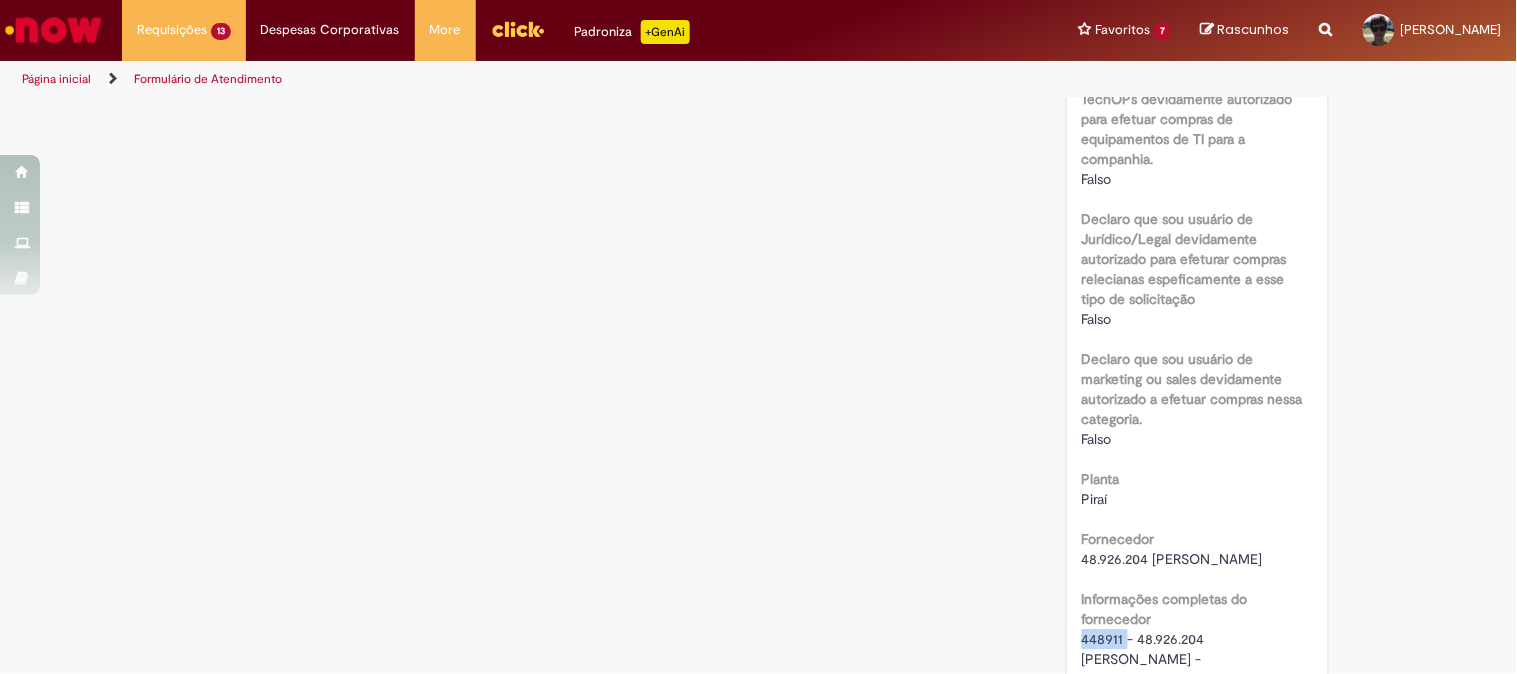 scroll, scrollTop: 1000, scrollLeft: 0, axis: vertical 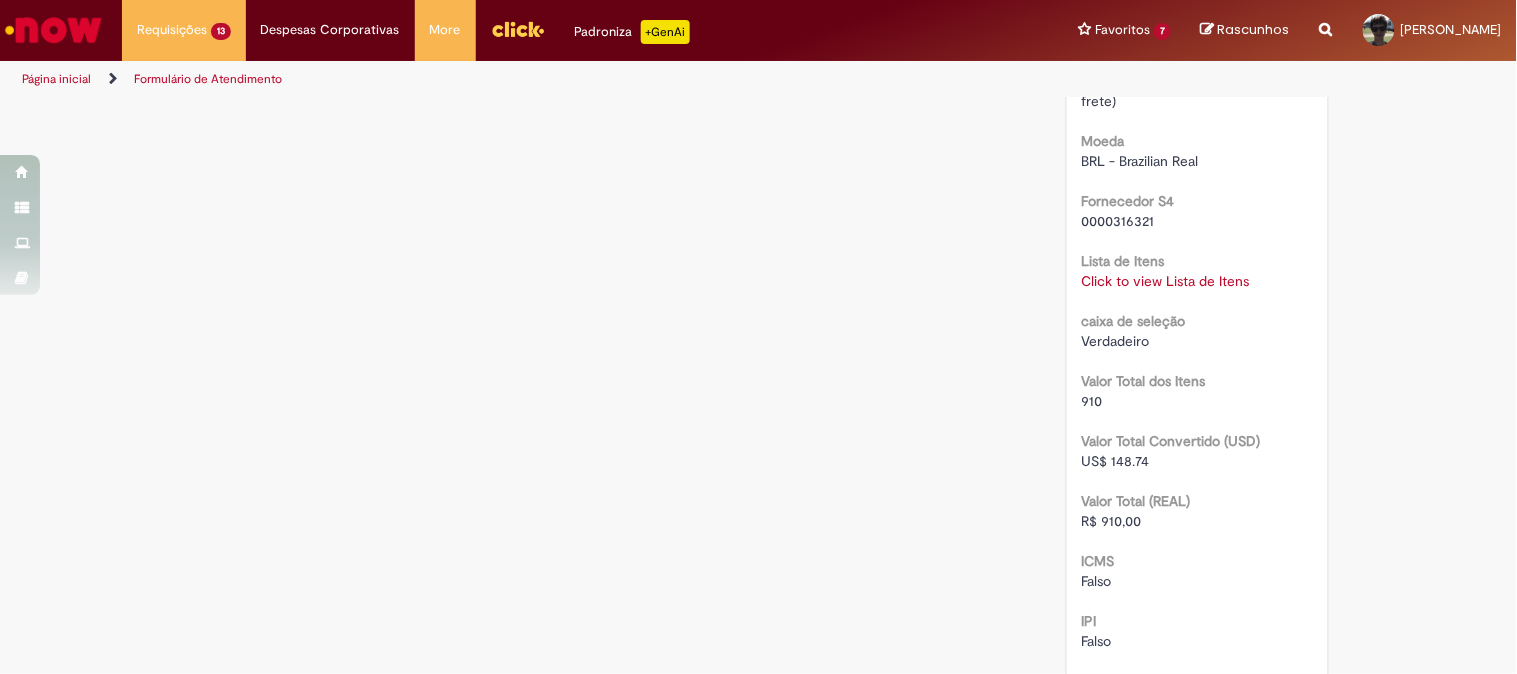 click on "Click to view Lista de Itens" at bounding box center [1166, 281] 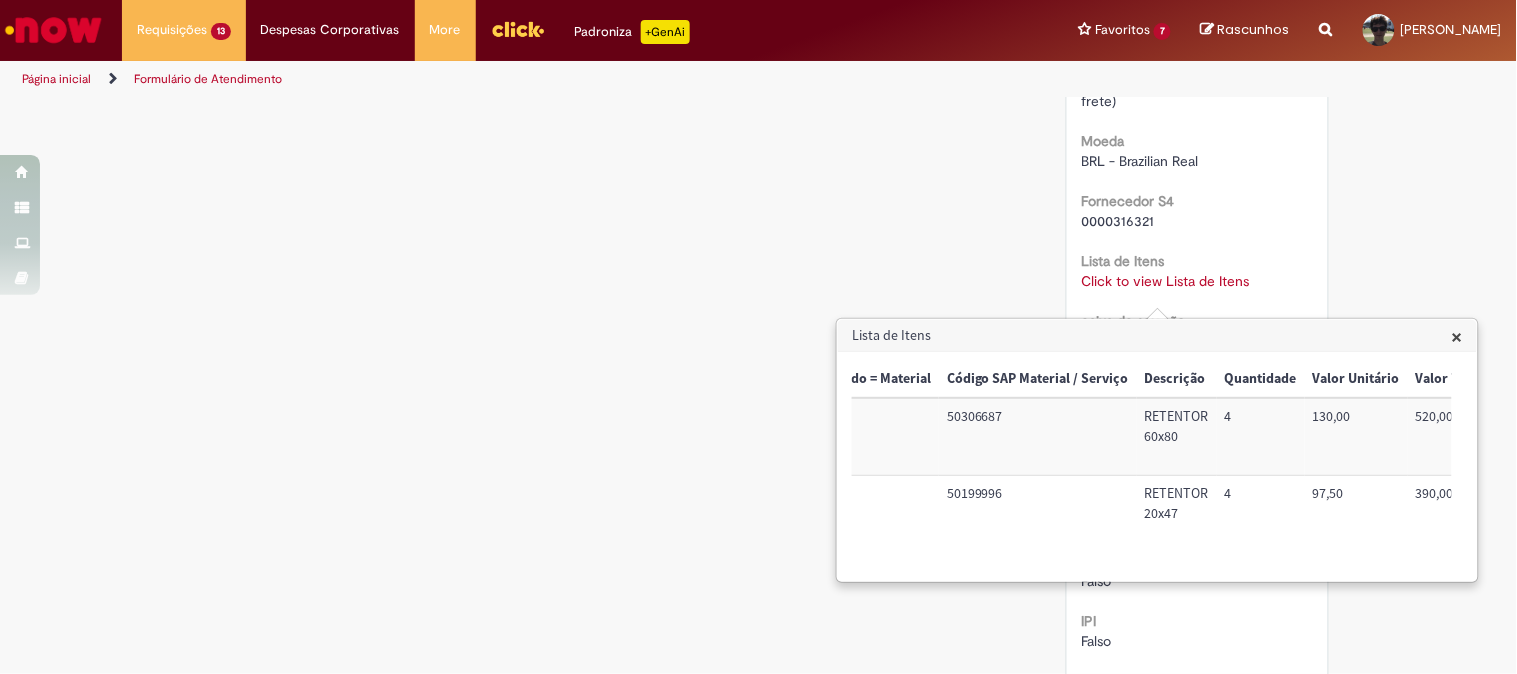 scroll, scrollTop: 0, scrollLeft: 198, axis: horizontal 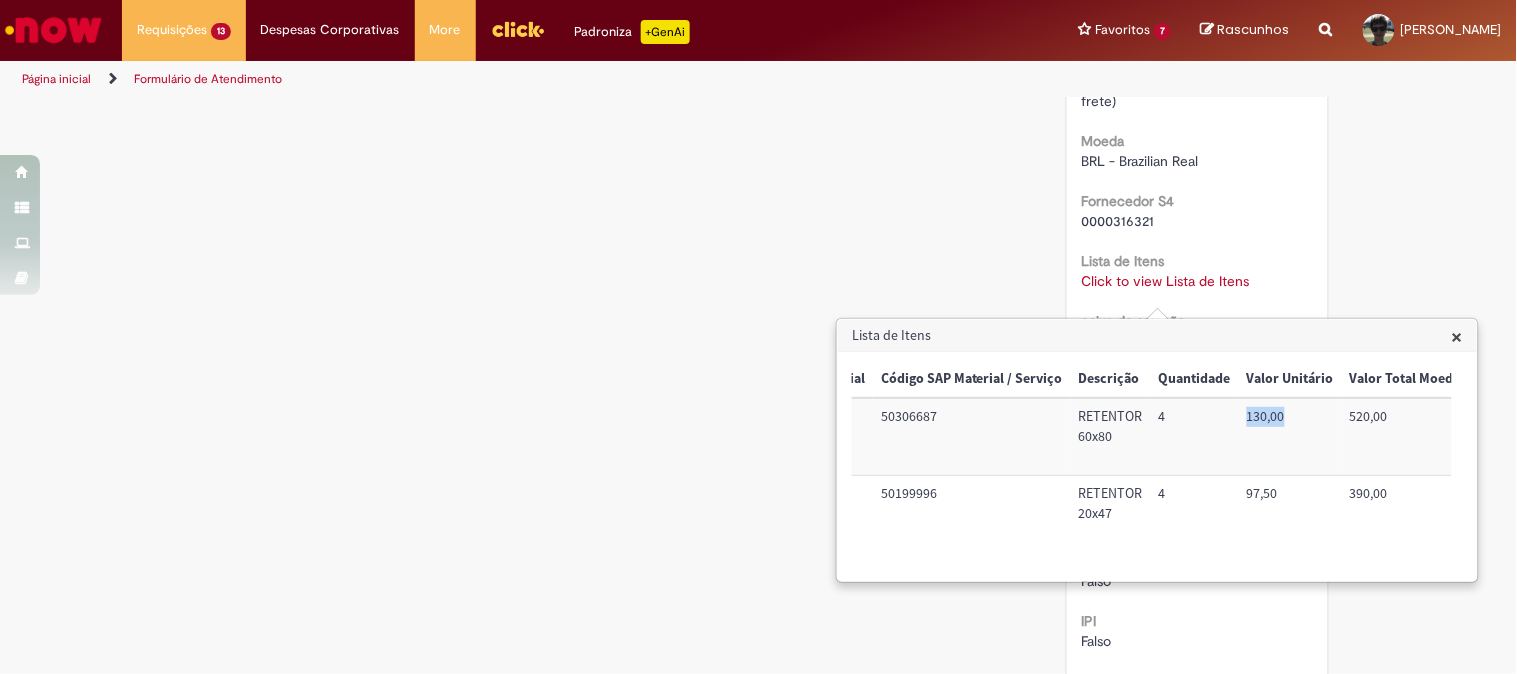 drag, startPoint x: 1242, startPoint y: 421, endPoint x: 1287, endPoint y: 416, distance: 45.276924 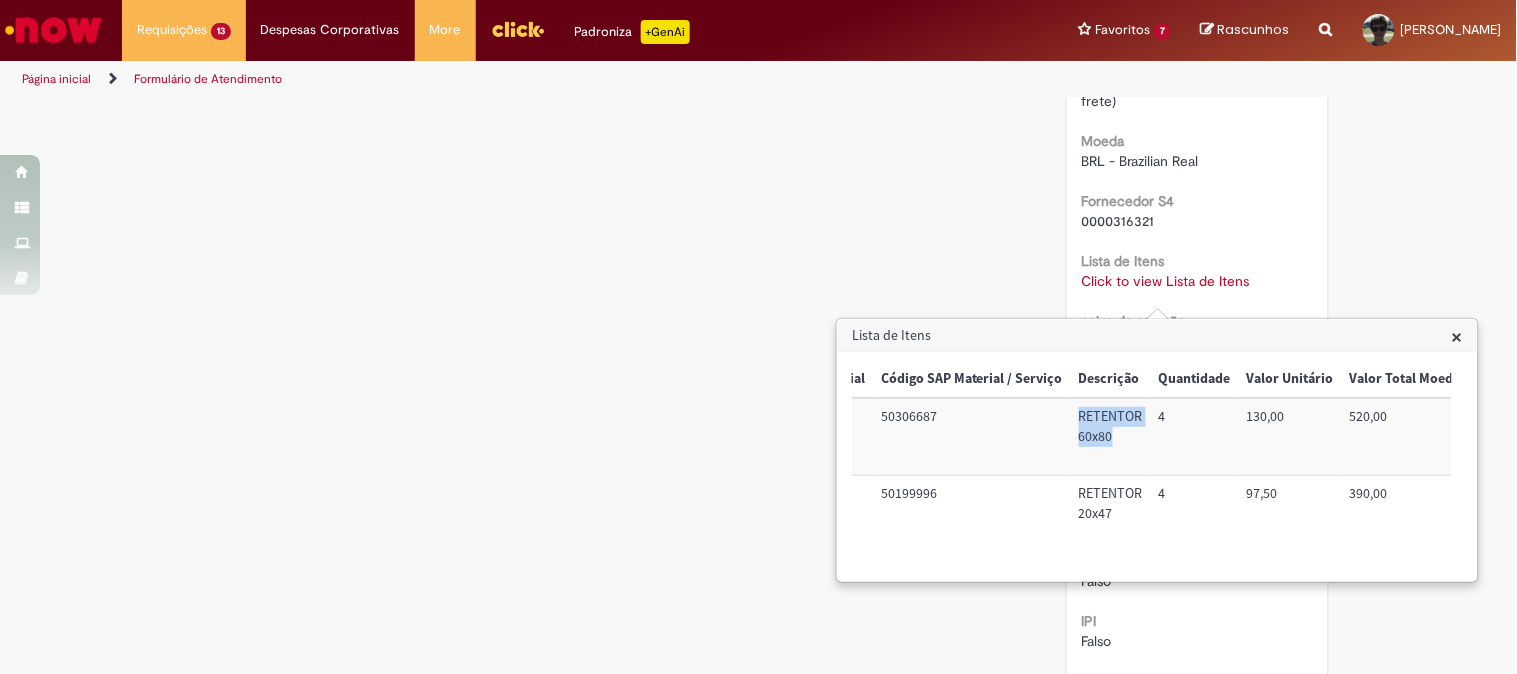drag, startPoint x: 1076, startPoint y: 414, endPoint x: 1123, endPoint y: 443, distance: 55.226807 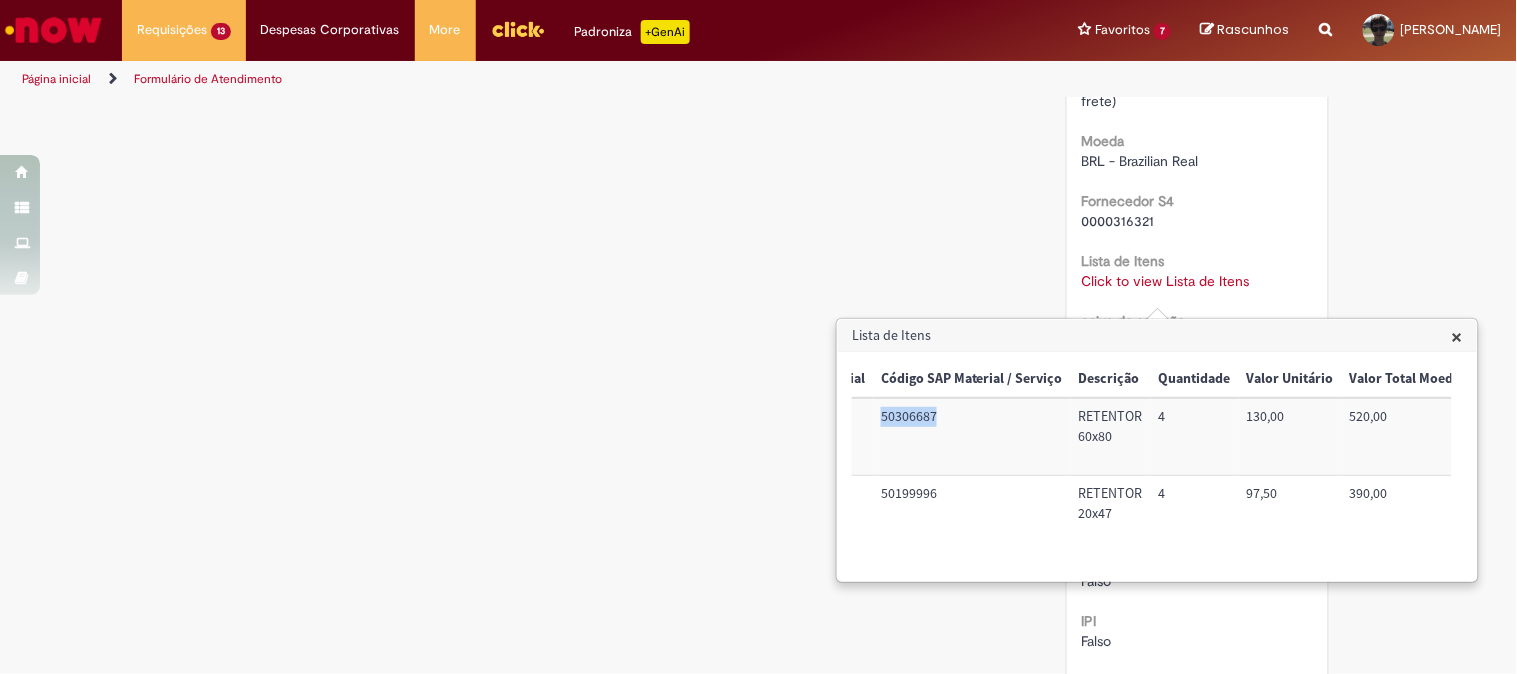 drag, startPoint x: 938, startPoint y: 421, endPoint x: 880, endPoint y: 420, distance: 58.00862 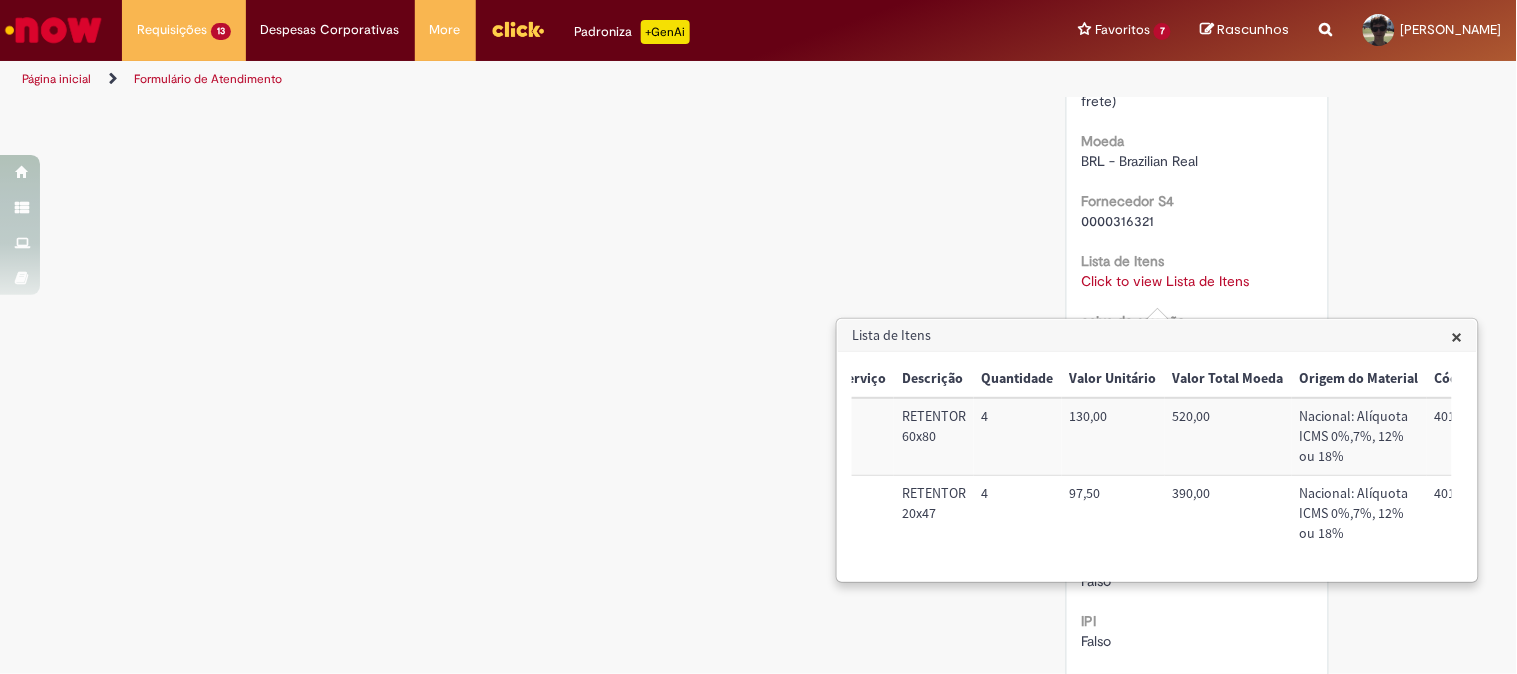 scroll, scrollTop: 0, scrollLeft: 530, axis: horizontal 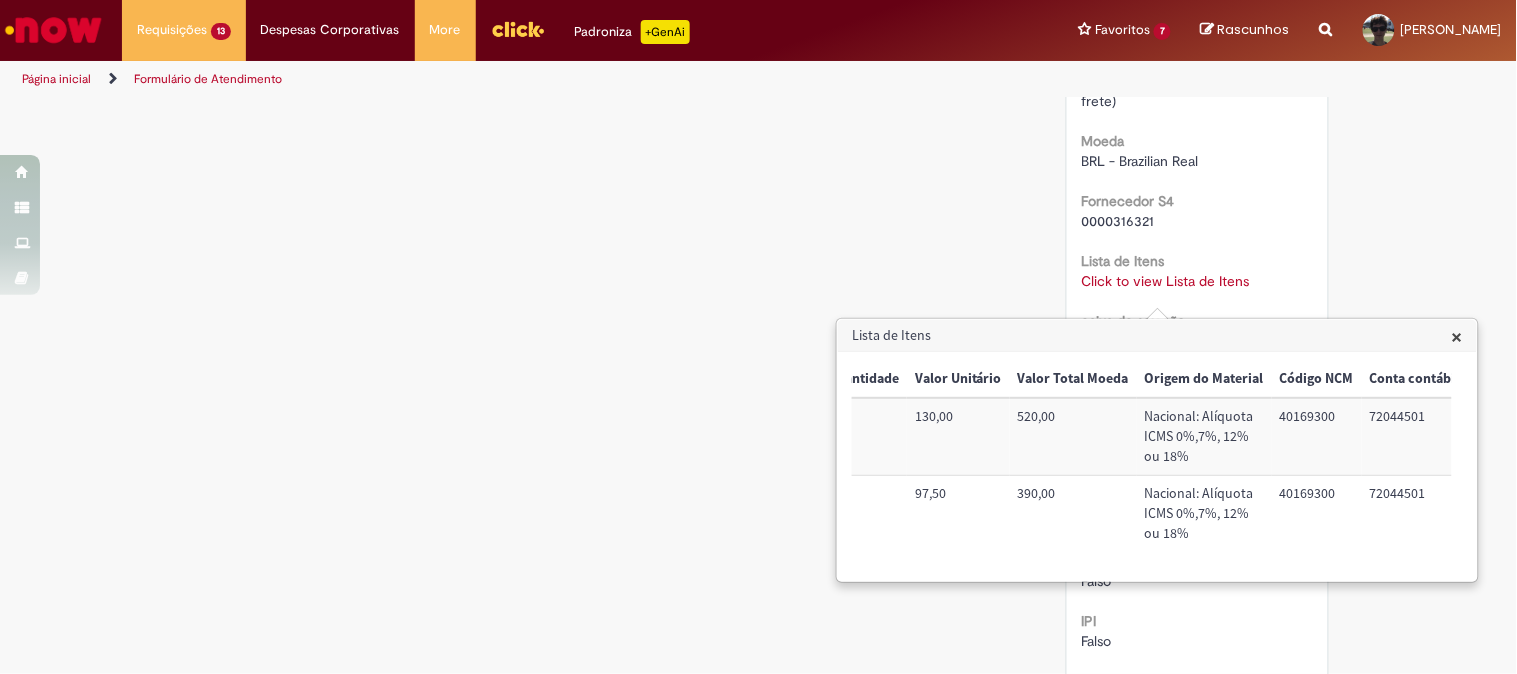 click on "40169300" at bounding box center (1317, 436) 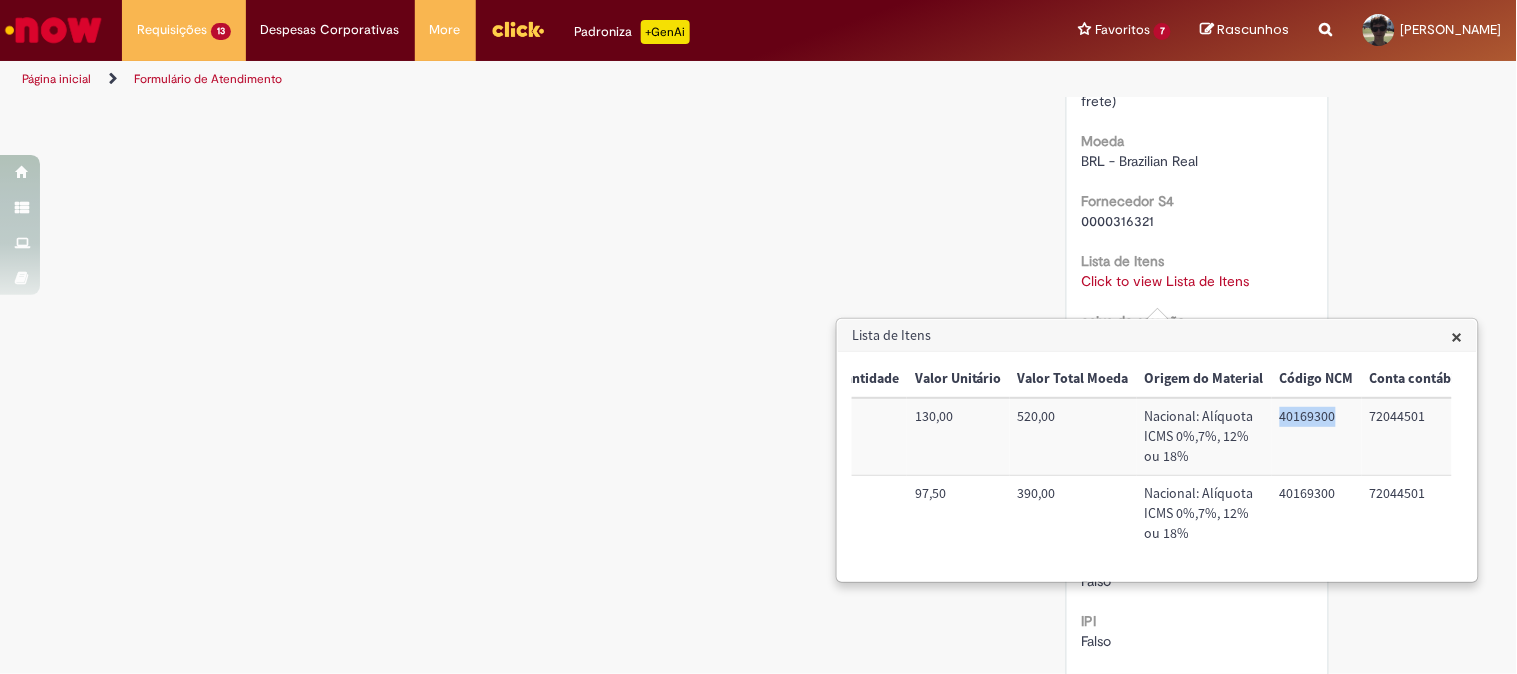 copy on "40169300" 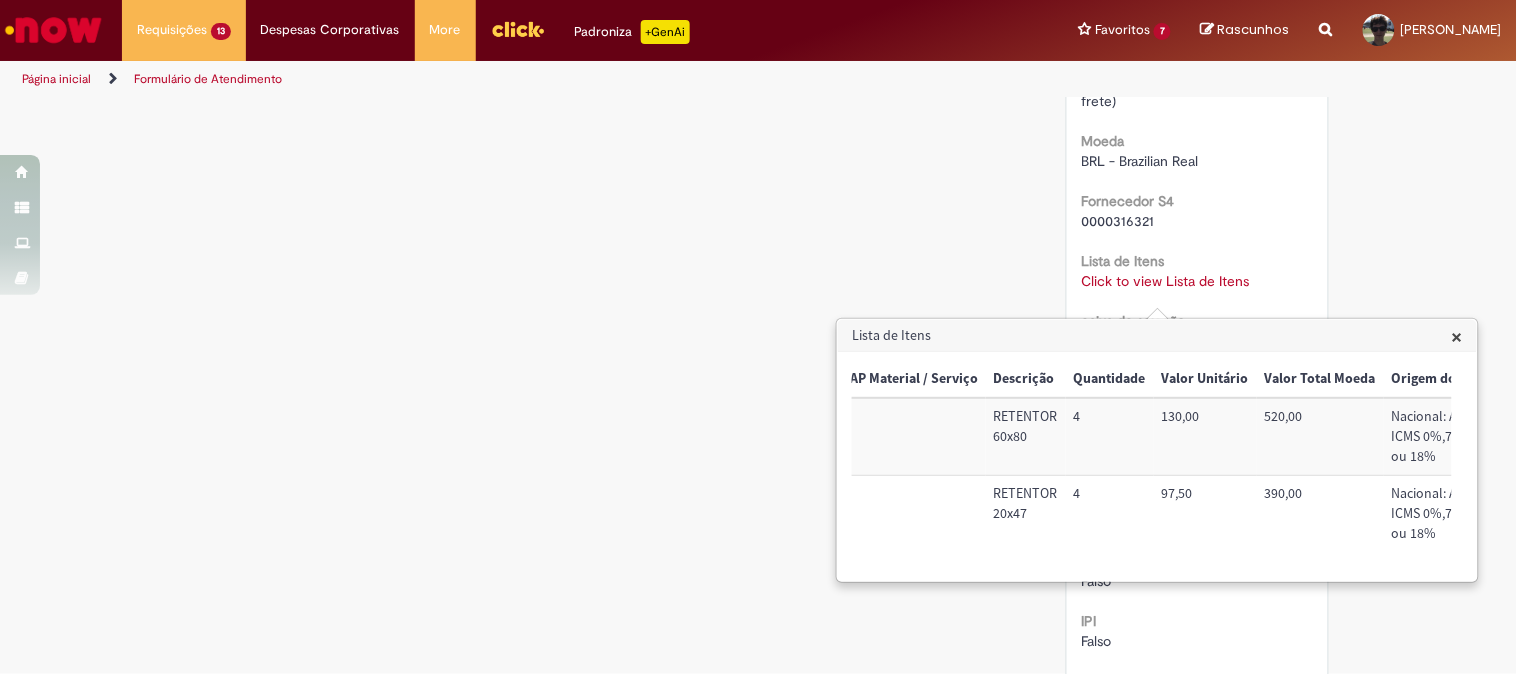 scroll, scrollTop: 0, scrollLeft: 252, axis: horizontal 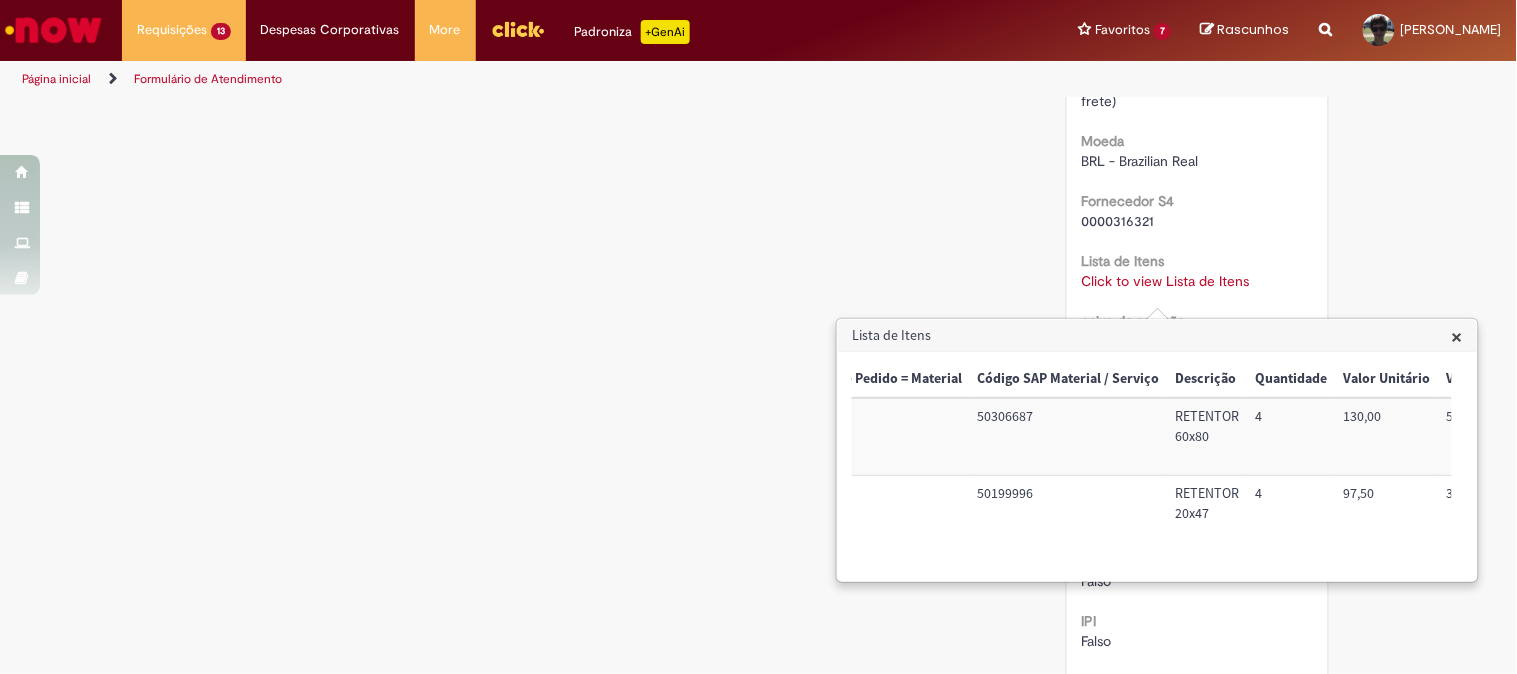 click on "50199996" at bounding box center [1069, 514] 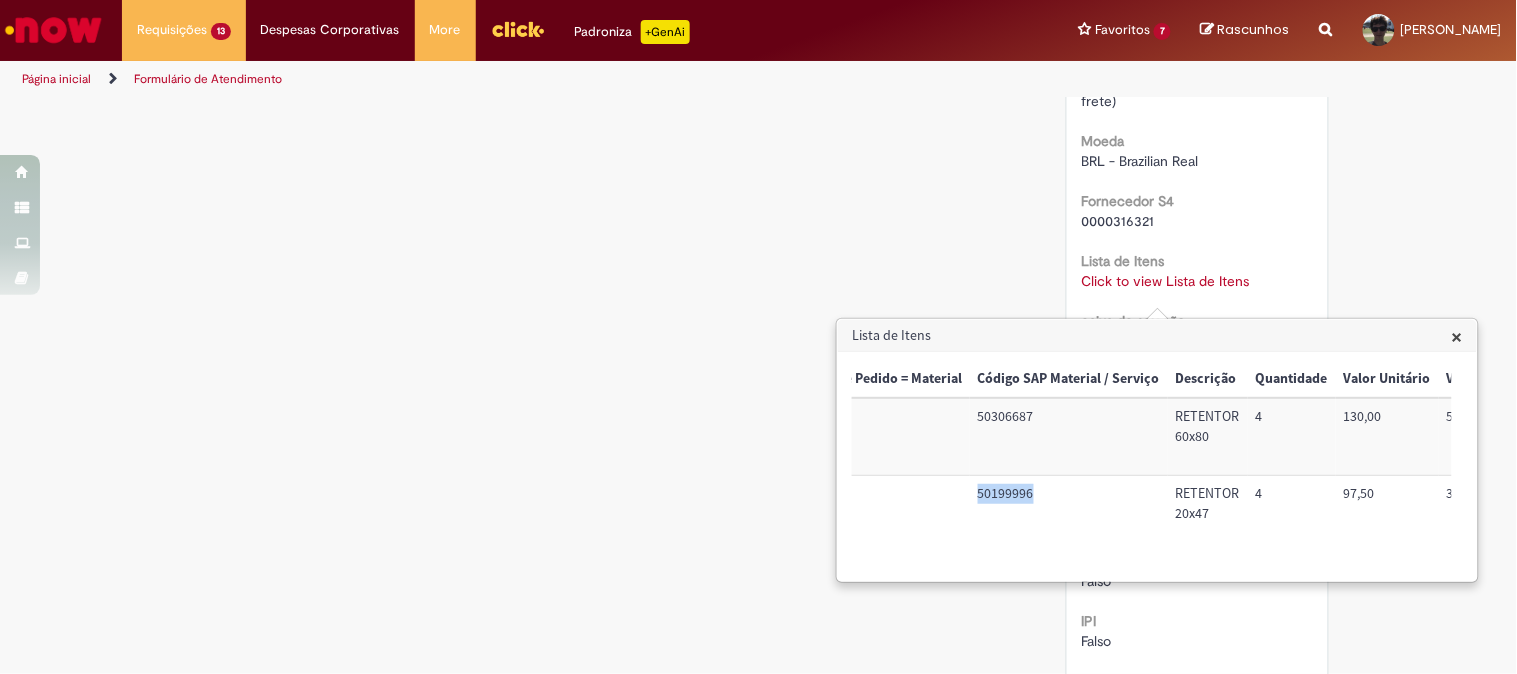 copy on "50199996" 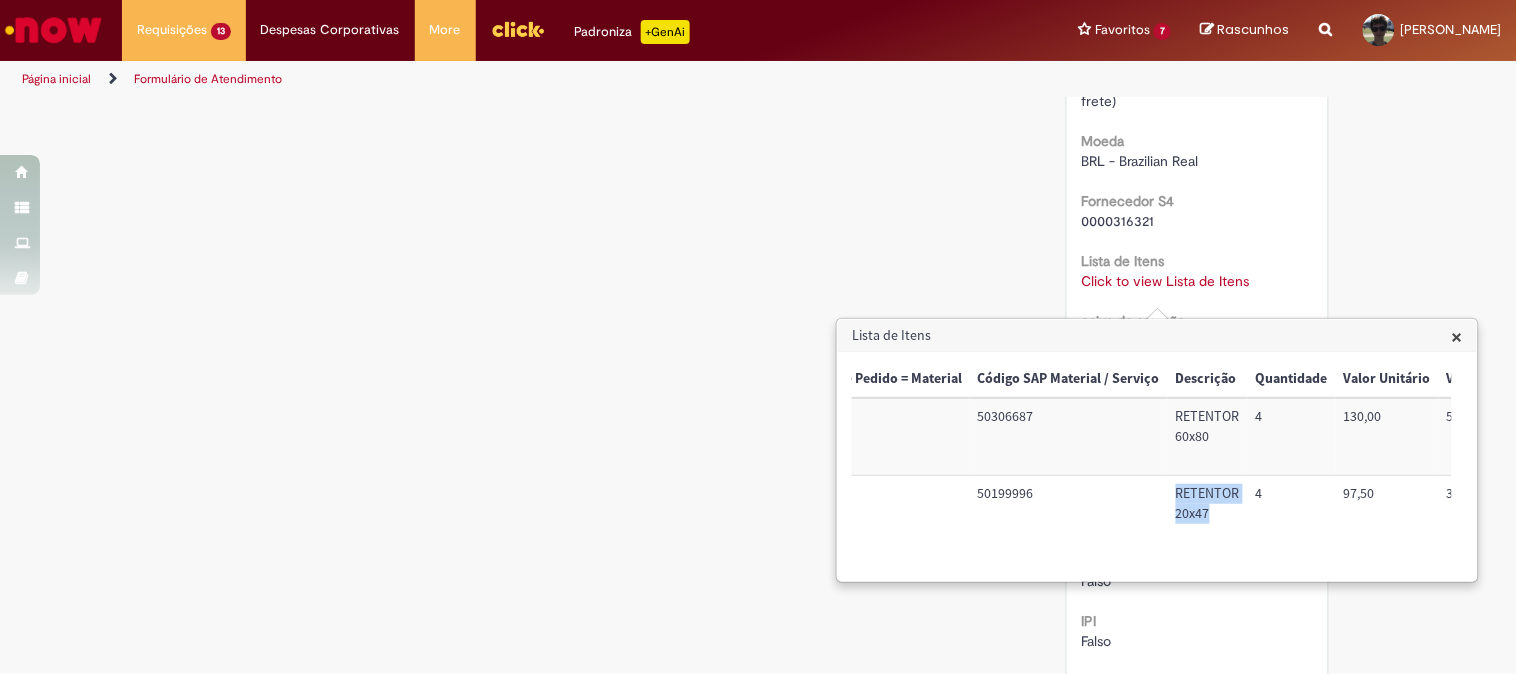 drag, startPoint x: 1171, startPoint y: 492, endPoint x: 1233, endPoint y: 523, distance: 69.31811 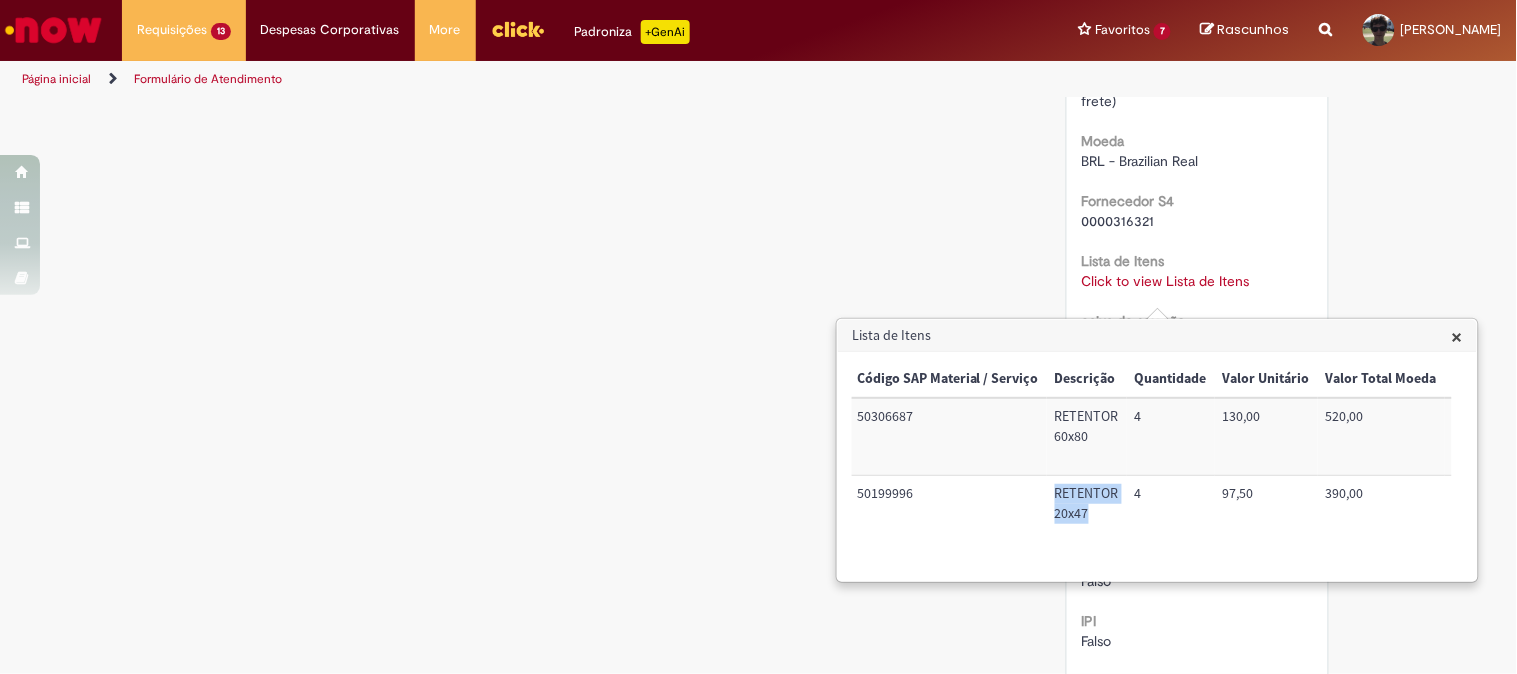 scroll, scrollTop: 0, scrollLeft: 227, axis: horizontal 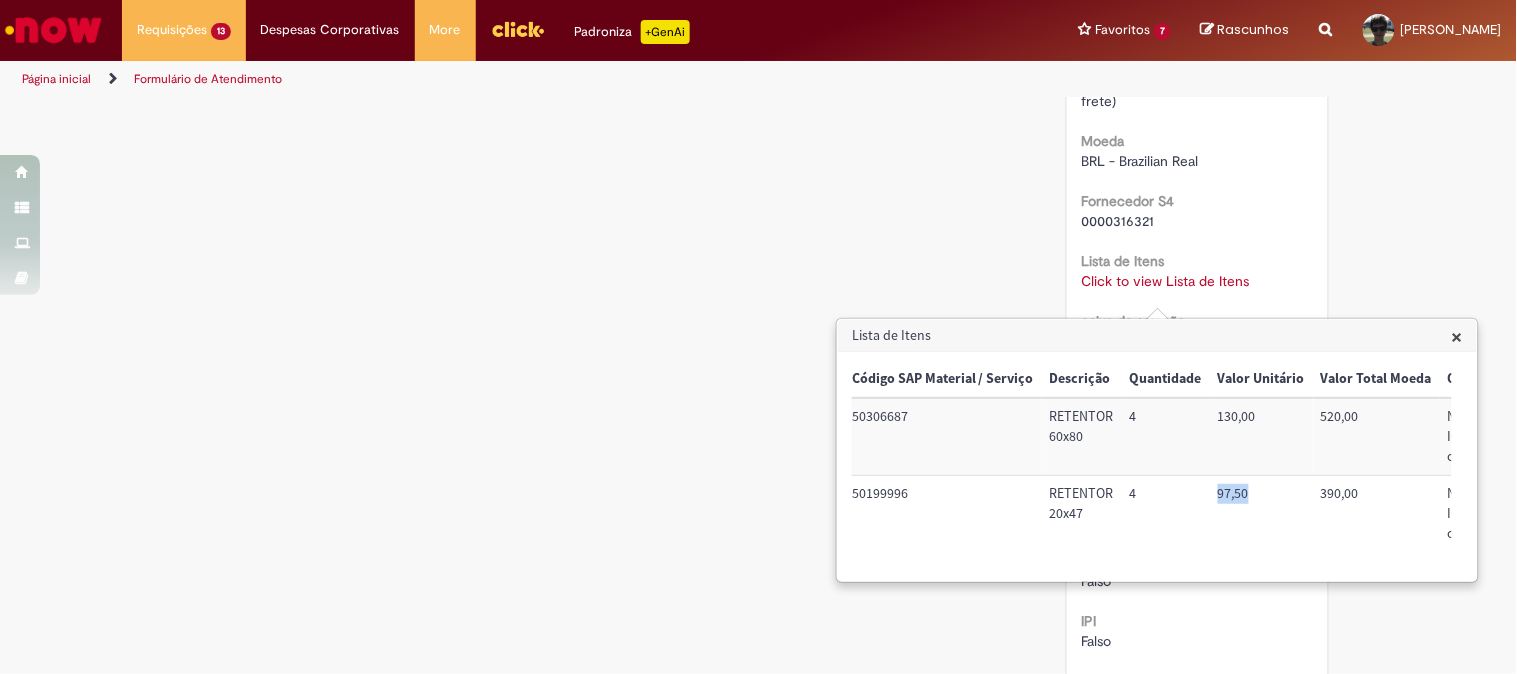 drag, startPoint x: 1215, startPoint y: 493, endPoint x: 1245, endPoint y: 494, distance: 30.016663 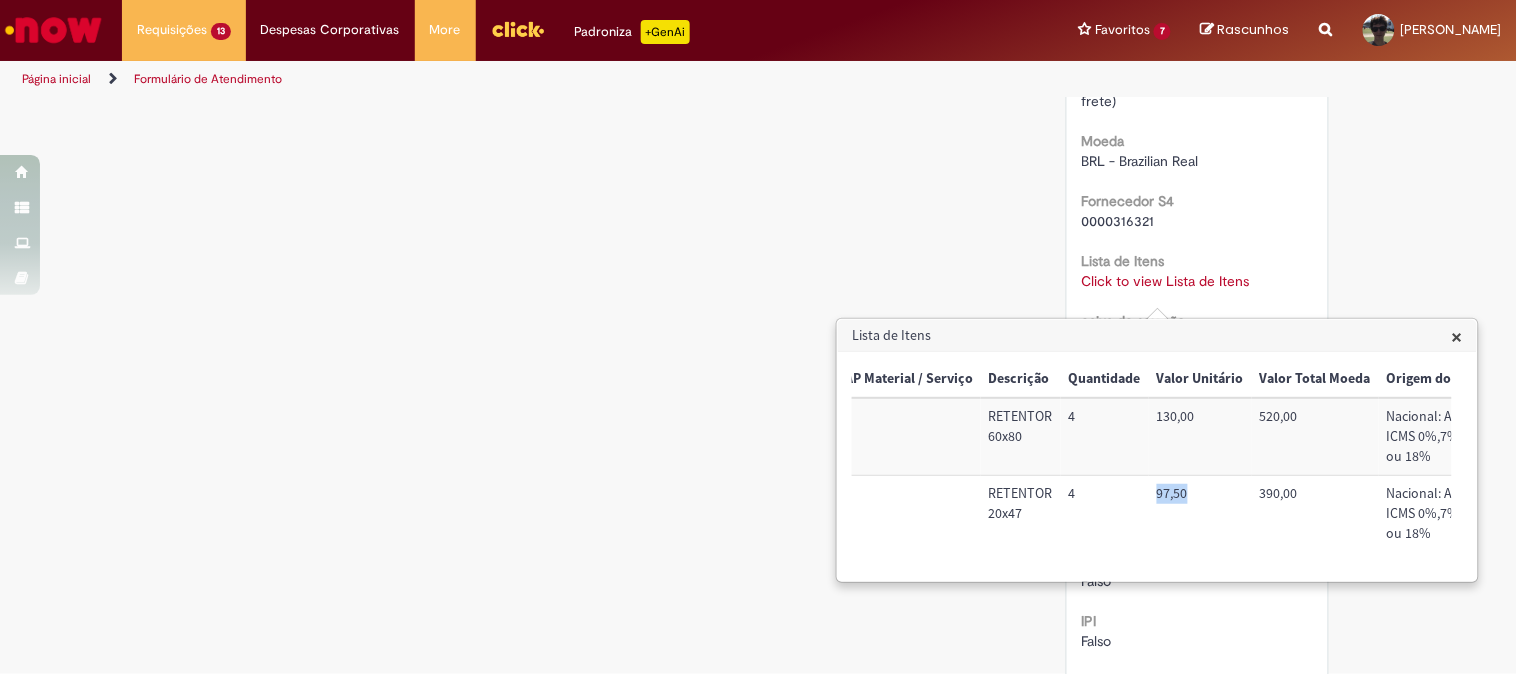 scroll, scrollTop: 0, scrollLeft: 575, axis: horizontal 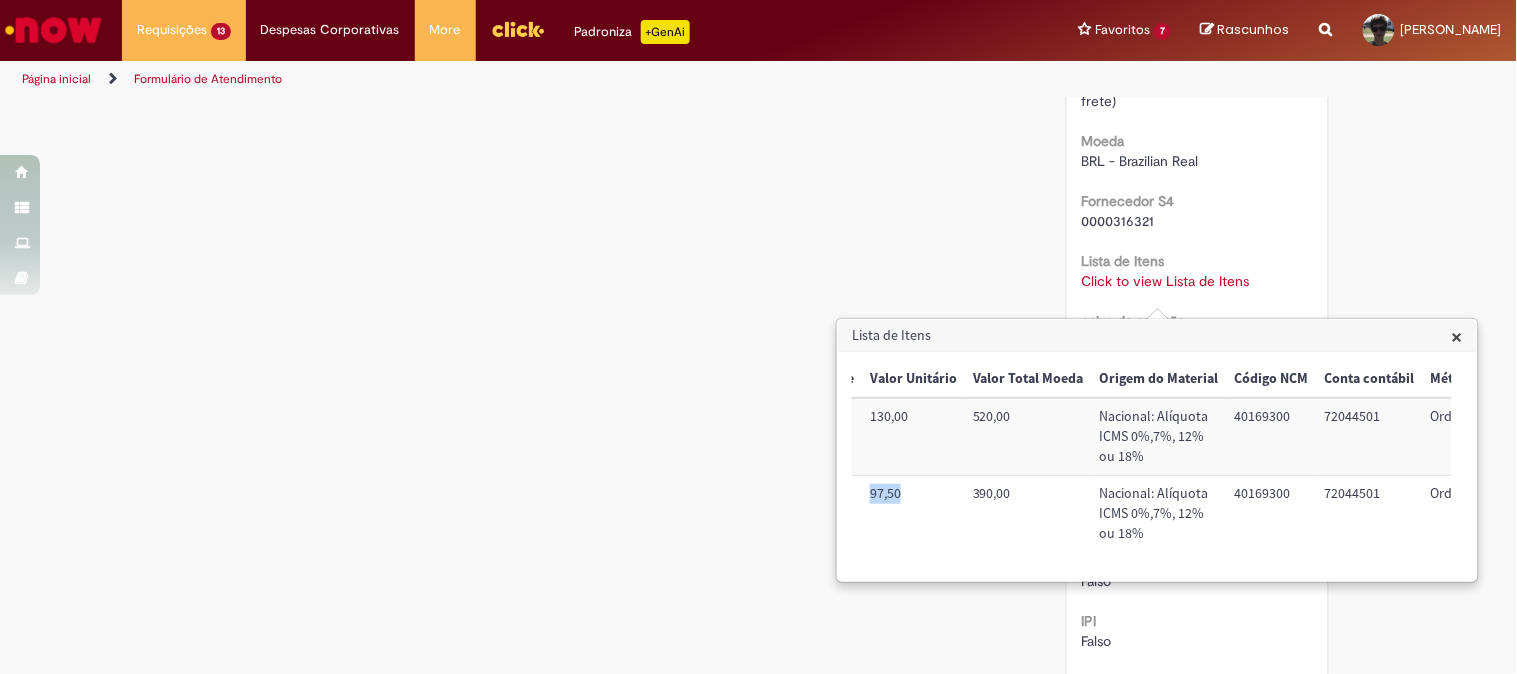 click on "40169300" at bounding box center [1272, 514] 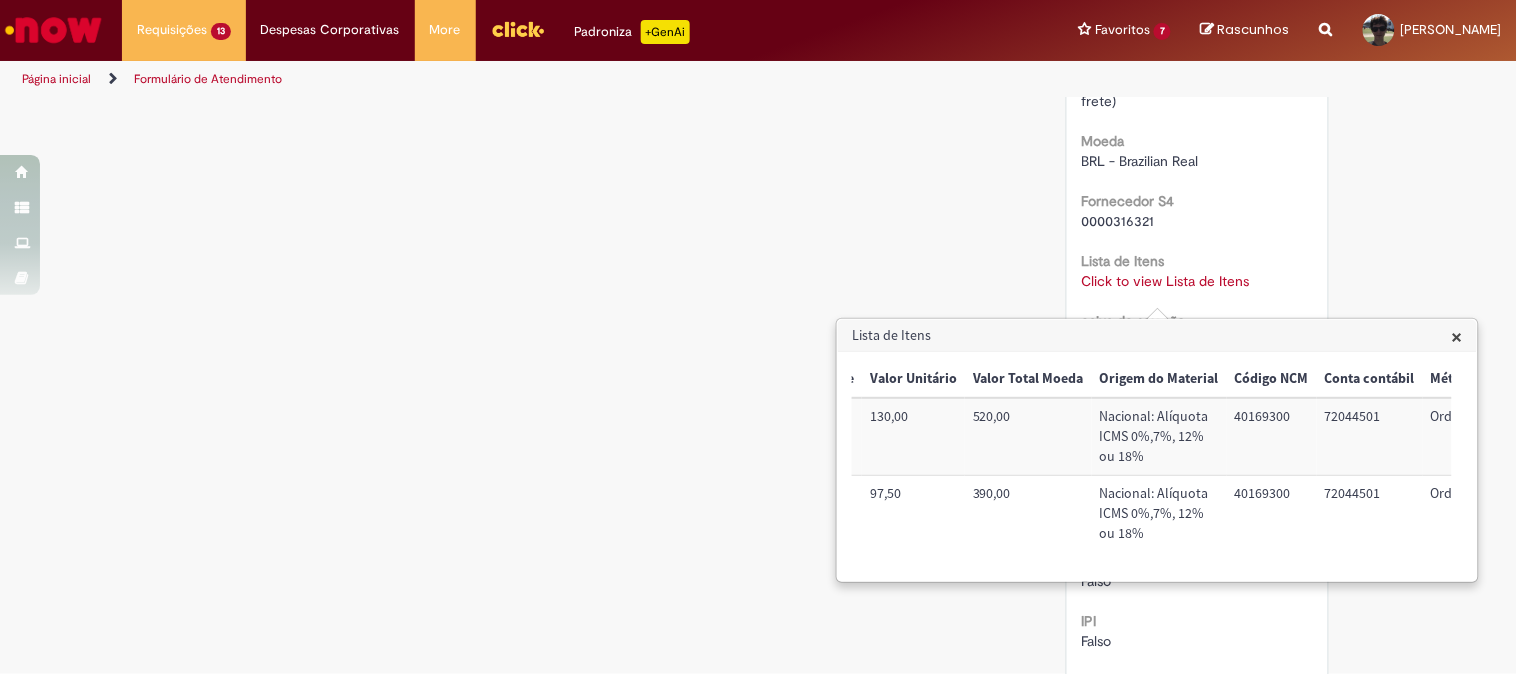 click on "40169300" at bounding box center (1272, 514) 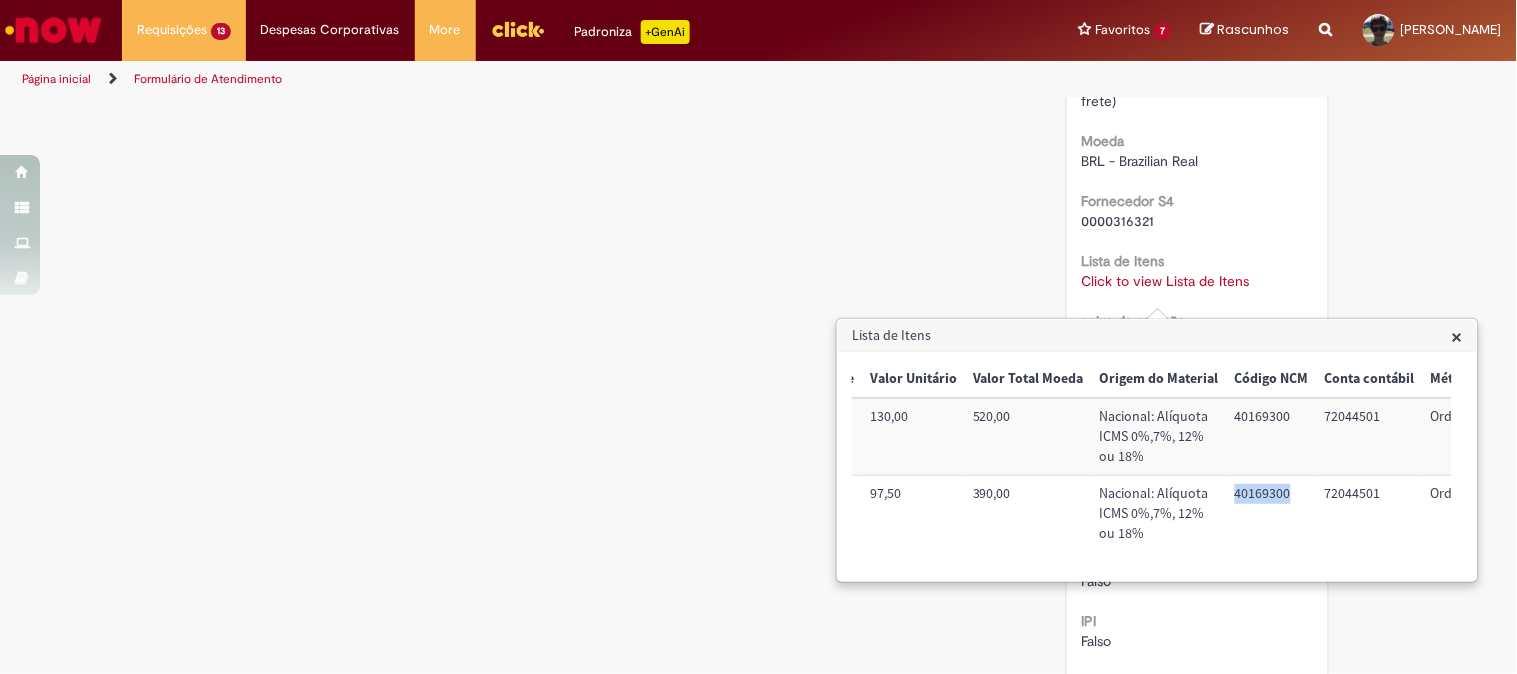 copy on "40169300" 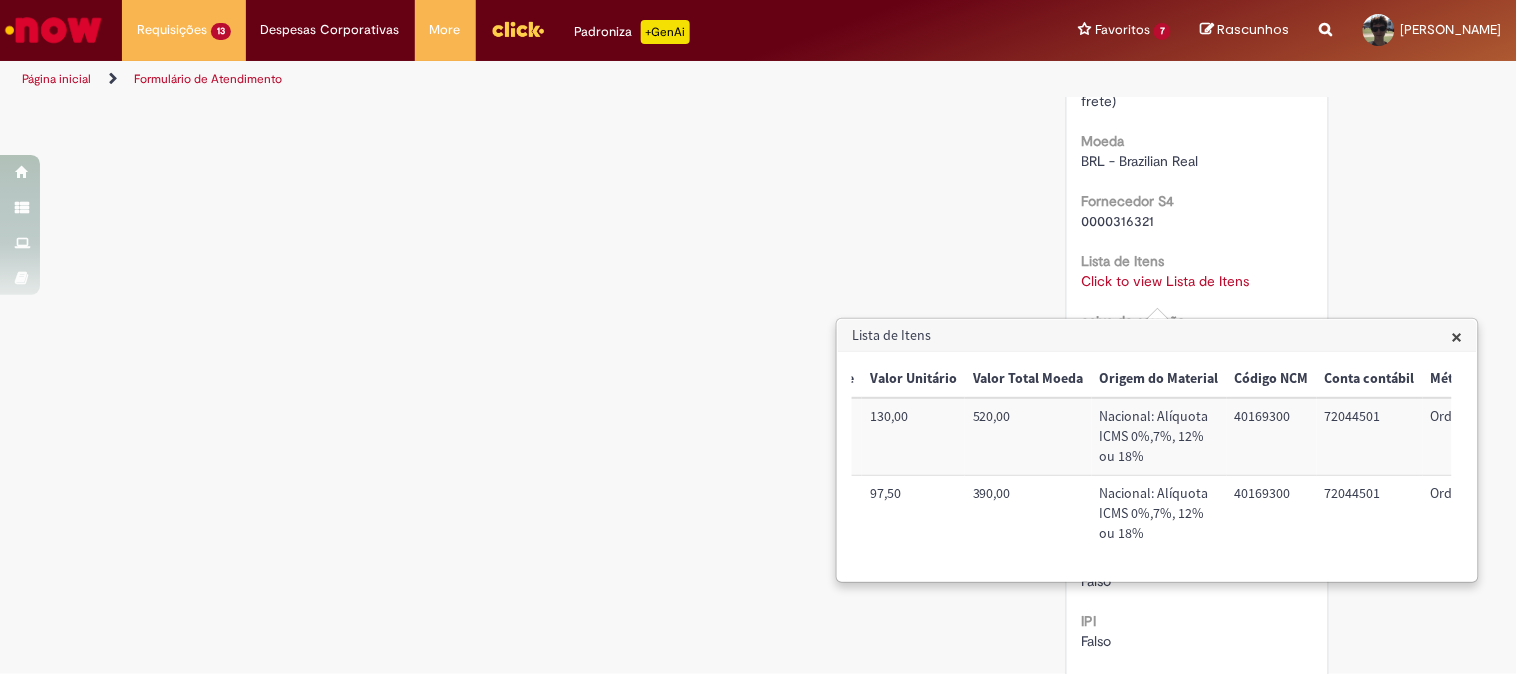 click on "72044501" at bounding box center (1370, 514) 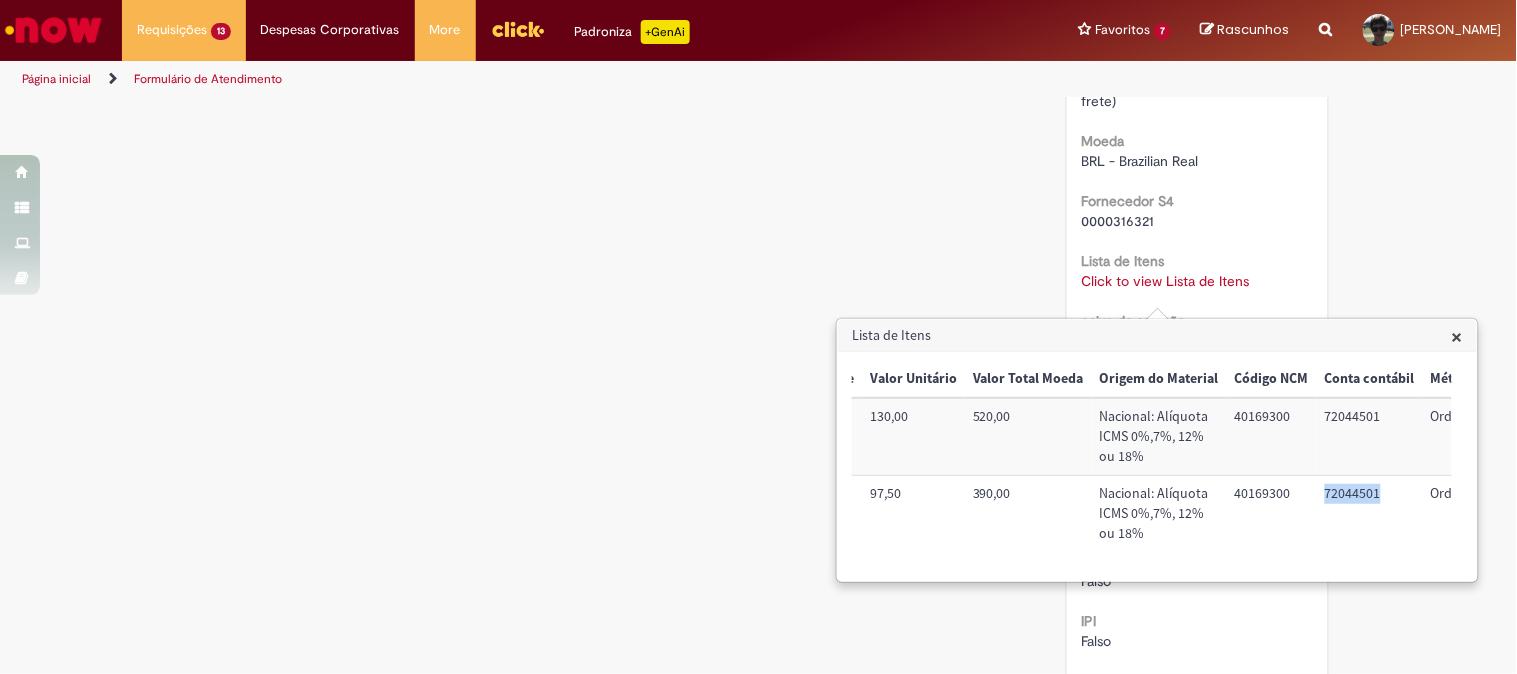 click on "72044501" at bounding box center [1370, 514] 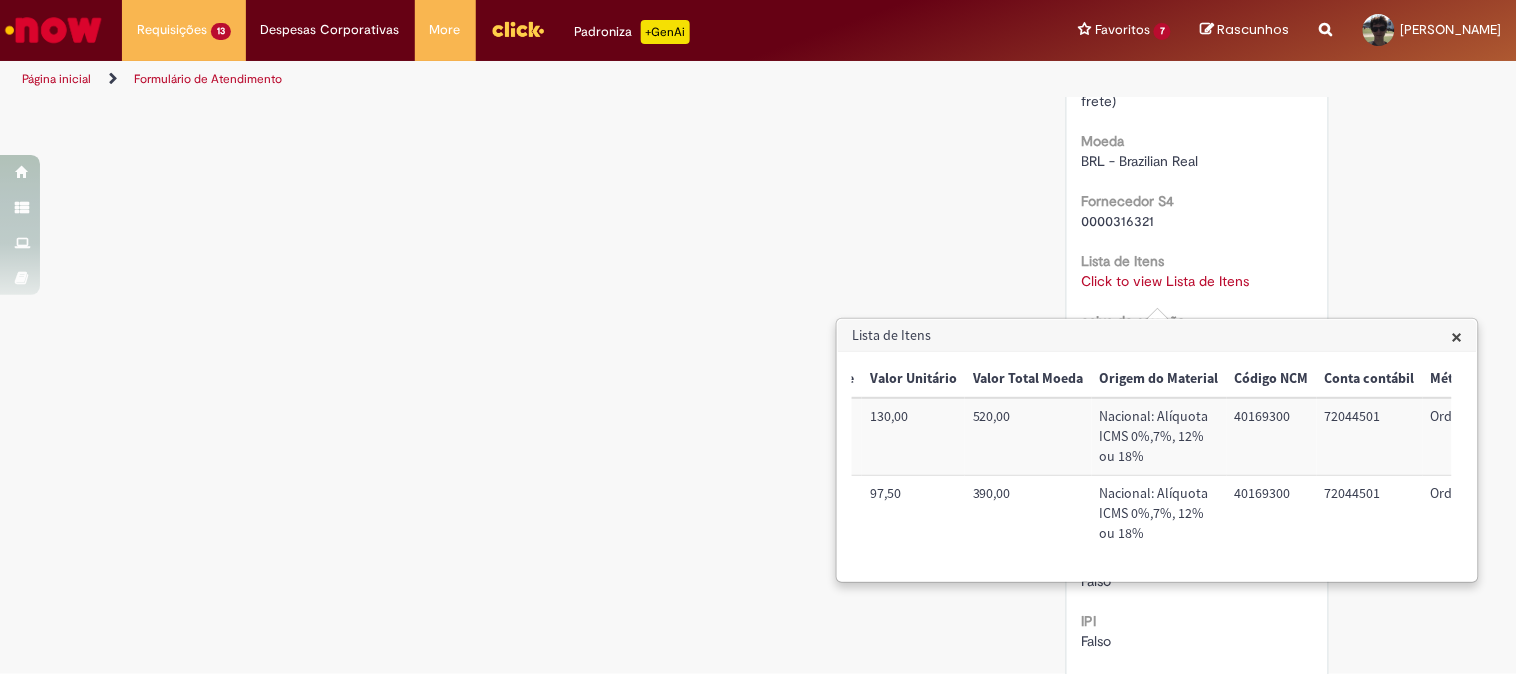 drag, startPoint x: 1236, startPoint y: 571, endPoint x: 1322, endPoint y: 572, distance: 86.00581 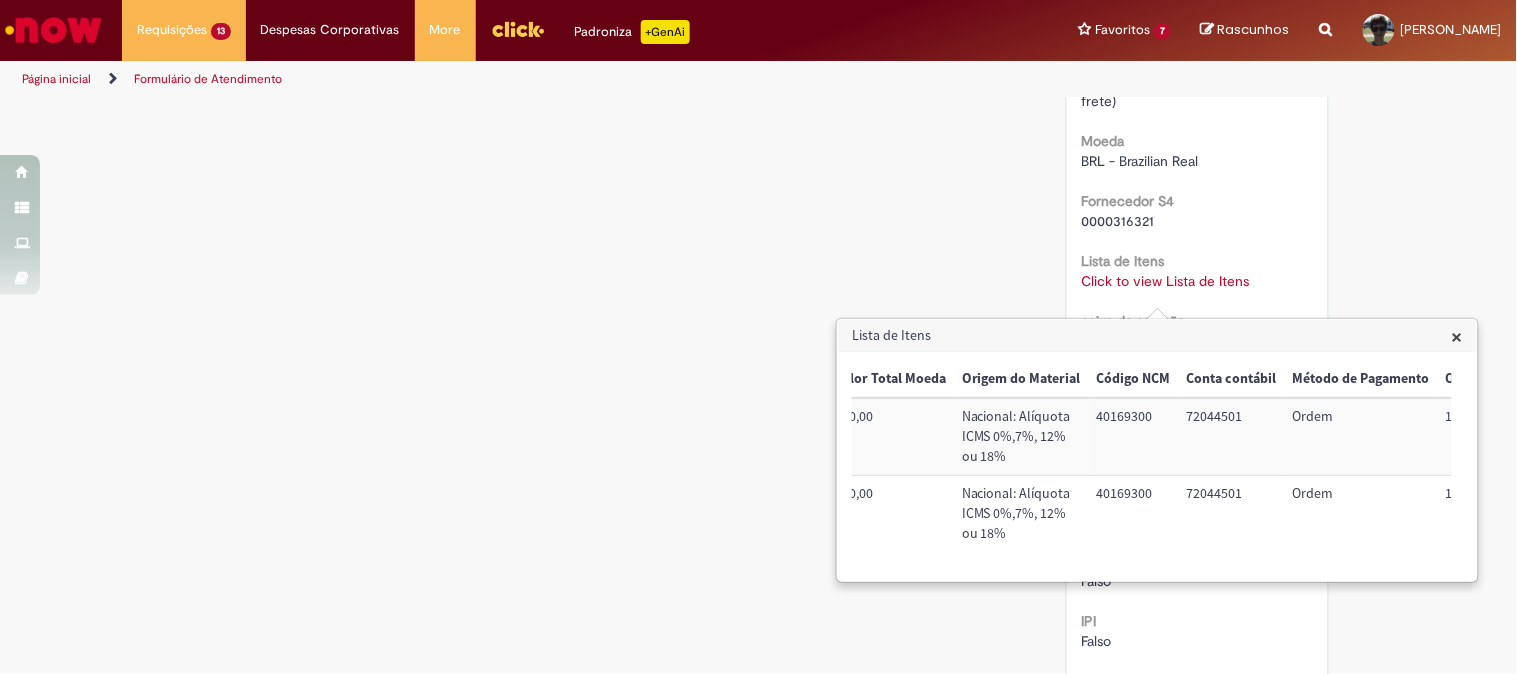scroll, scrollTop: 0, scrollLeft: 766, axis: horizontal 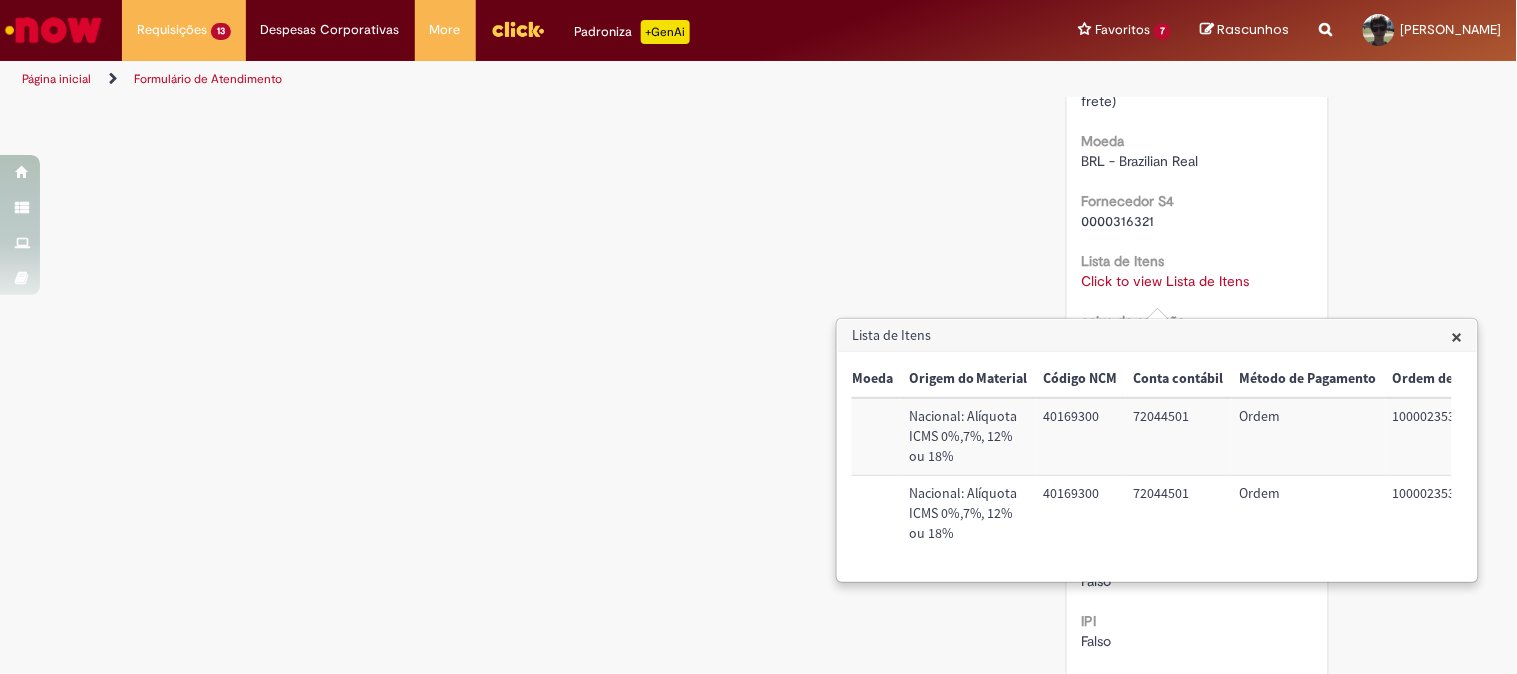 click on "100002353159" at bounding box center (1448, 514) 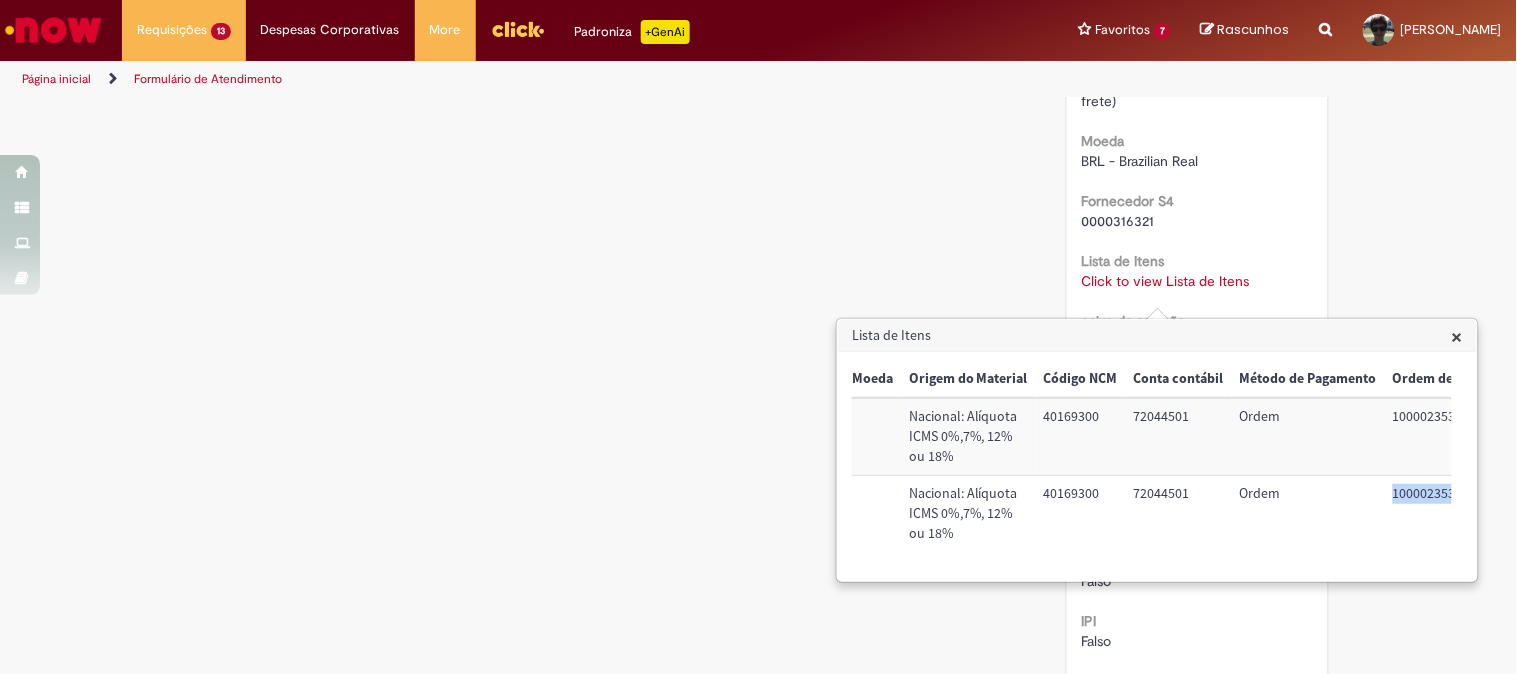 click on "100002353159" at bounding box center (1448, 514) 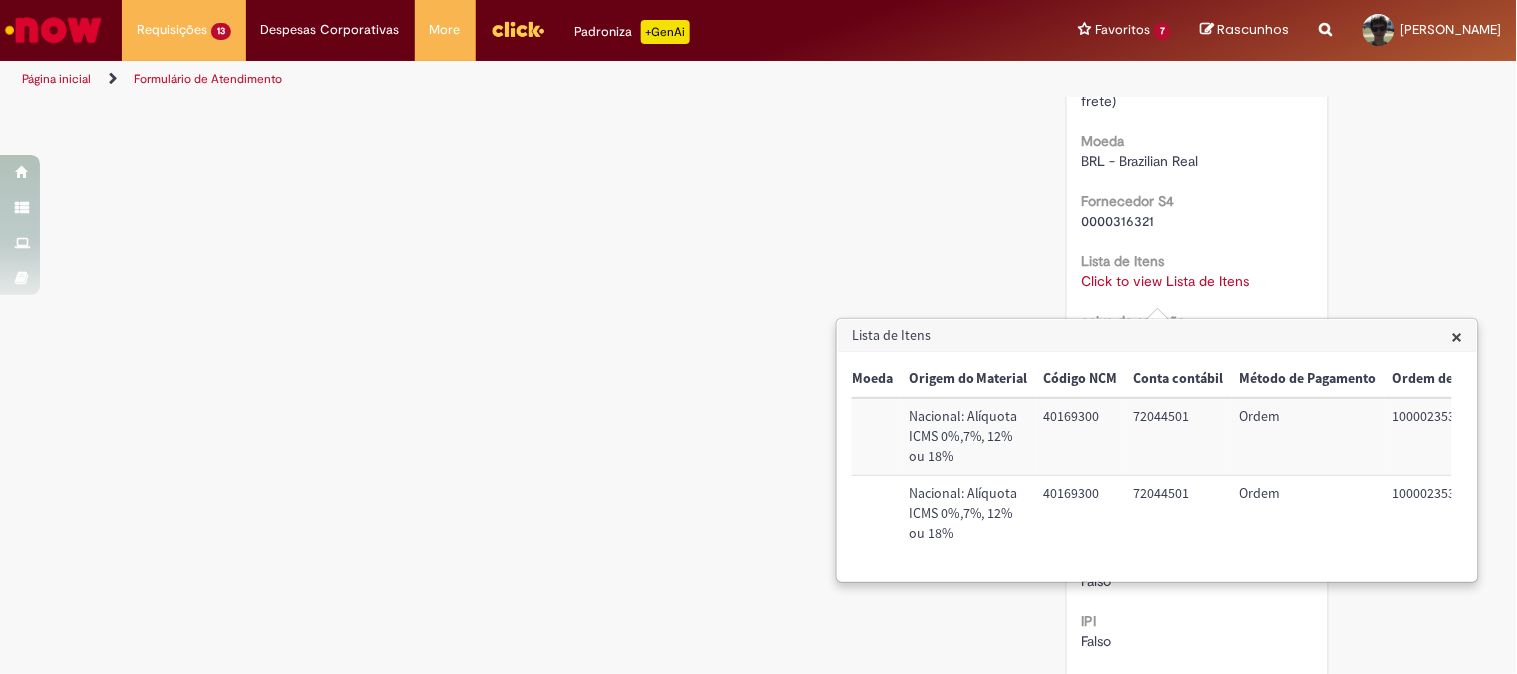 click on "Verificar Código de Barras
Aguardando Aprovação
Aguardando atendimento
Em andamento
Validação
Concluído
Compras rápidas (Speed Buy)
Enviar
S
Sistema
19h atrás 19 horas atrás     Comentários adicionais
Olá!  Recebemos seu chamado  R13268668  e ele esta pendente aprovação.  Lembrando que o chamado será cancelado automaticamente caso não seja aprovado.
S" at bounding box center [759, -301] 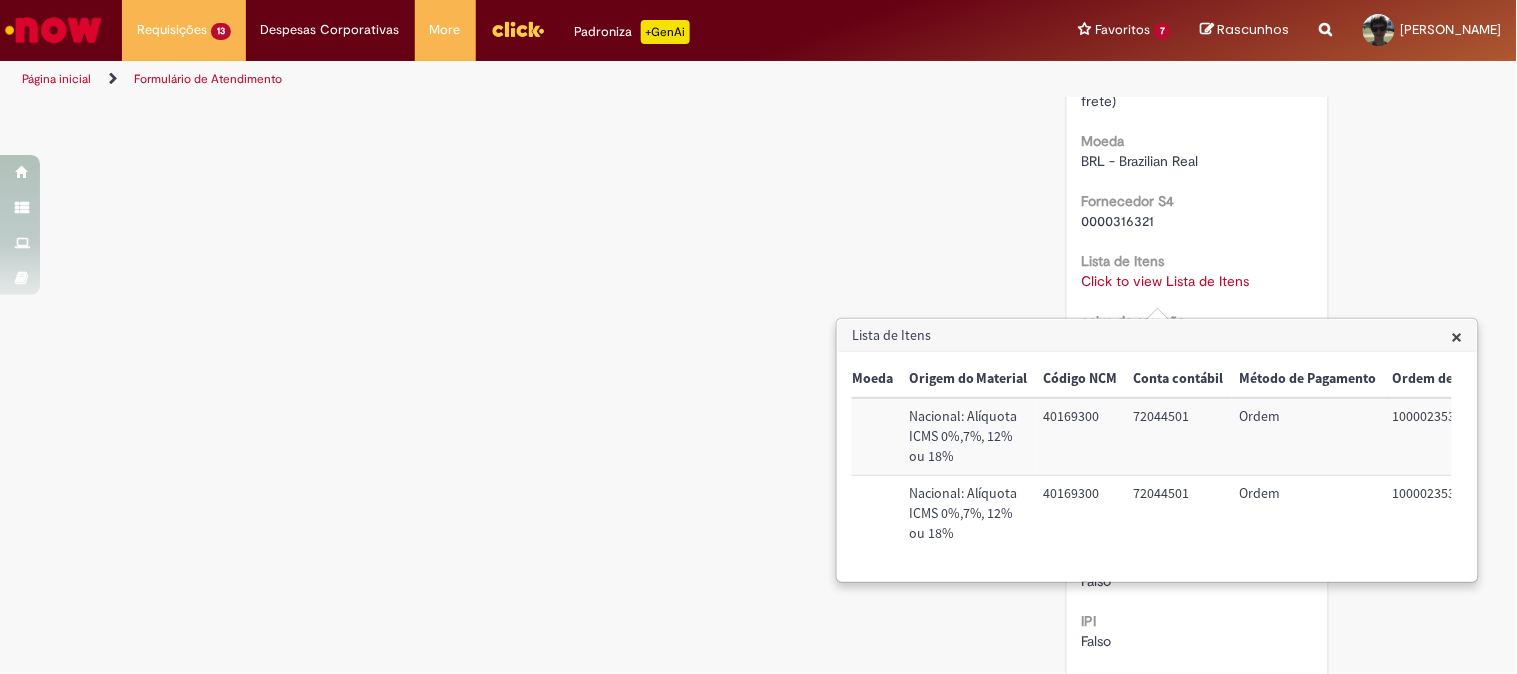 click on "×" at bounding box center [1457, 336] 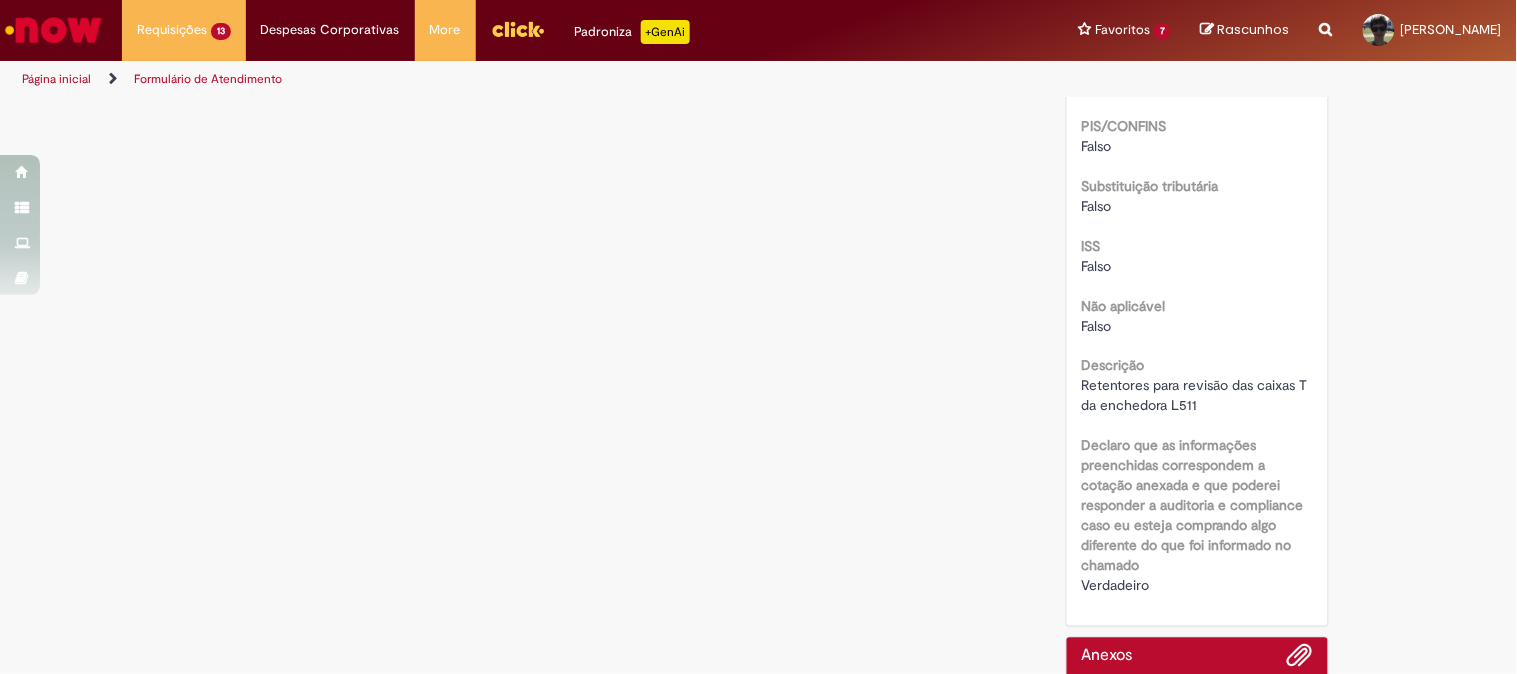 scroll, scrollTop: 2844, scrollLeft: 0, axis: vertical 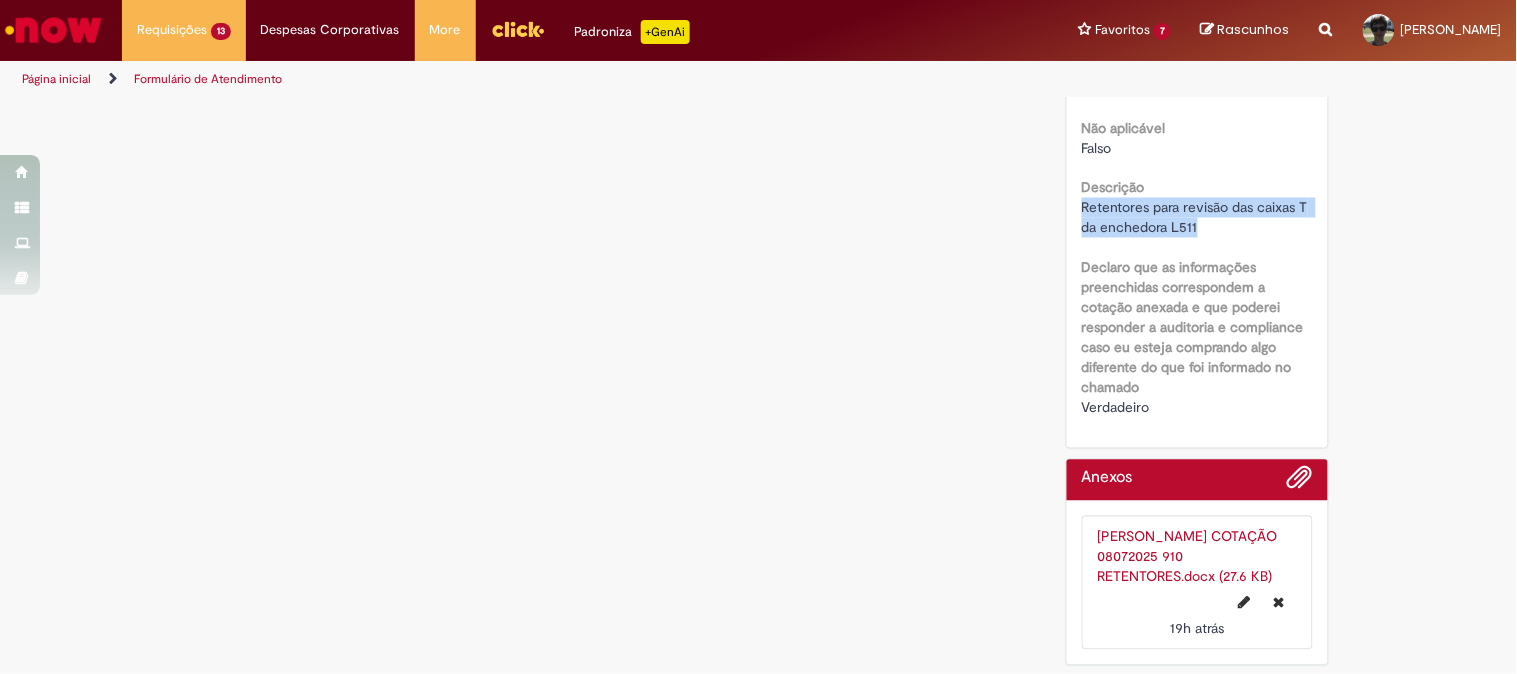 drag, startPoint x: 1074, startPoint y: 218, endPoint x: 1210, endPoint y: 246, distance: 138.85243 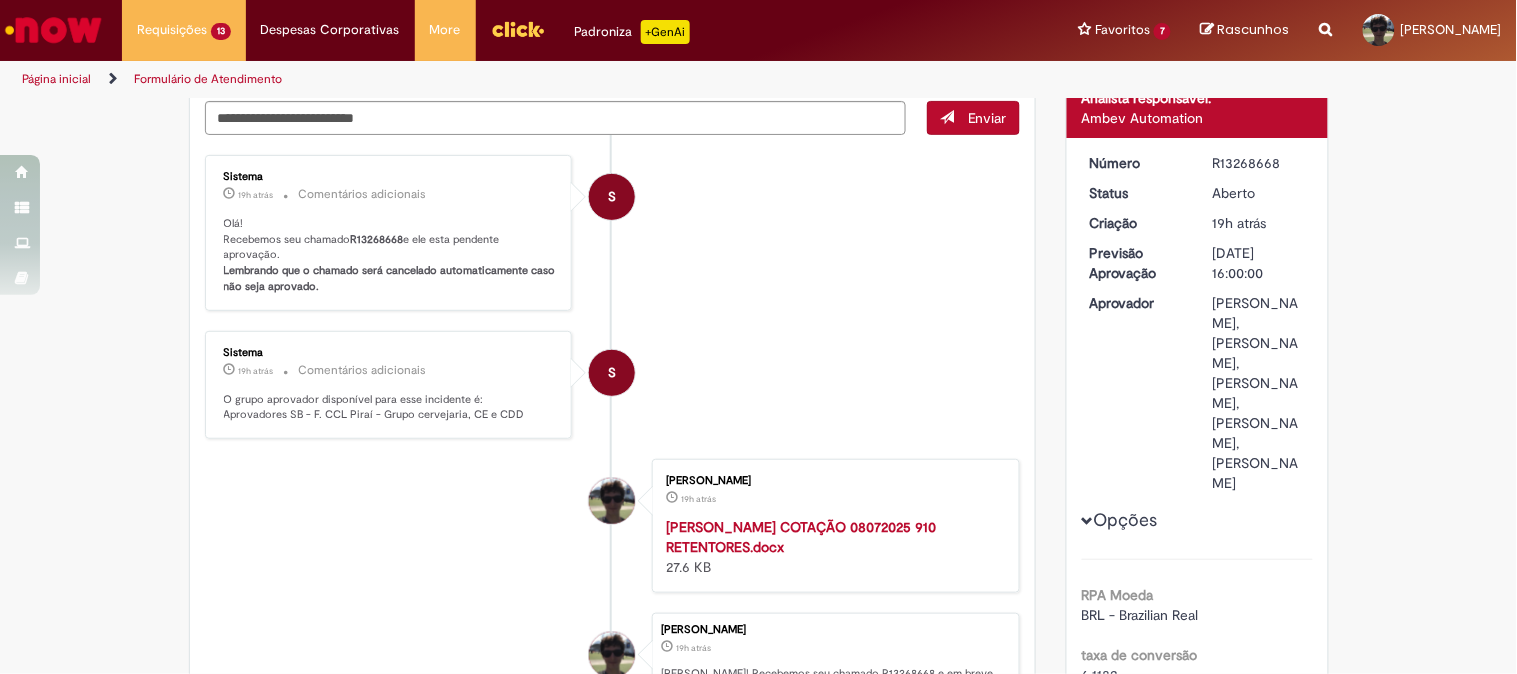 scroll, scrollTop: 0, scrollLeft: 0, axis: both 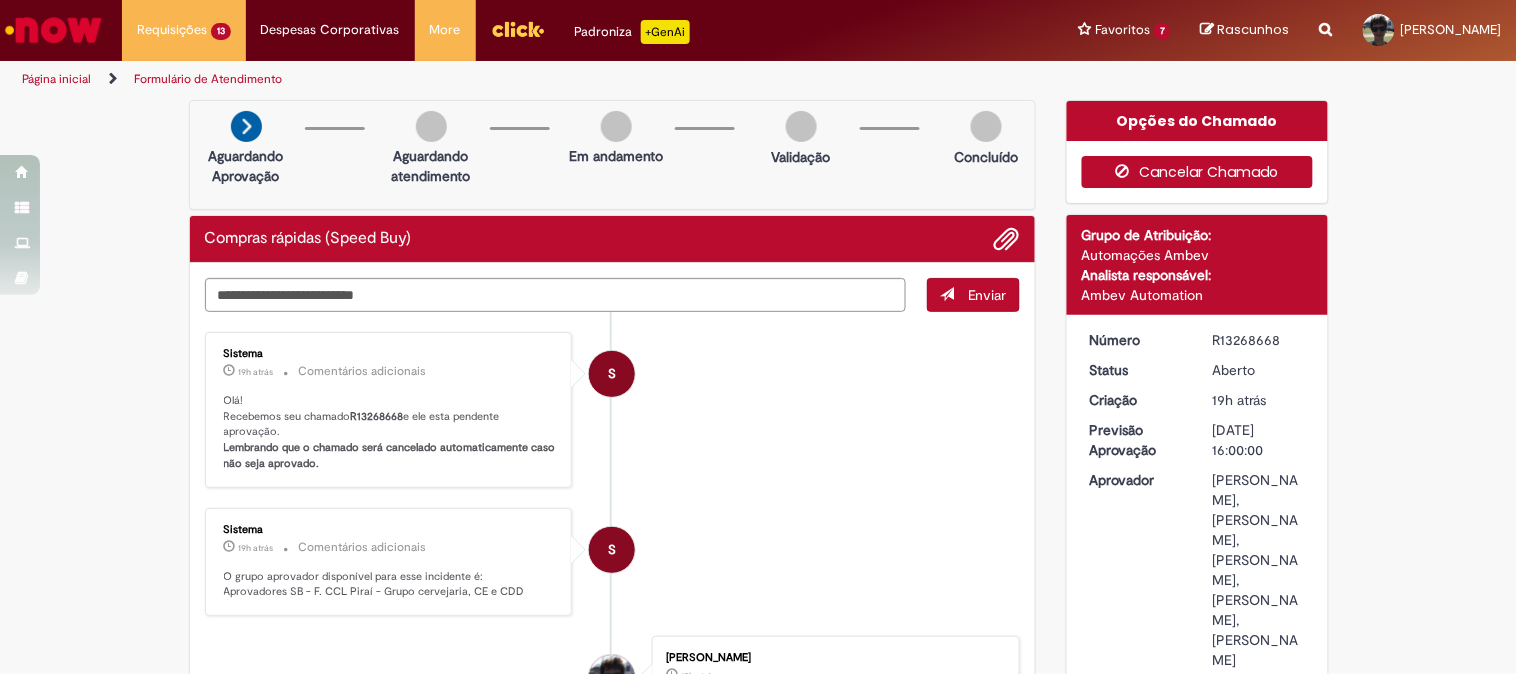 click on "Cancelar Chamado" at bounding box center [1197, 172] 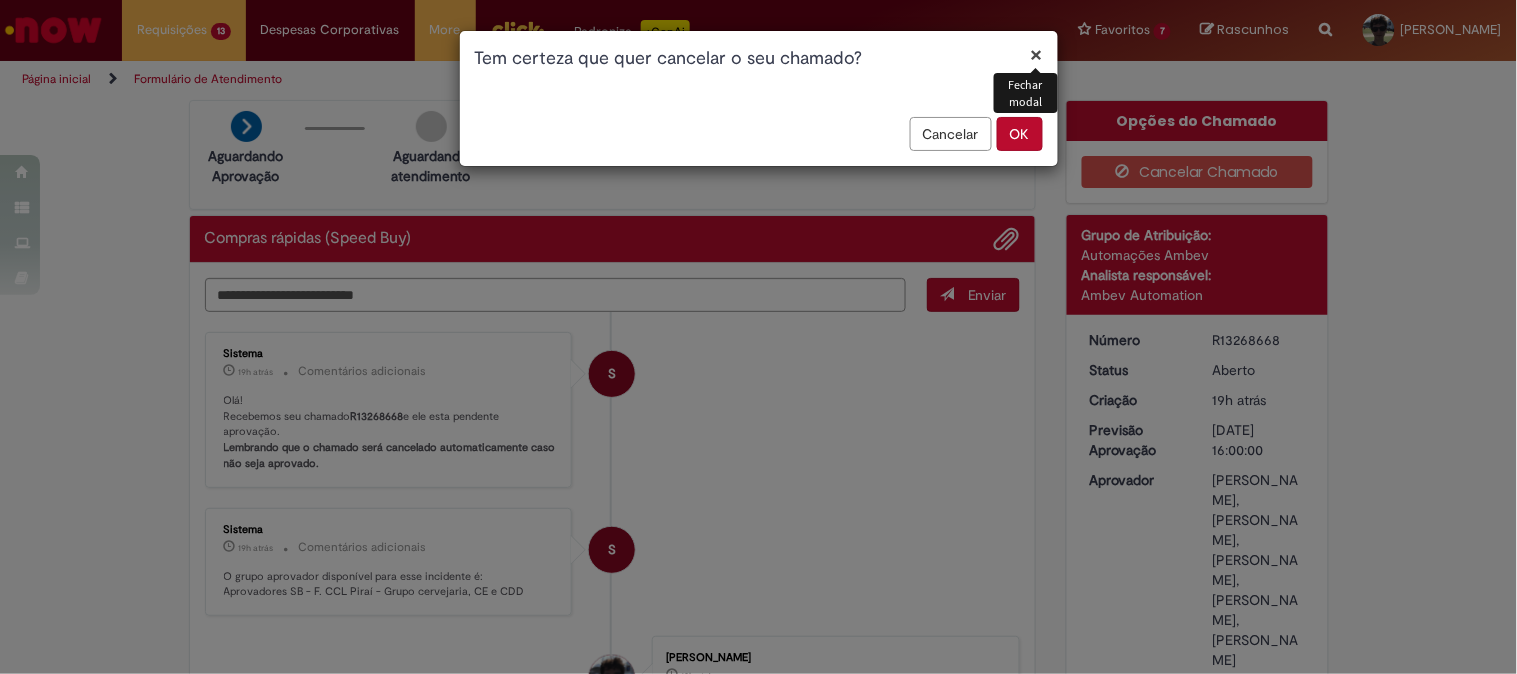 click on "OK" at bounding box center [1020, 134] 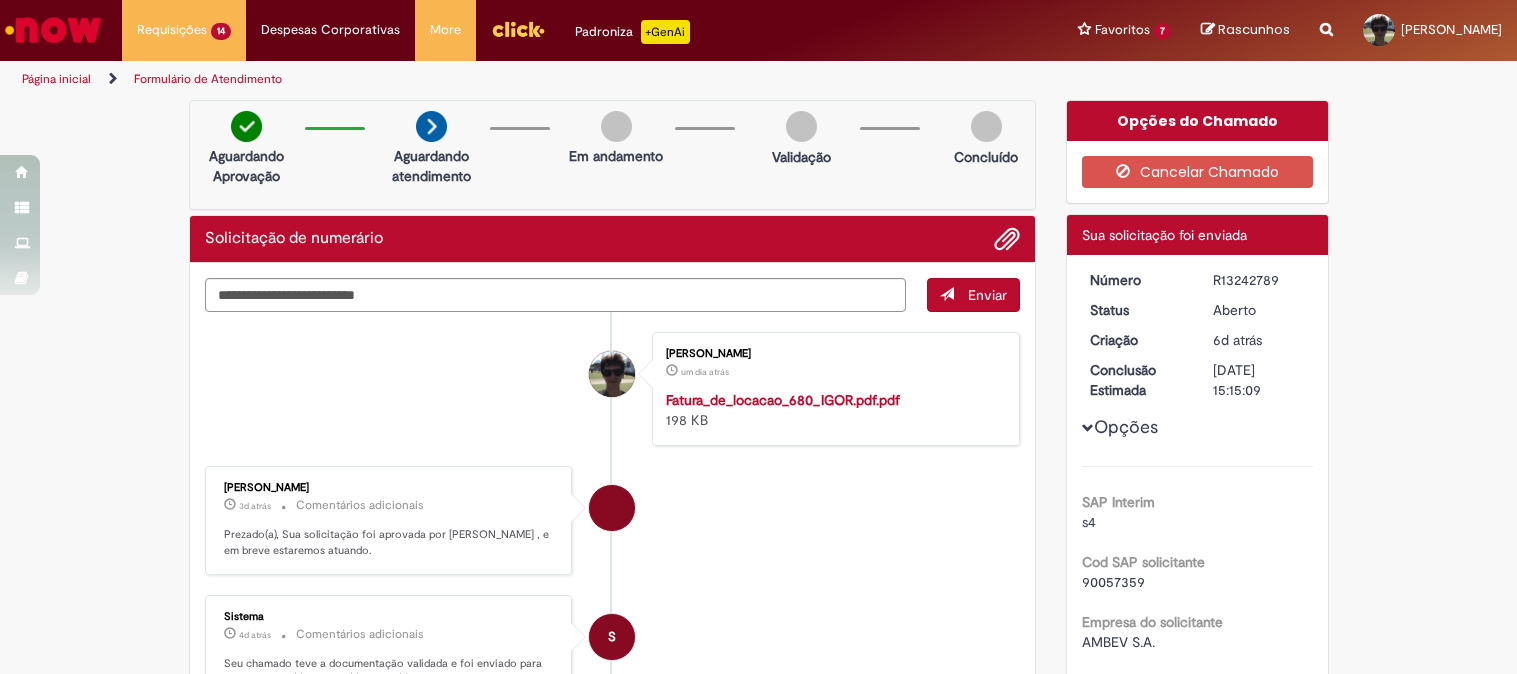 scroll, scrollTop: 0, scrollLeft: 0, axis: both 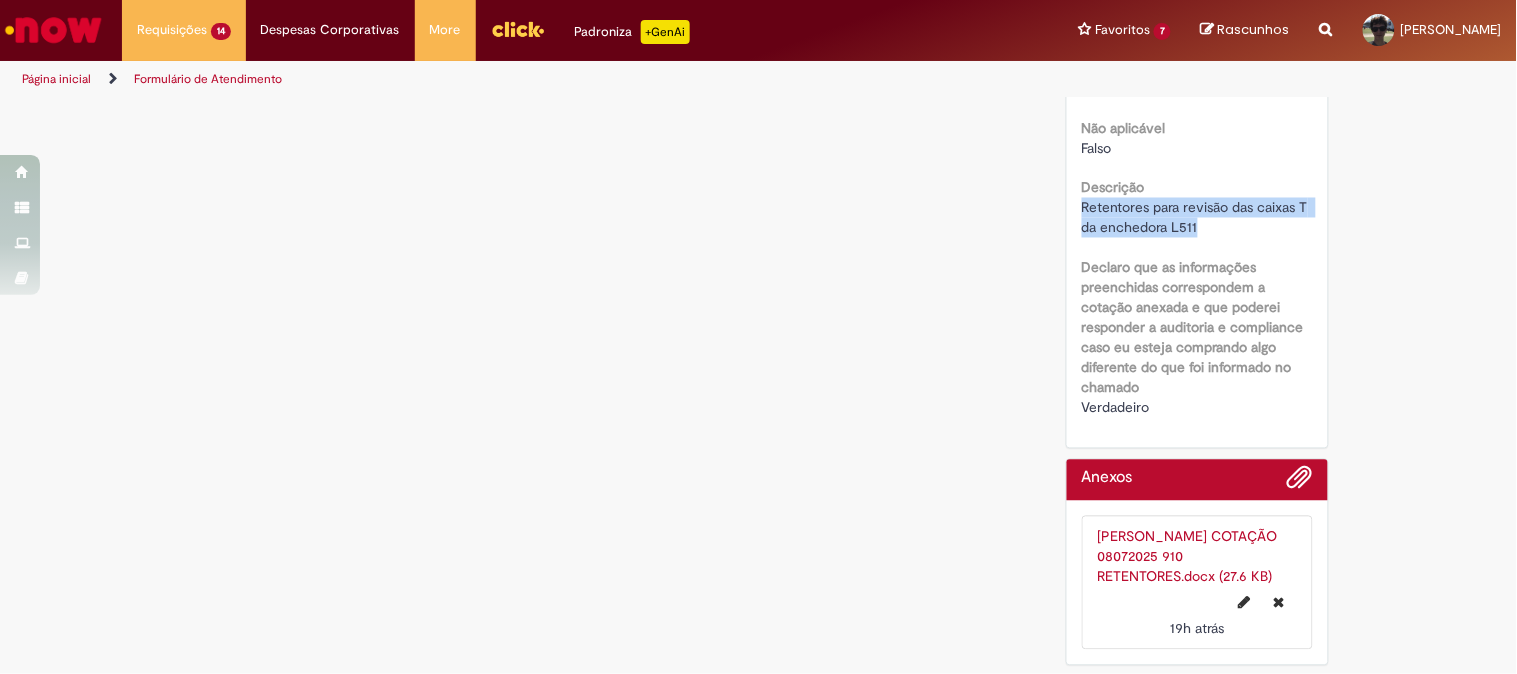 drag, startPoint x: 1077, startPoint y: 226, endPoint x: 1194, endPoint y: 238, distance: 117.61378 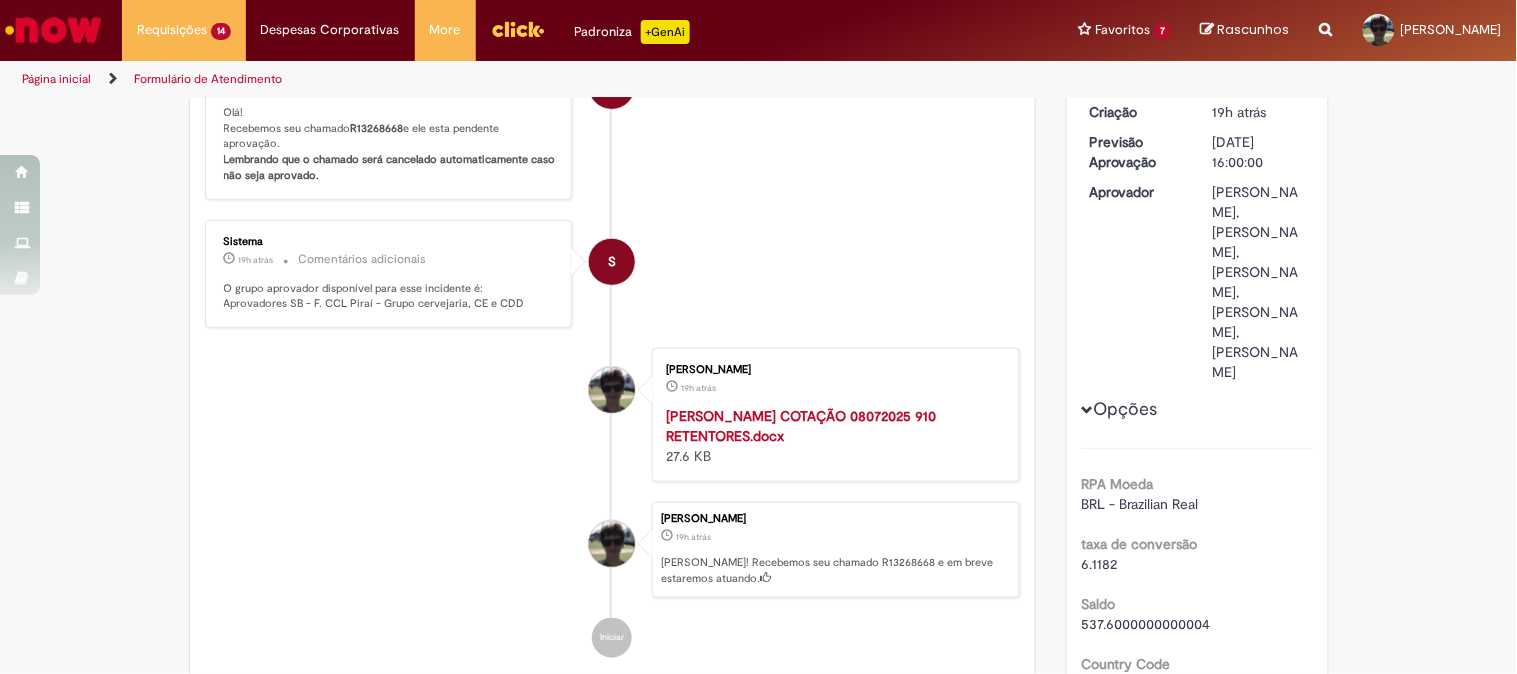 scroll, scrollTop: 66, scrollLeft: 0, axis: vertical 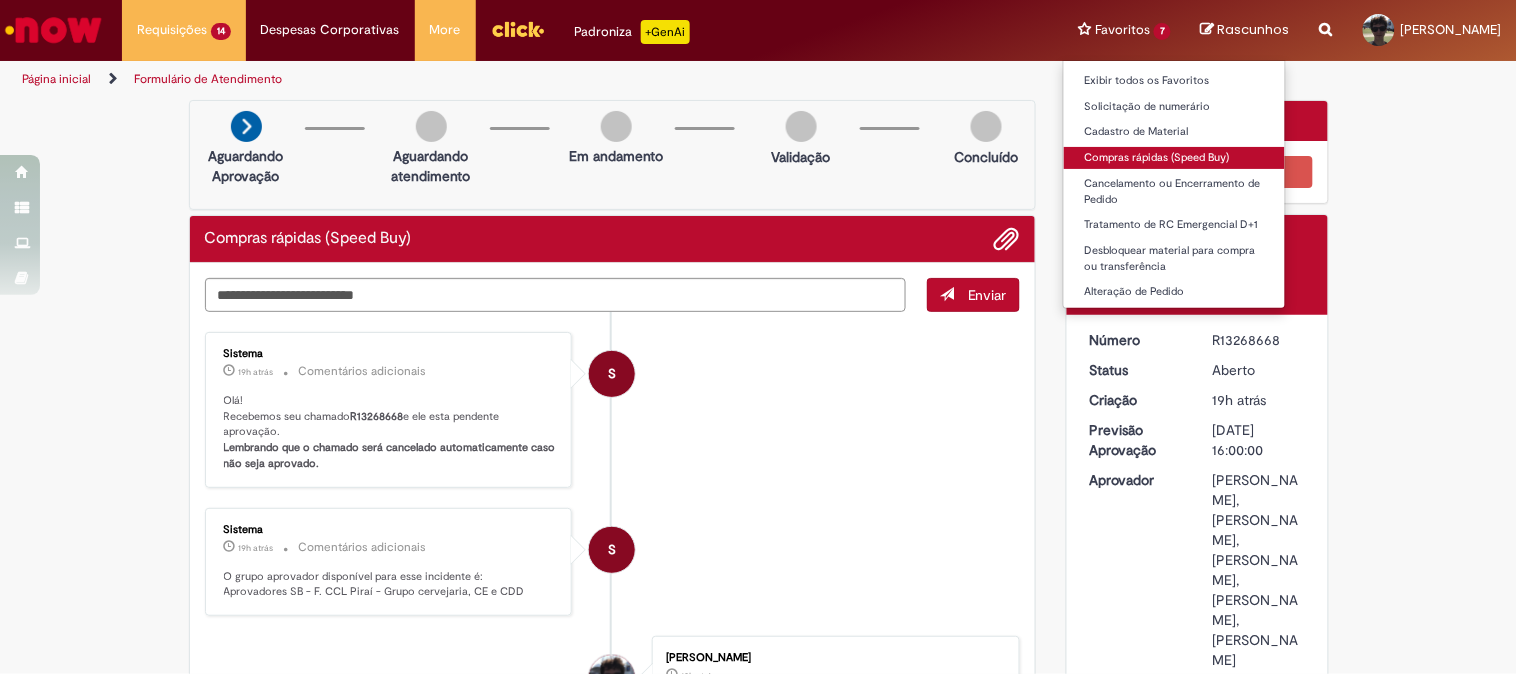 click on "Compras rápidas (Speed Buy)" at bounding box center [1174, 158] 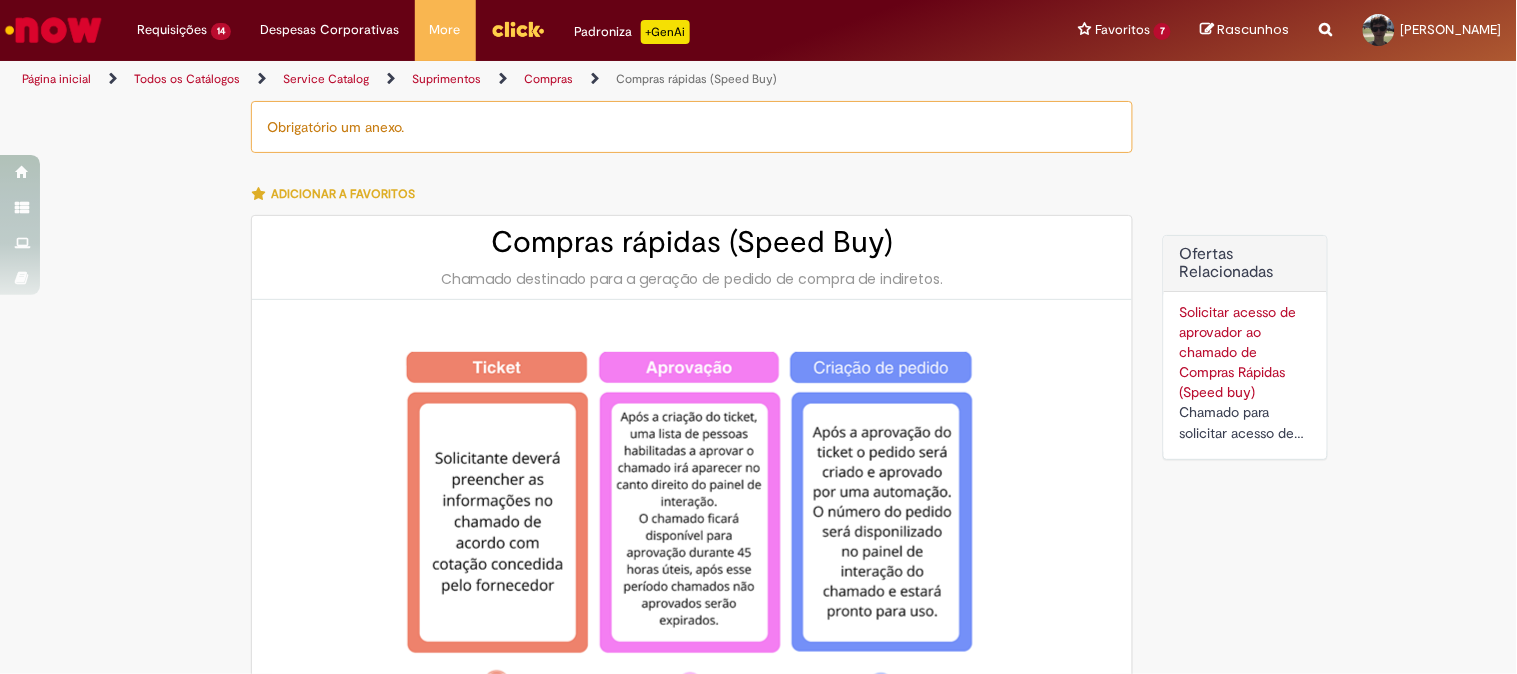 type on "********" 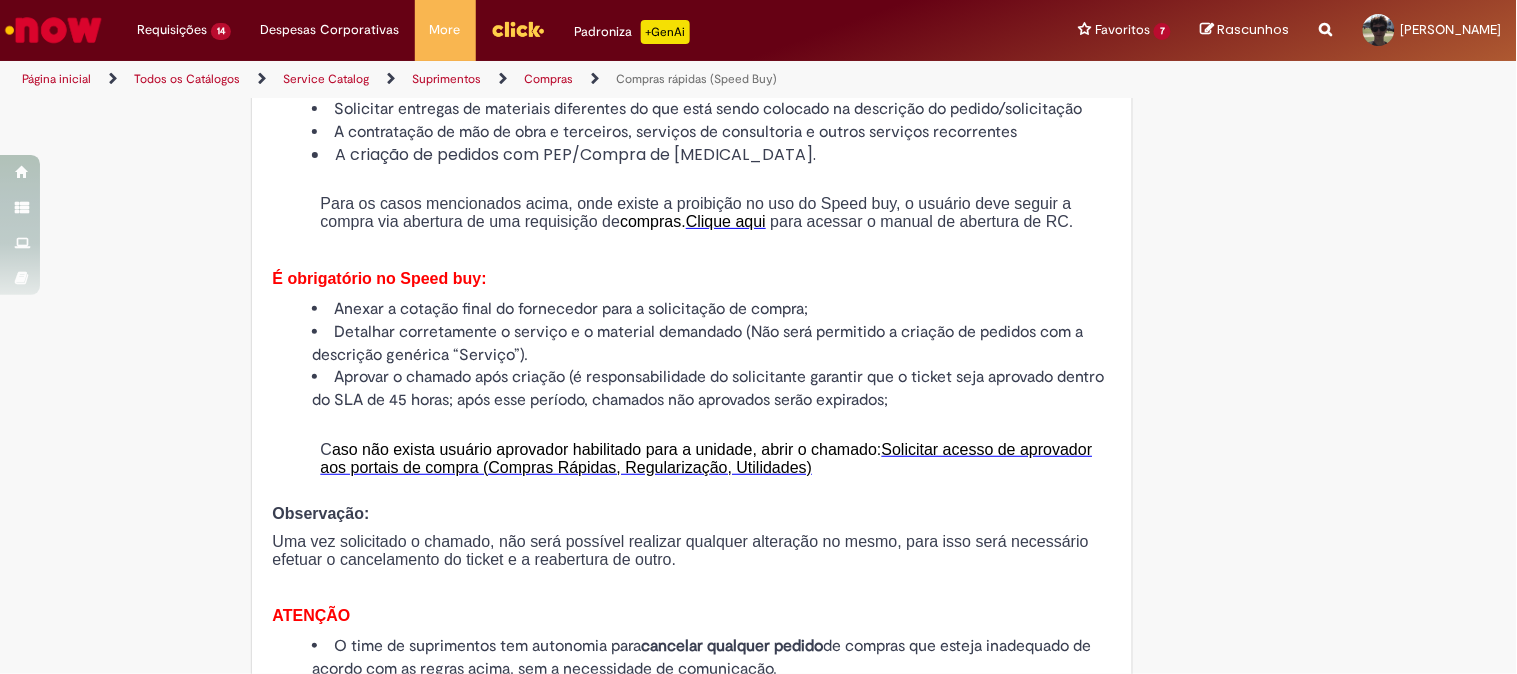 scroll, scrollTop: 2111, scrollLeft: 0, axis: vertical 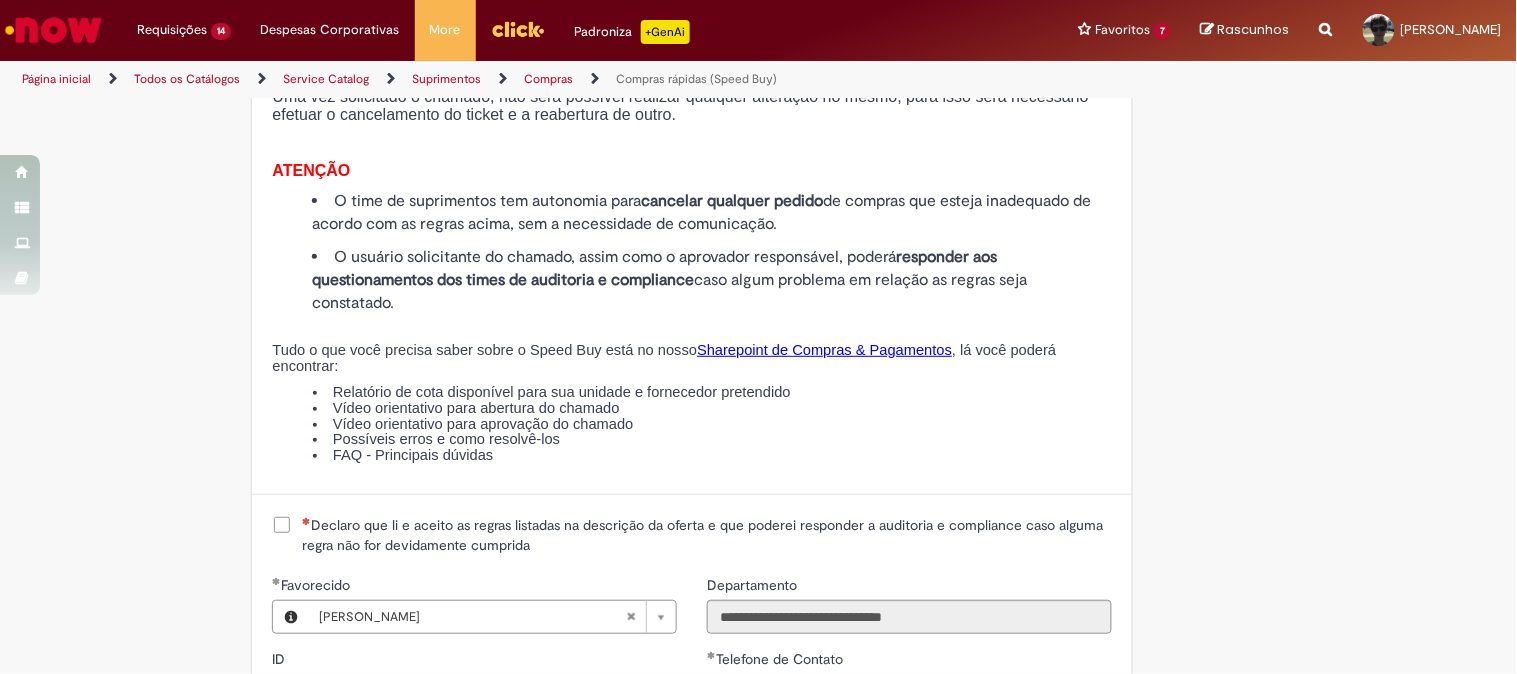 click on "Declaro que li e aceito as regras listadas na descrição da oferta e que poderei responder a auditoria e compliance caso alguma regra não for devidamente cumprida" at bounding box center (707, 535) 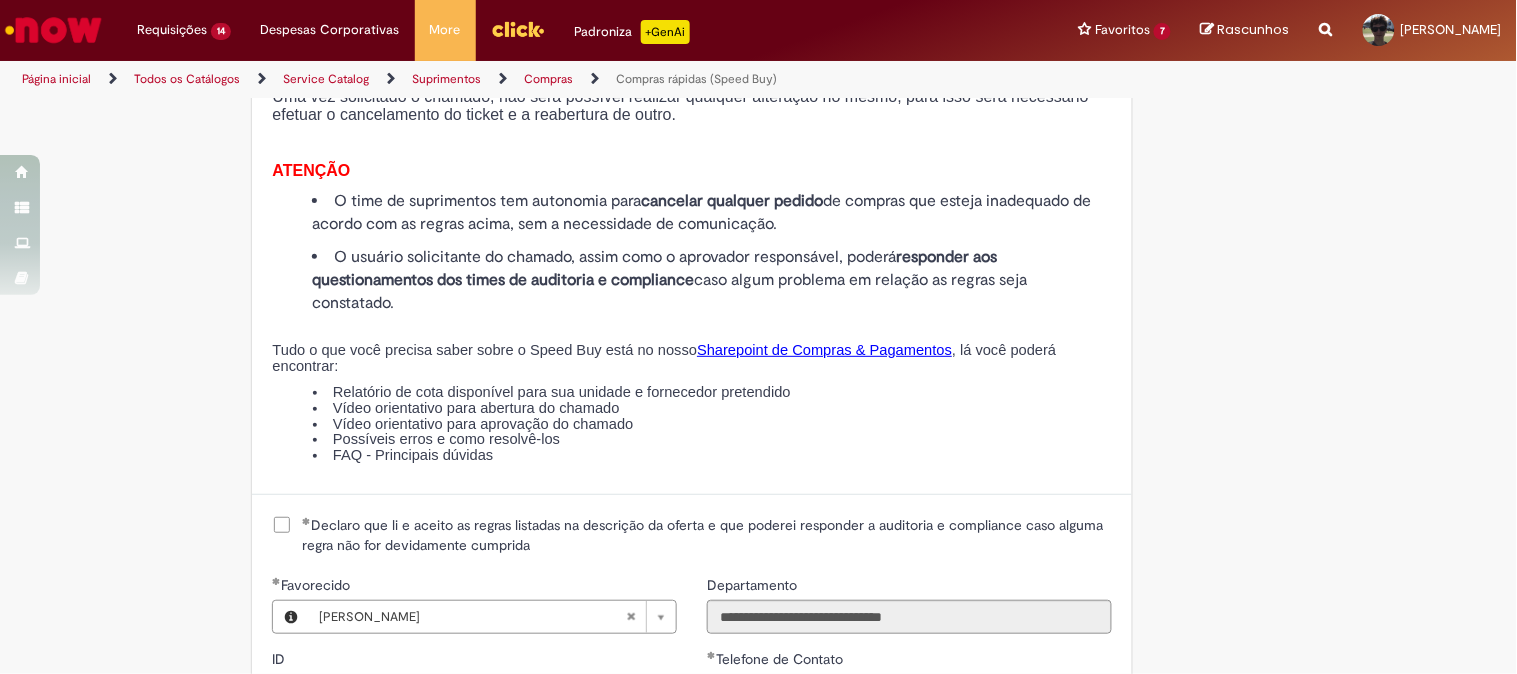 scroll, scrollTop: 2555, scrollLeft: 0, axis: vertical 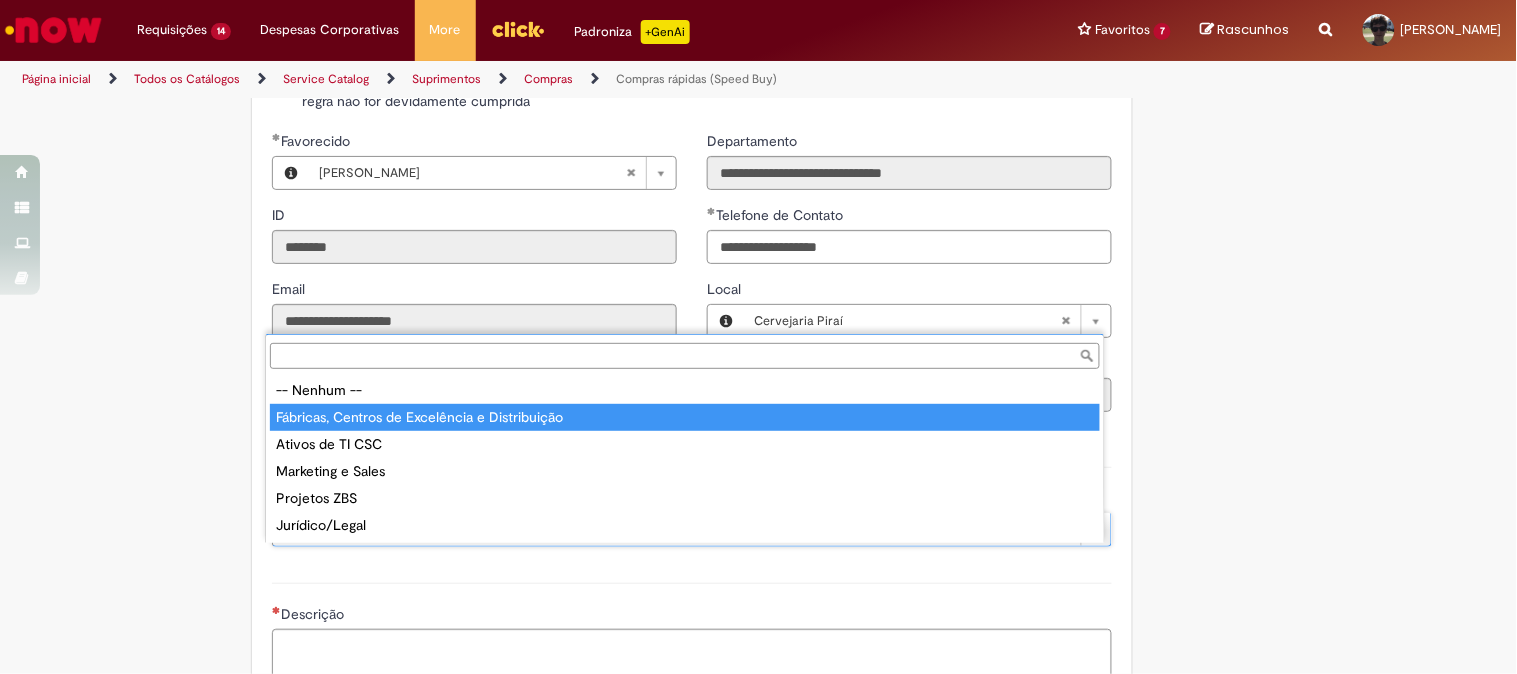 type on "**********" 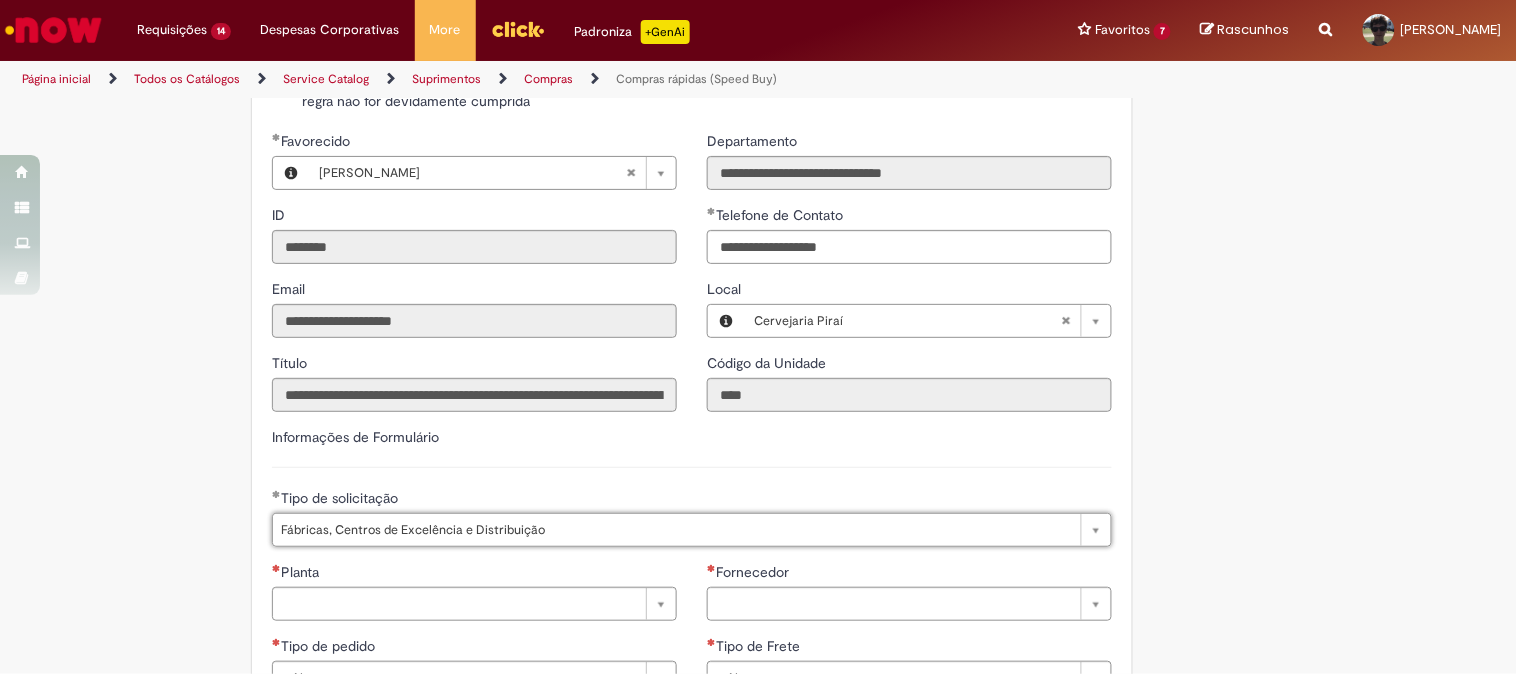 click on "Tire dúvidas com LupiAssist    +GenAI
Oi! Eu sou LupiAssist, uma Inteligência Artificial Generativa em constante aprendizado   Meu conteúdo é monitorado para trazer uma melhor experiência
Dúvidas comuns:
Só mais um instante, estou consultando nossas bases de conhecimento  e escrevendo a melhor resposta pra você!
Title
Lorem ipsum dolor sit amet    Fazer uma nova pergunta
Gerei esta resposta utilizando IA Generativa em conjunto com os nossos padrões. Em caso de divergência, os documentos oficiais prevalecerão.
Saiba mais em:
Ou ligue para:
E aí, te ajudei?
Sim, obrigado!" at bounding box center (758, -499) 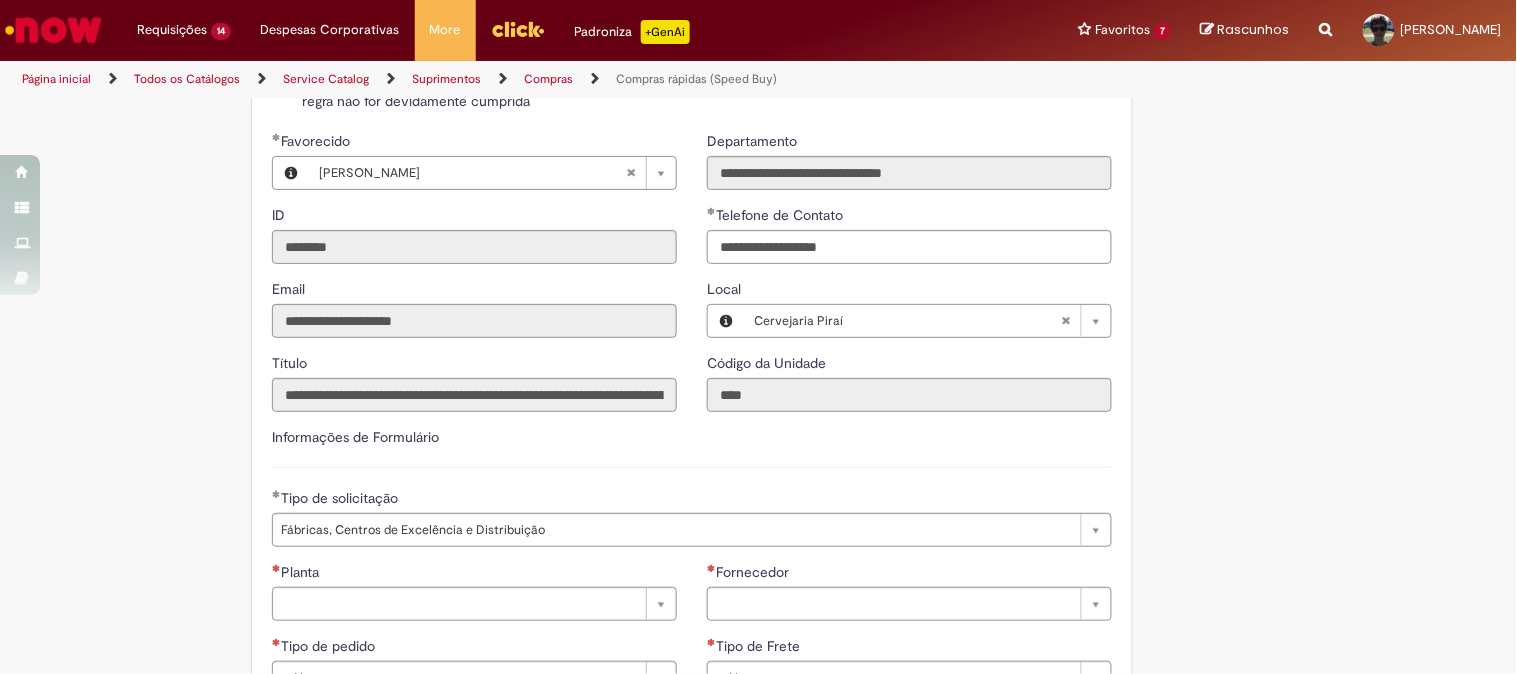scroll, scrollTop: 2777, scrollLeft: 0, axis: vertical 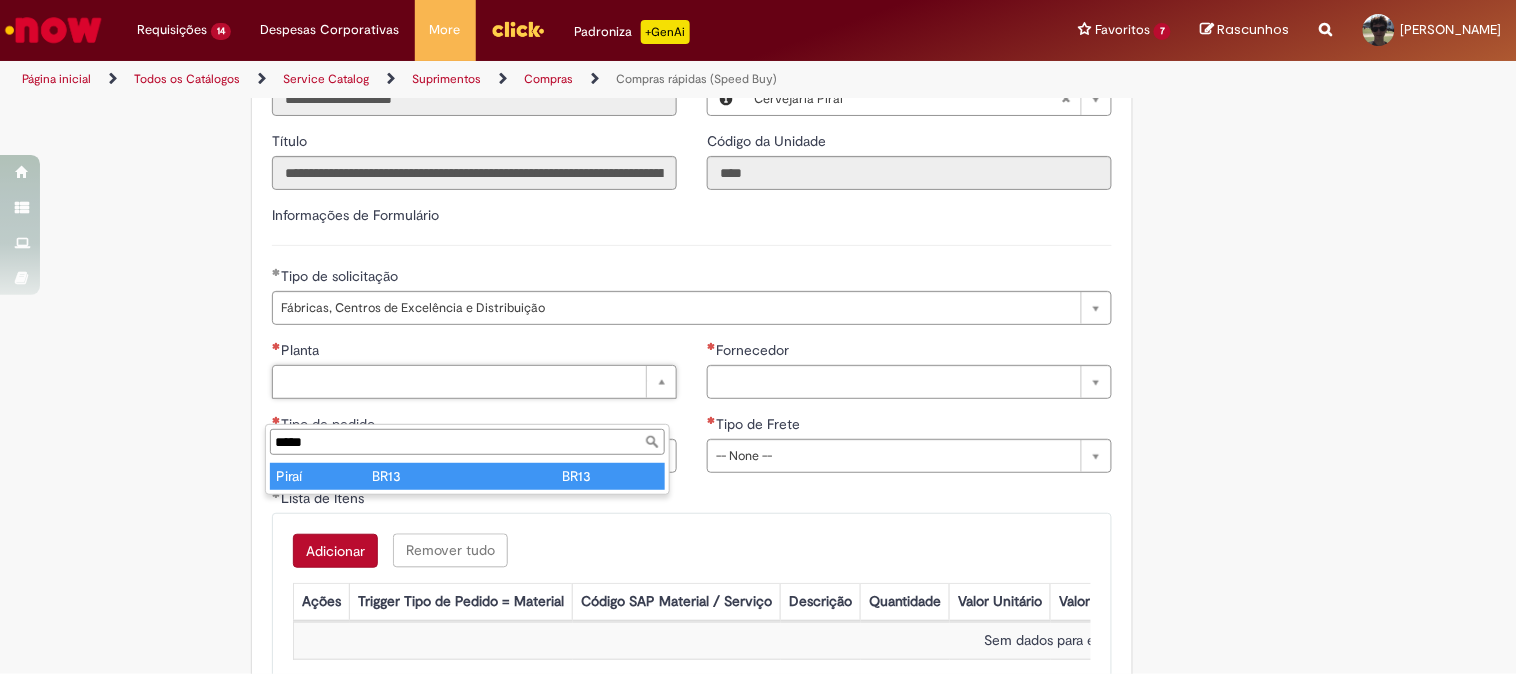 type on "*****" 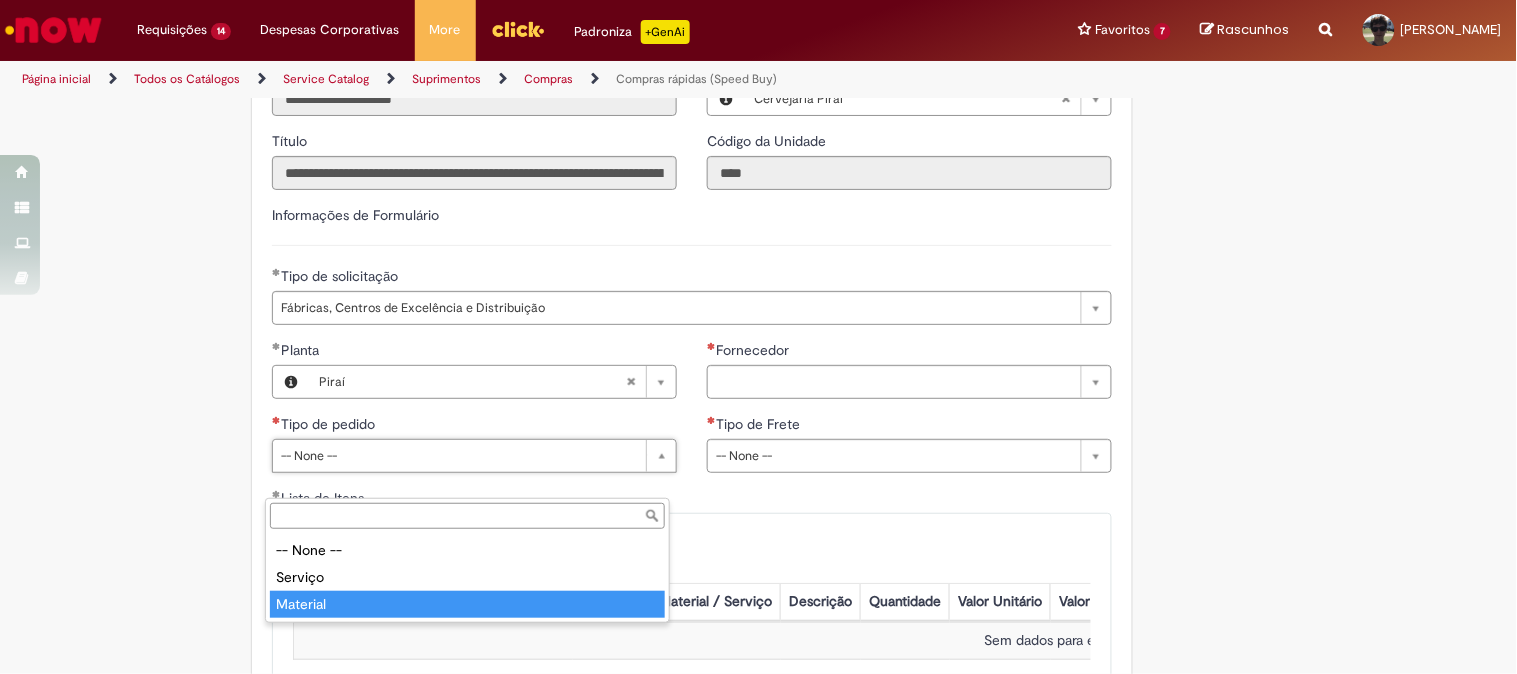type on "********" 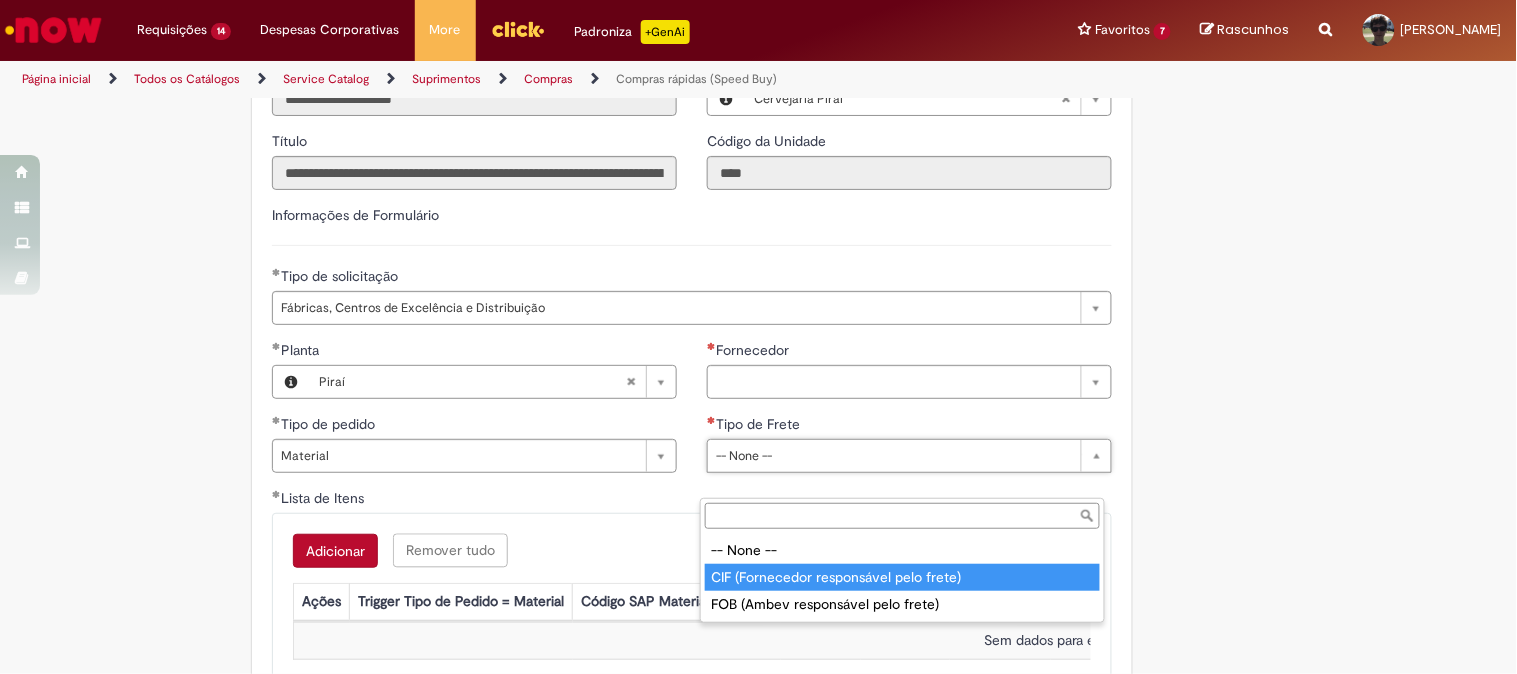 type on "**********" 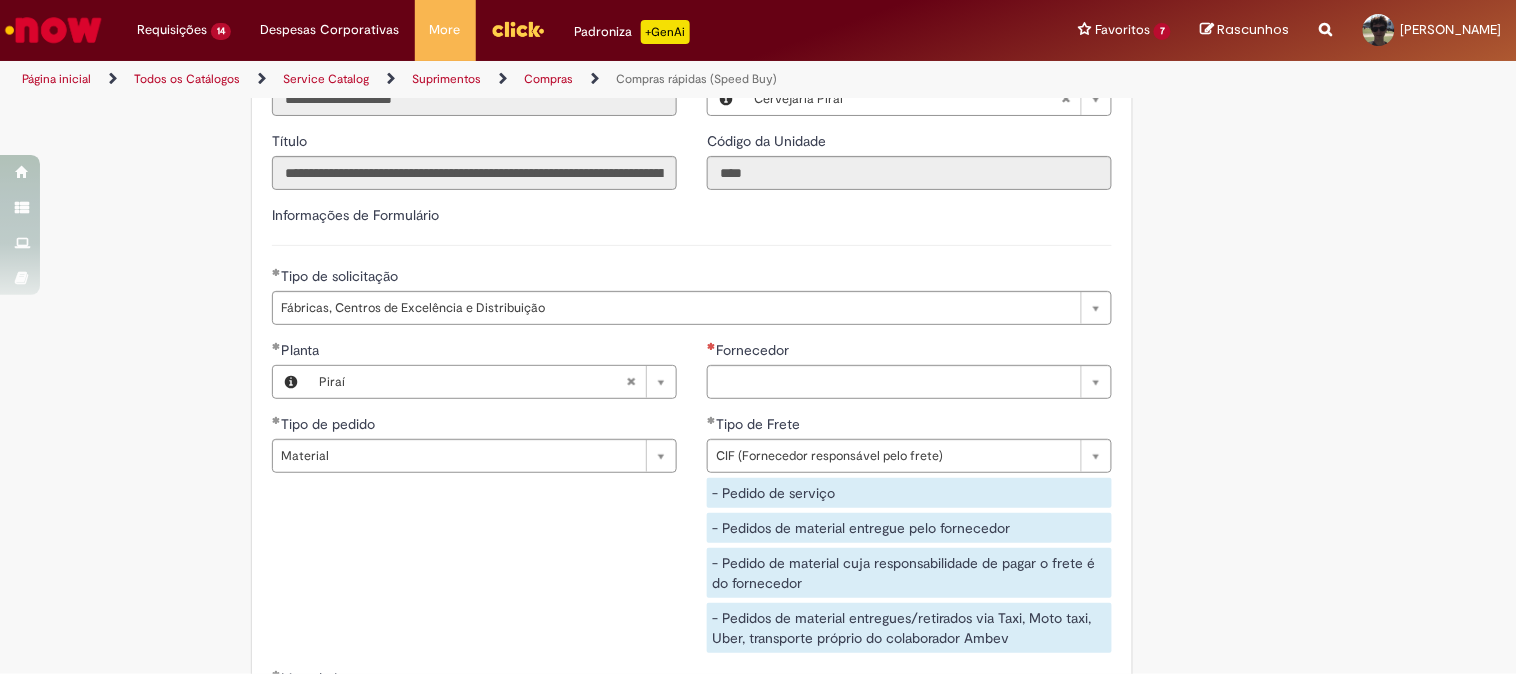 click on "**********" at bounding box center [692, 504] 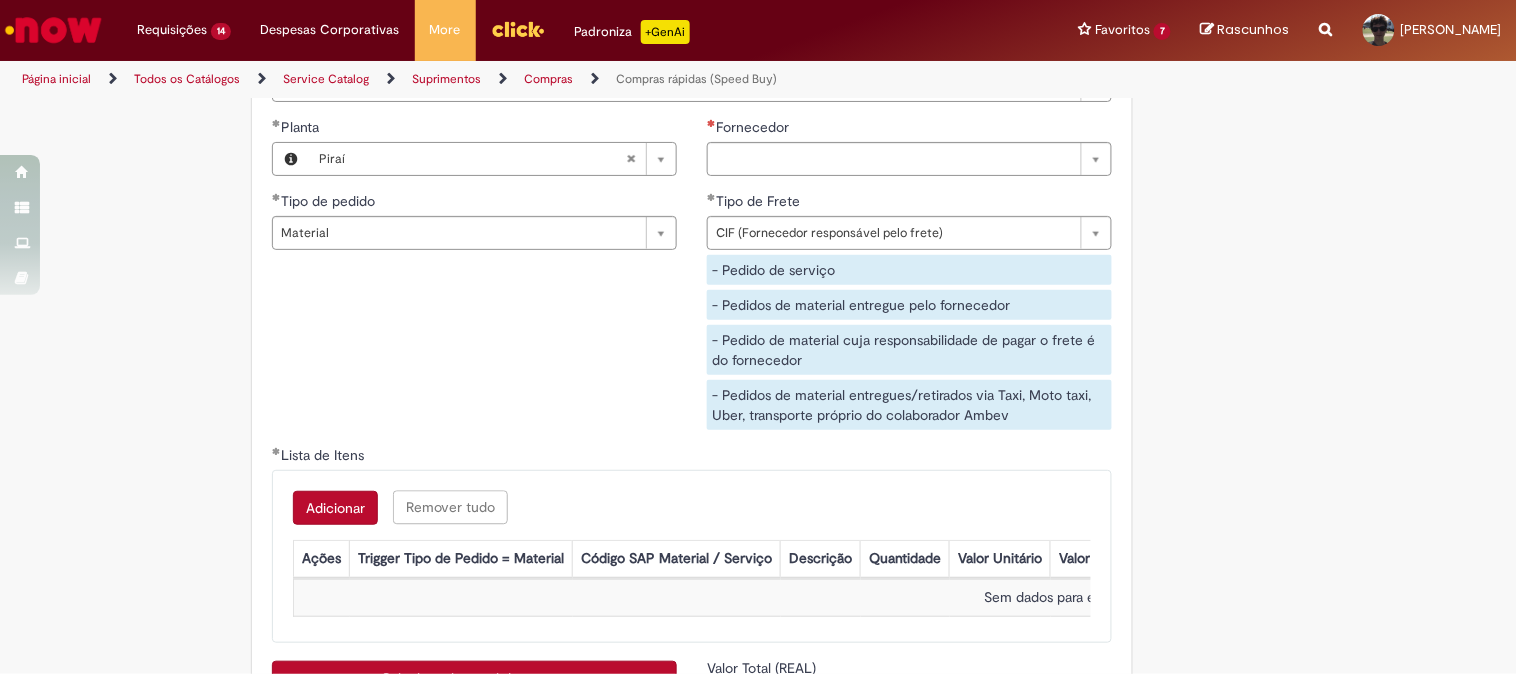 click on "Adicionar" at bounding box center [335, 508] 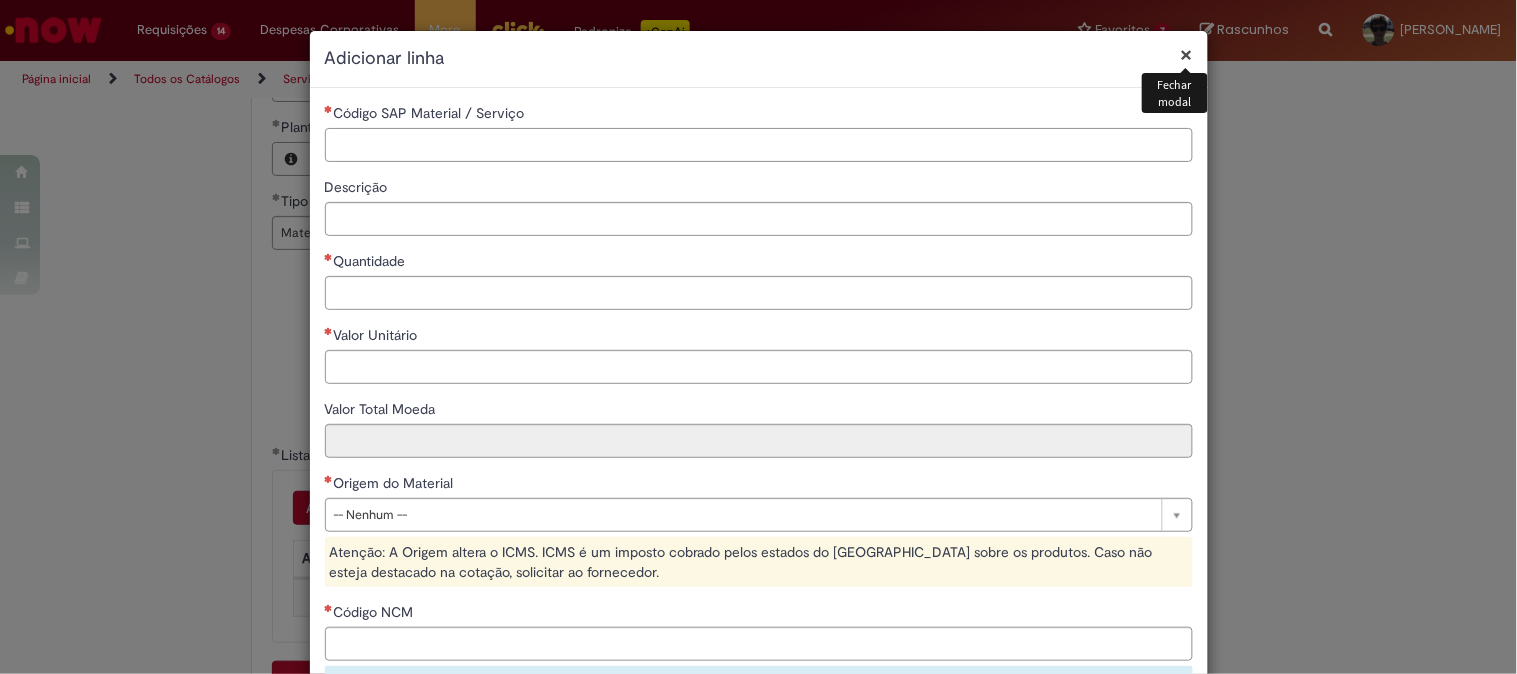 click on "Código SAP Material / Serviço" at bounding box center [759, 145] 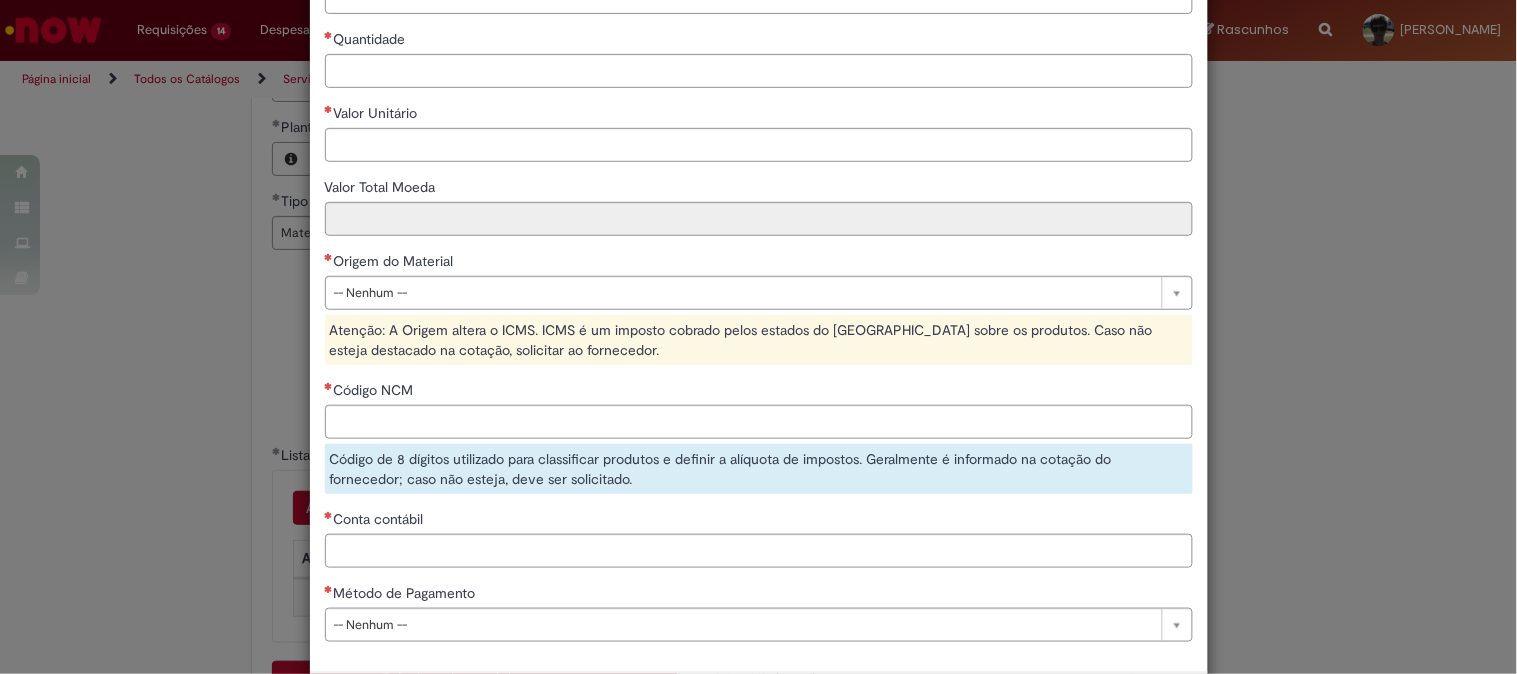 scroll, scrollTop: 315, scrollLeft: 0, axis: vertical 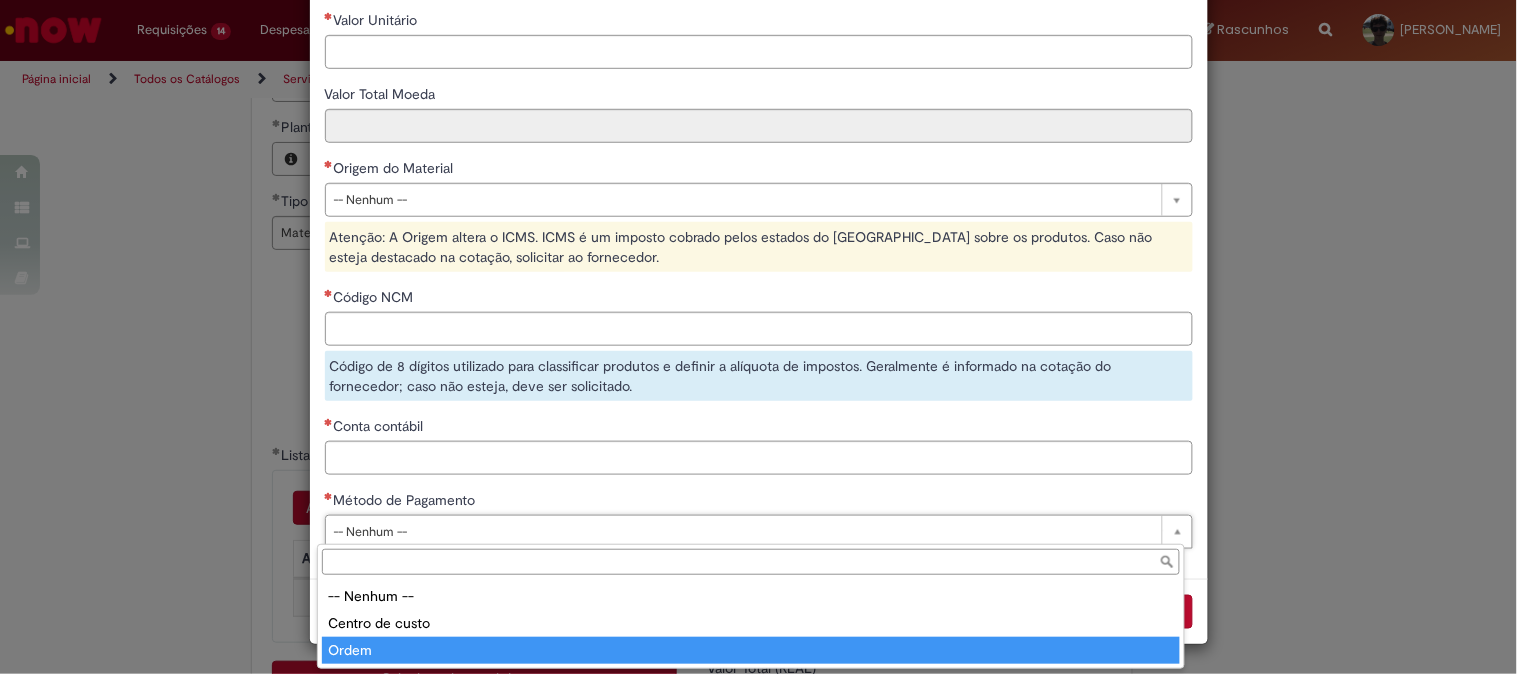 type on "*****" 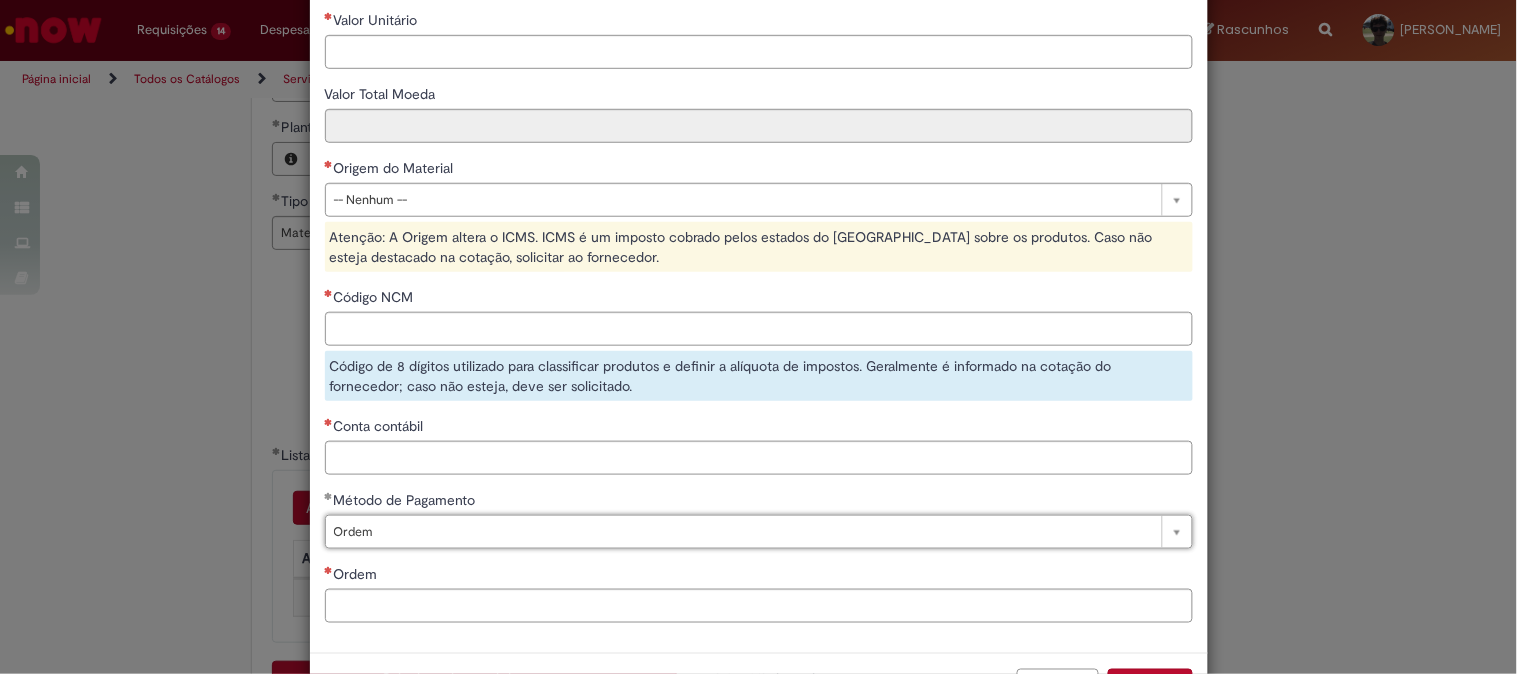 scroll, scrollTop: 390, scrollLeft: 0, axis: vertical 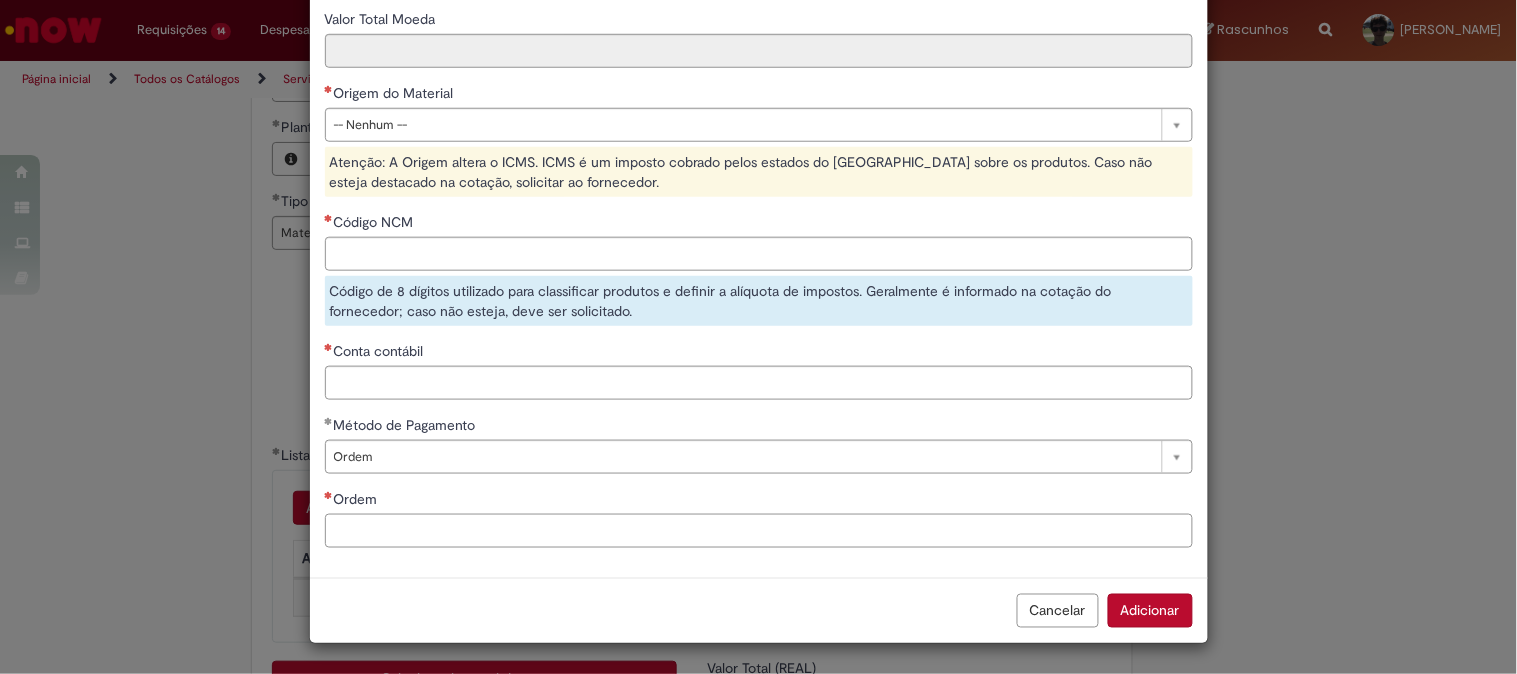 click on "Ordem" at bounding box center (759, 531) 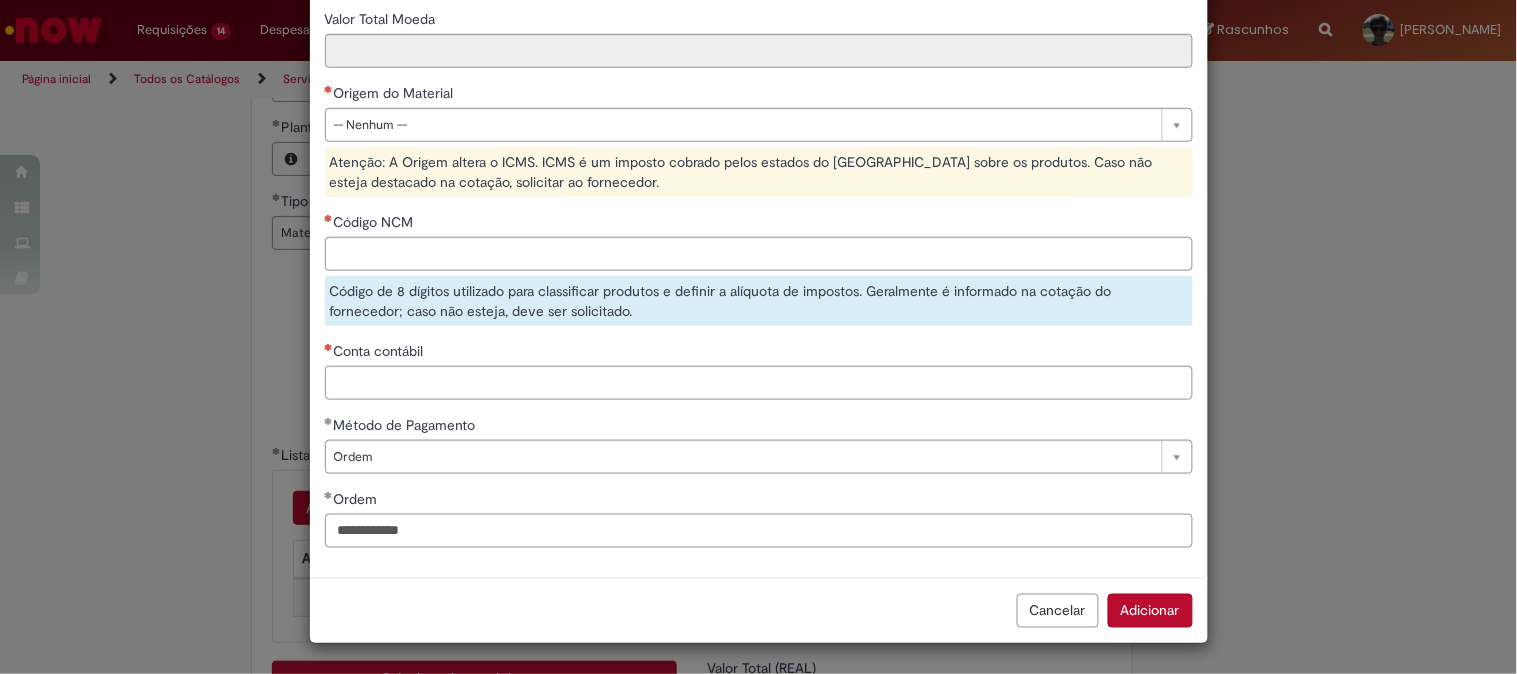type on "**********" 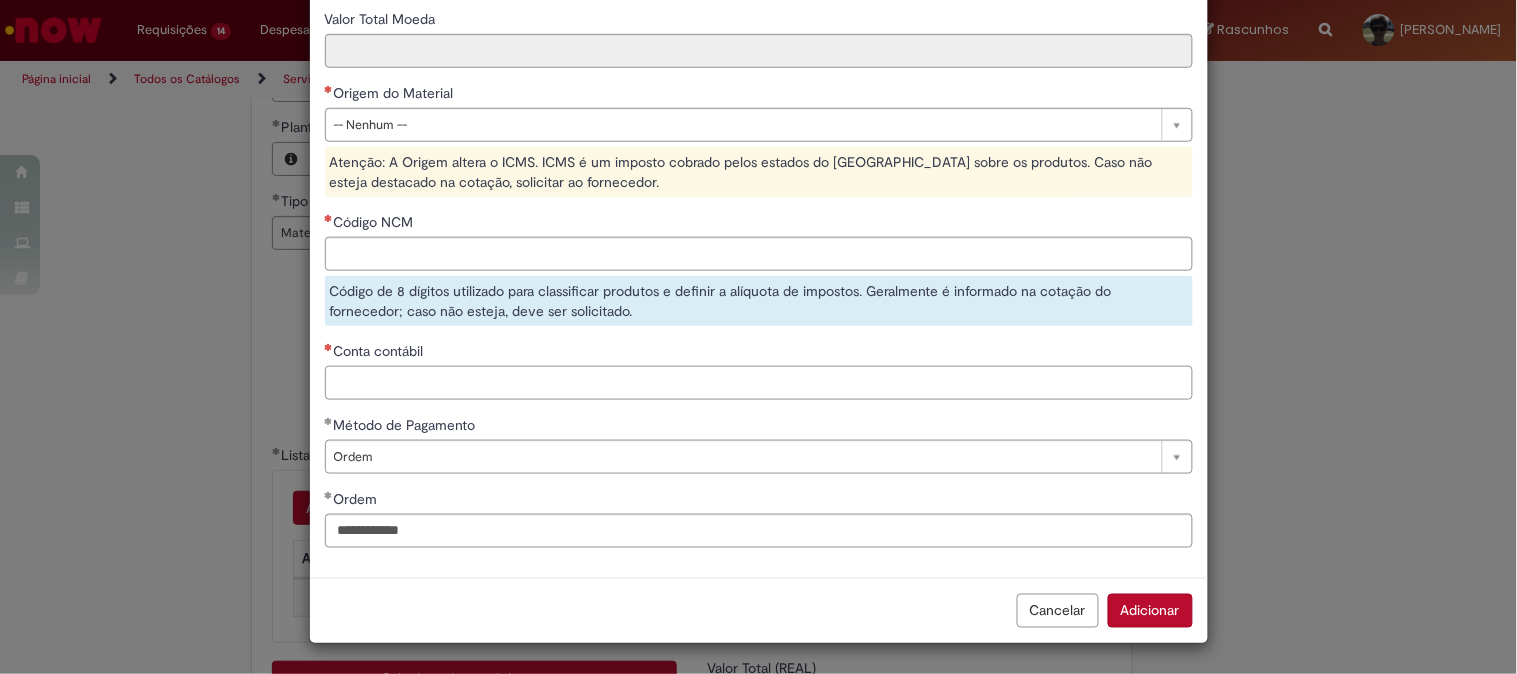 click on "Conta contábil" at bounding box center [759, 383] 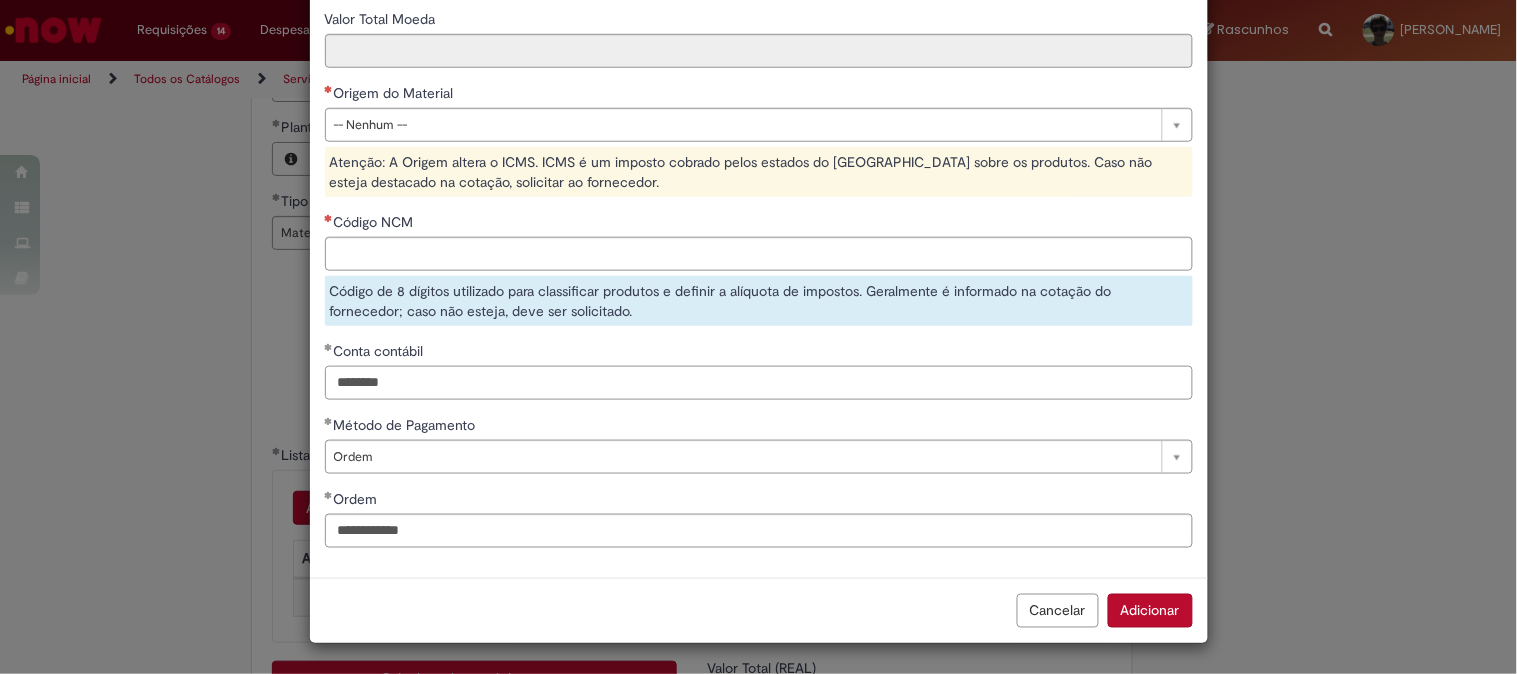type on "********" 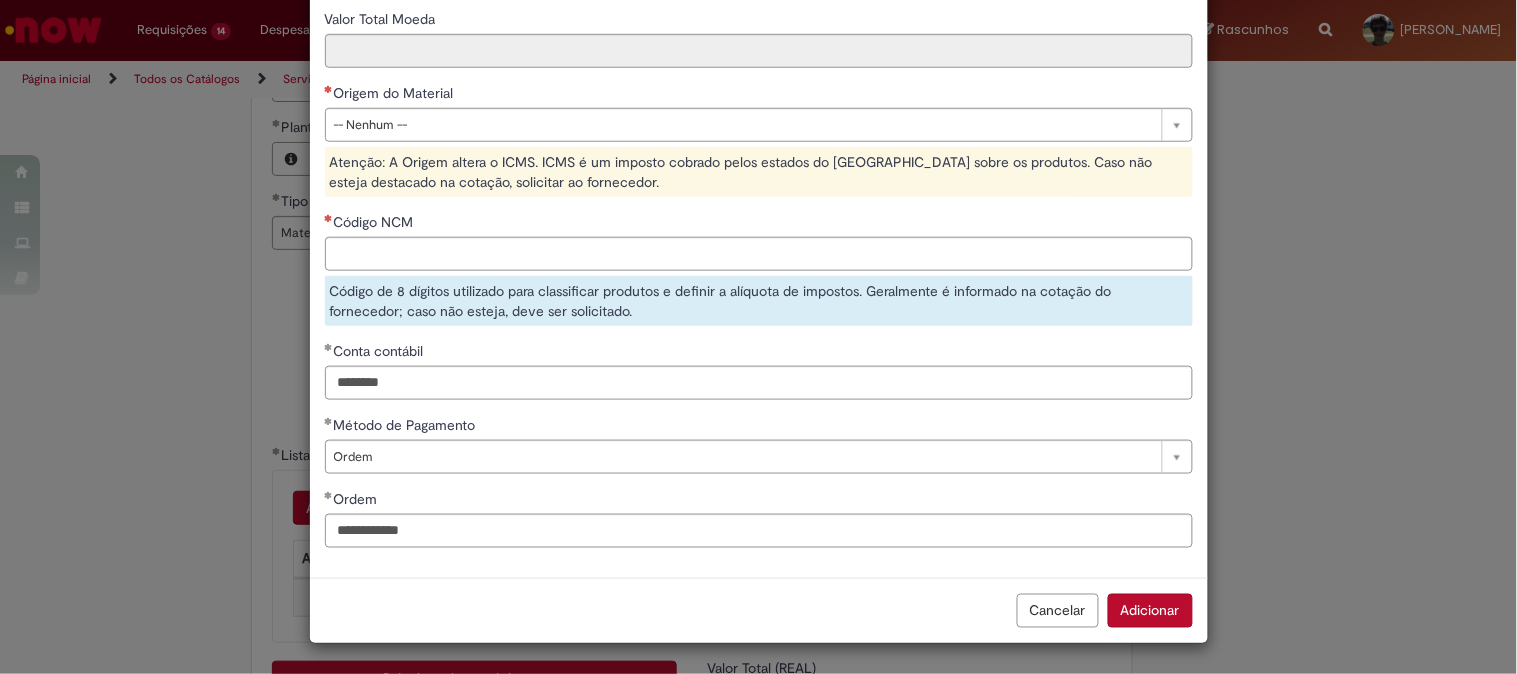 click on "Código NCM Código de 8 dígitos utilizado para classificar produtos e definir a alíquota de impostos. Geralmente é informado na cotação do fornecedor; caso não esteja, deve ser solicitado." at bounding box center (759, 269) 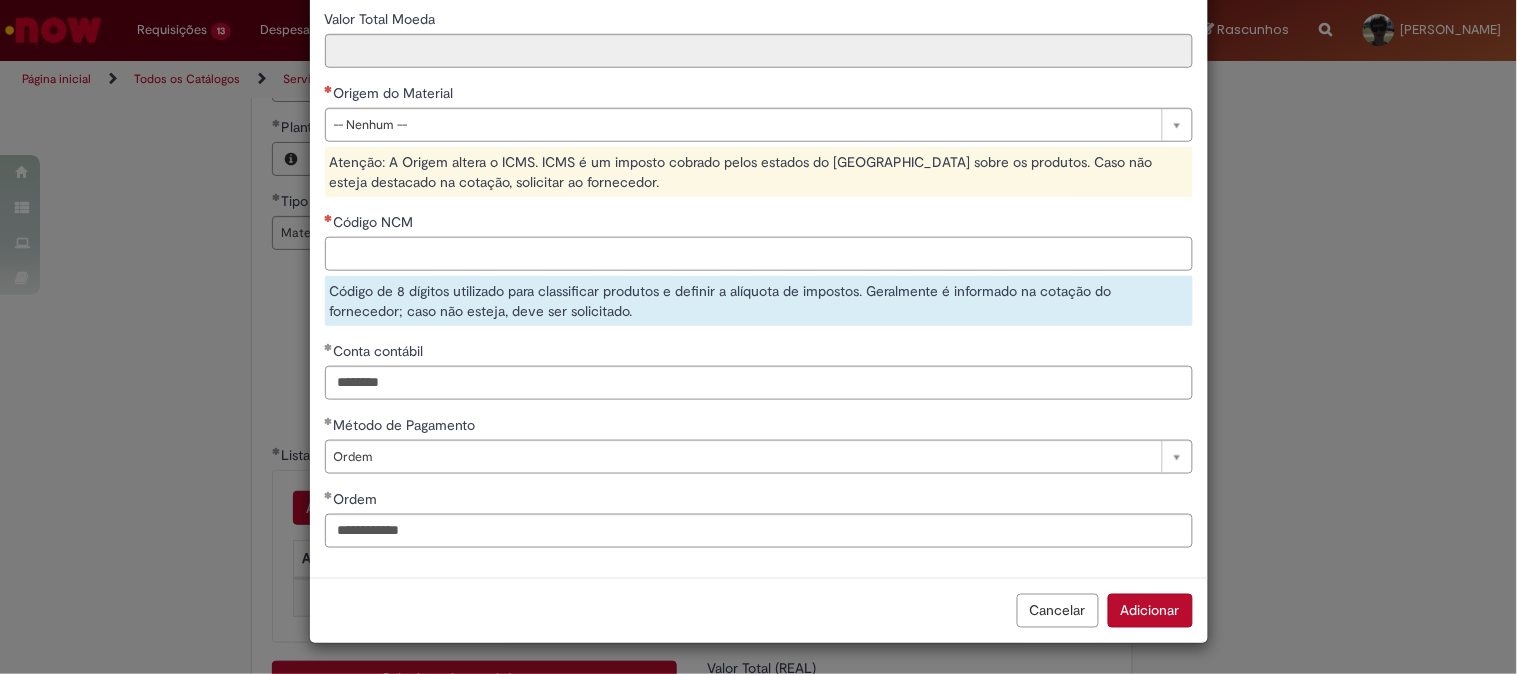 click on "Código NCM" at bounding box center (759, 254) 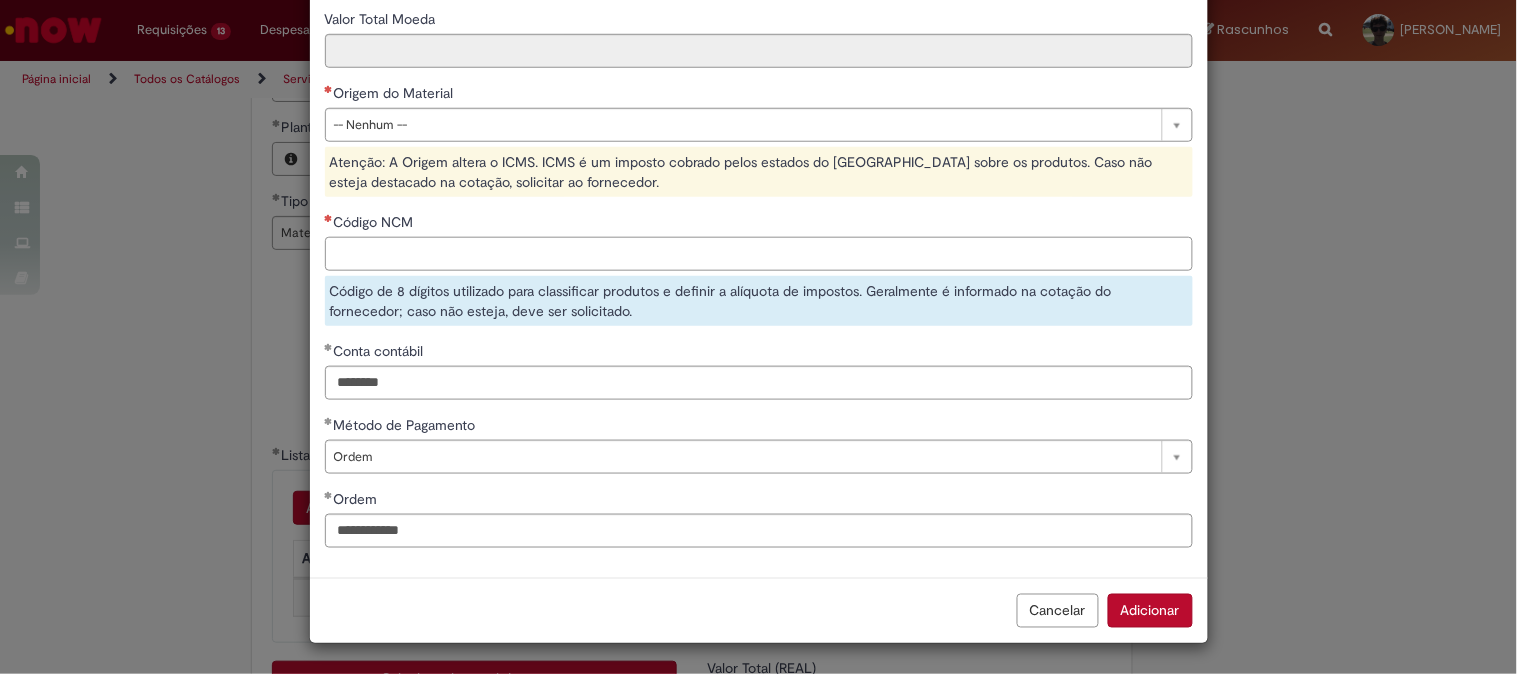 paste on "******" 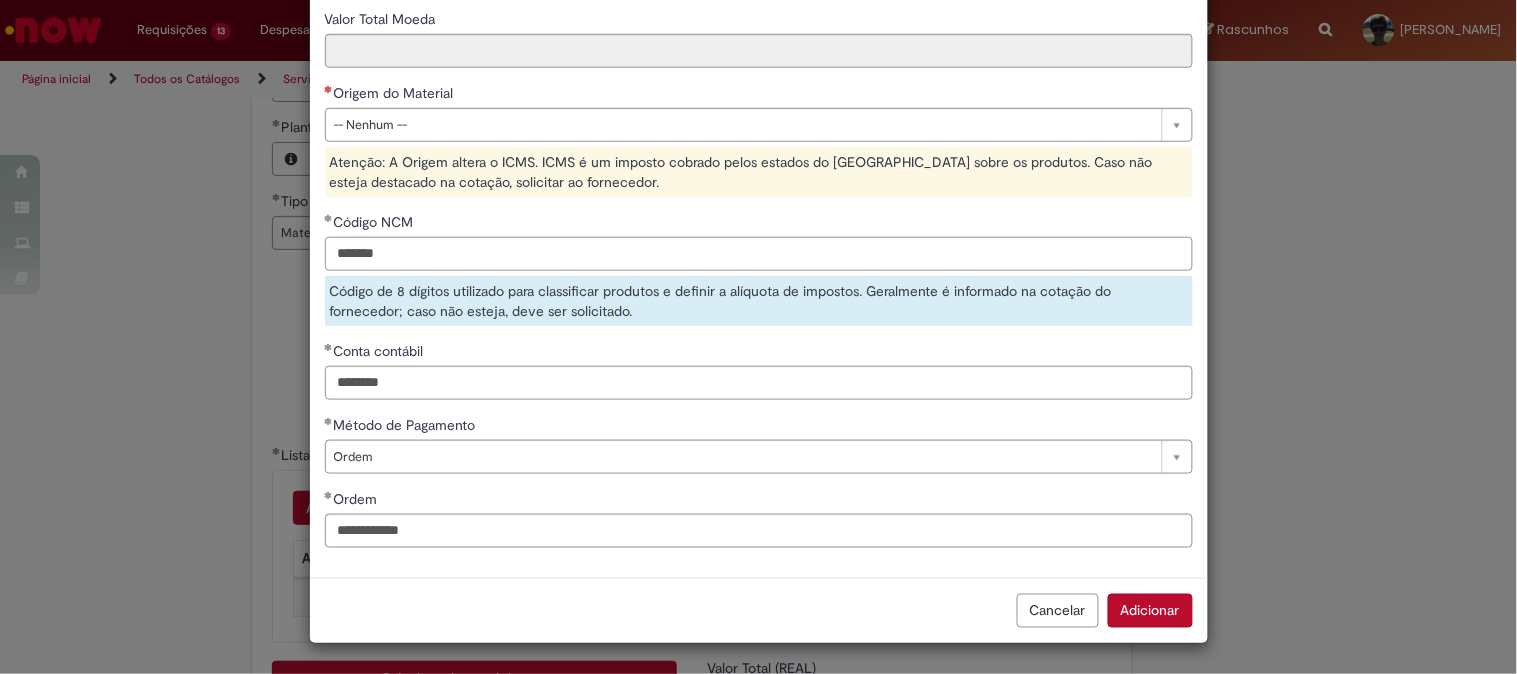 type 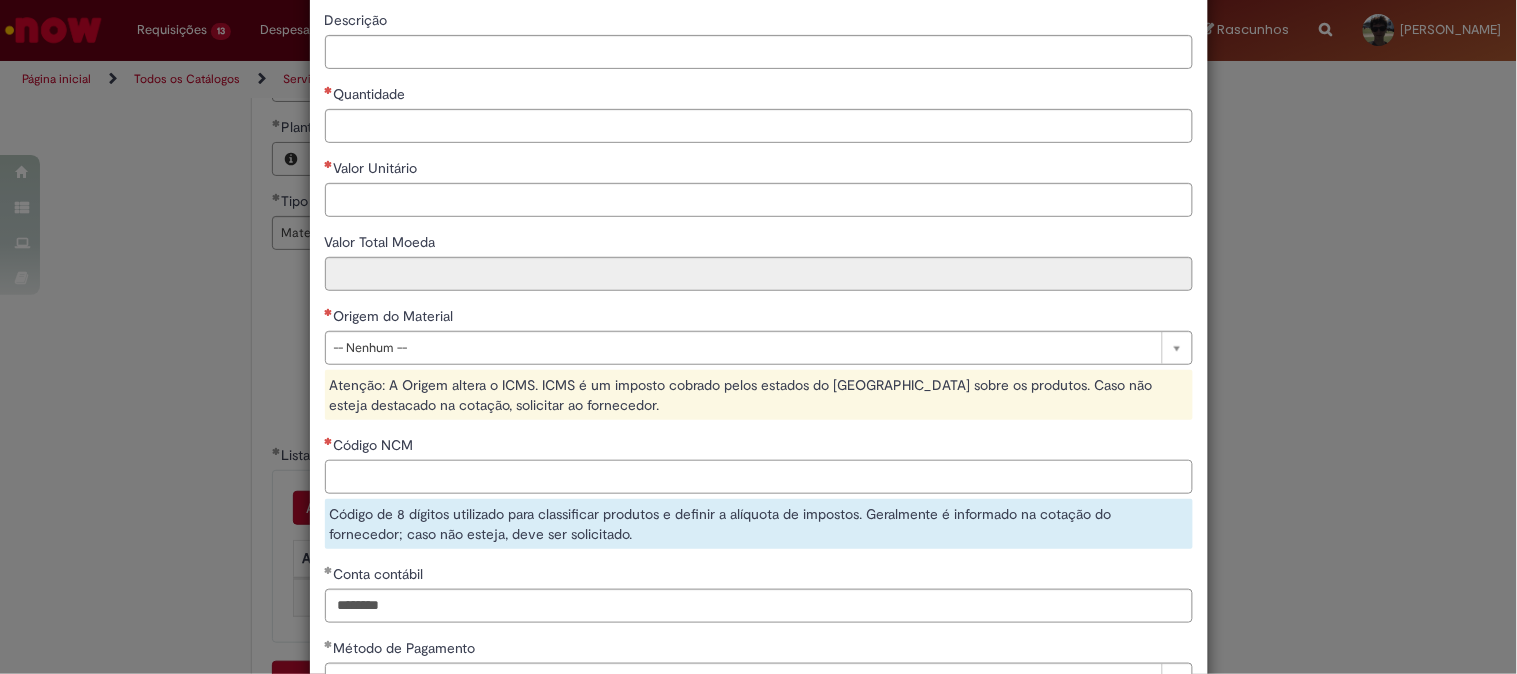 scroll, scrollTop: 56, scrollLeft: 0, axis: vertical 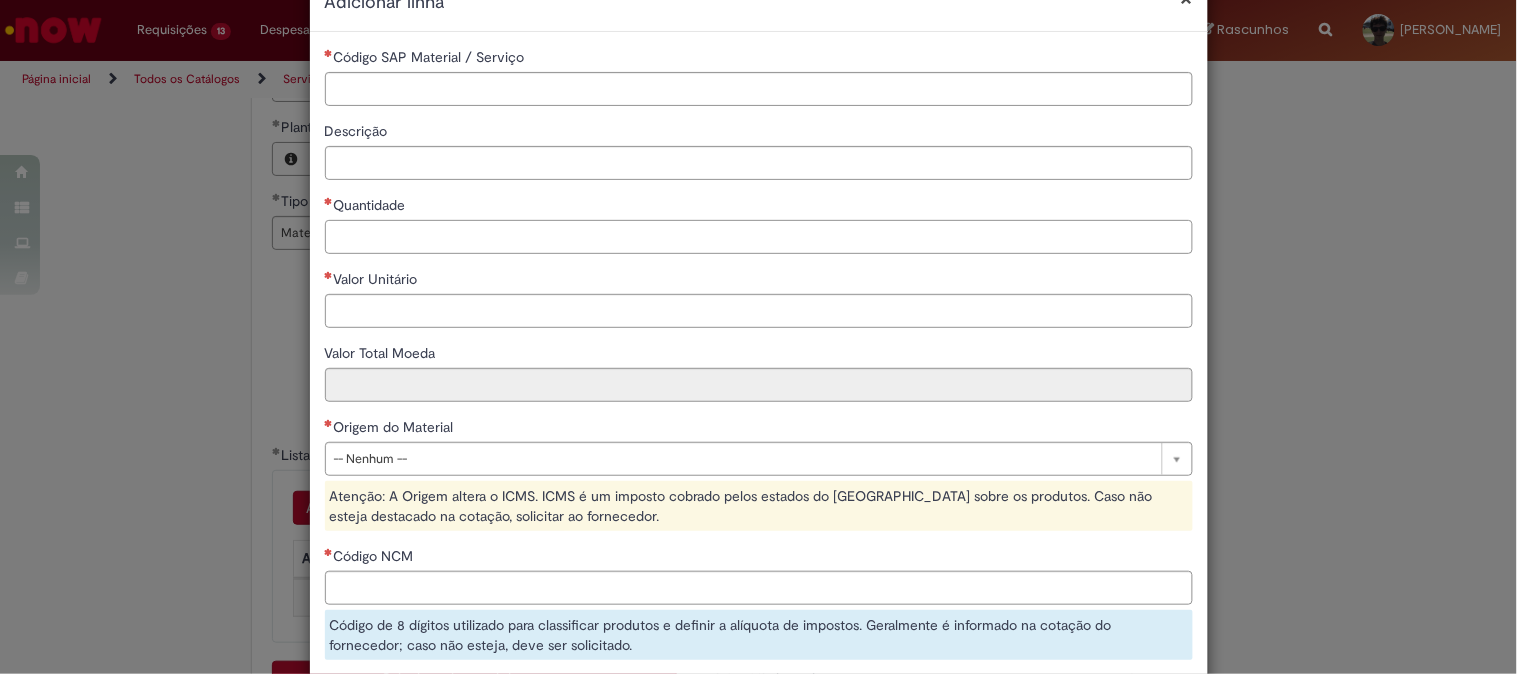 click on "Quantidade" at bounding box center (759, 237) 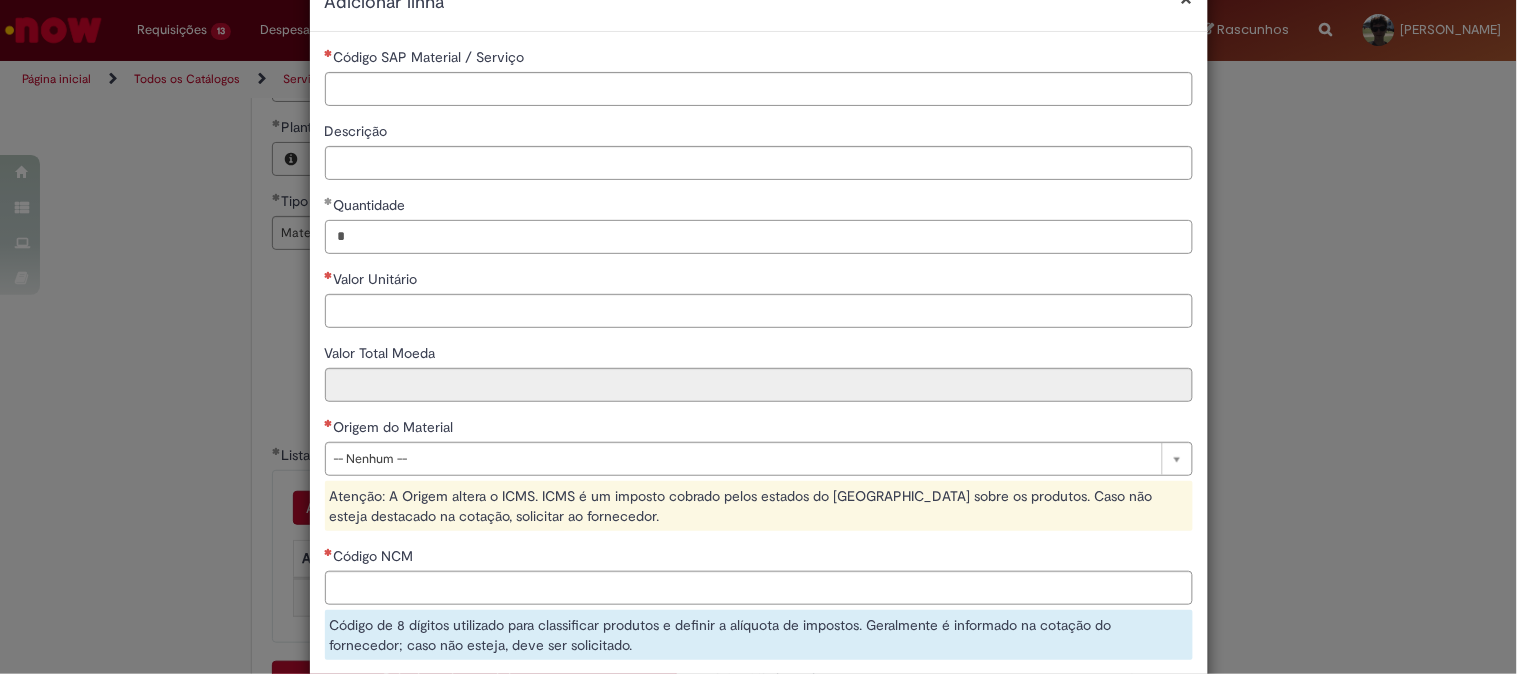 type on "*" 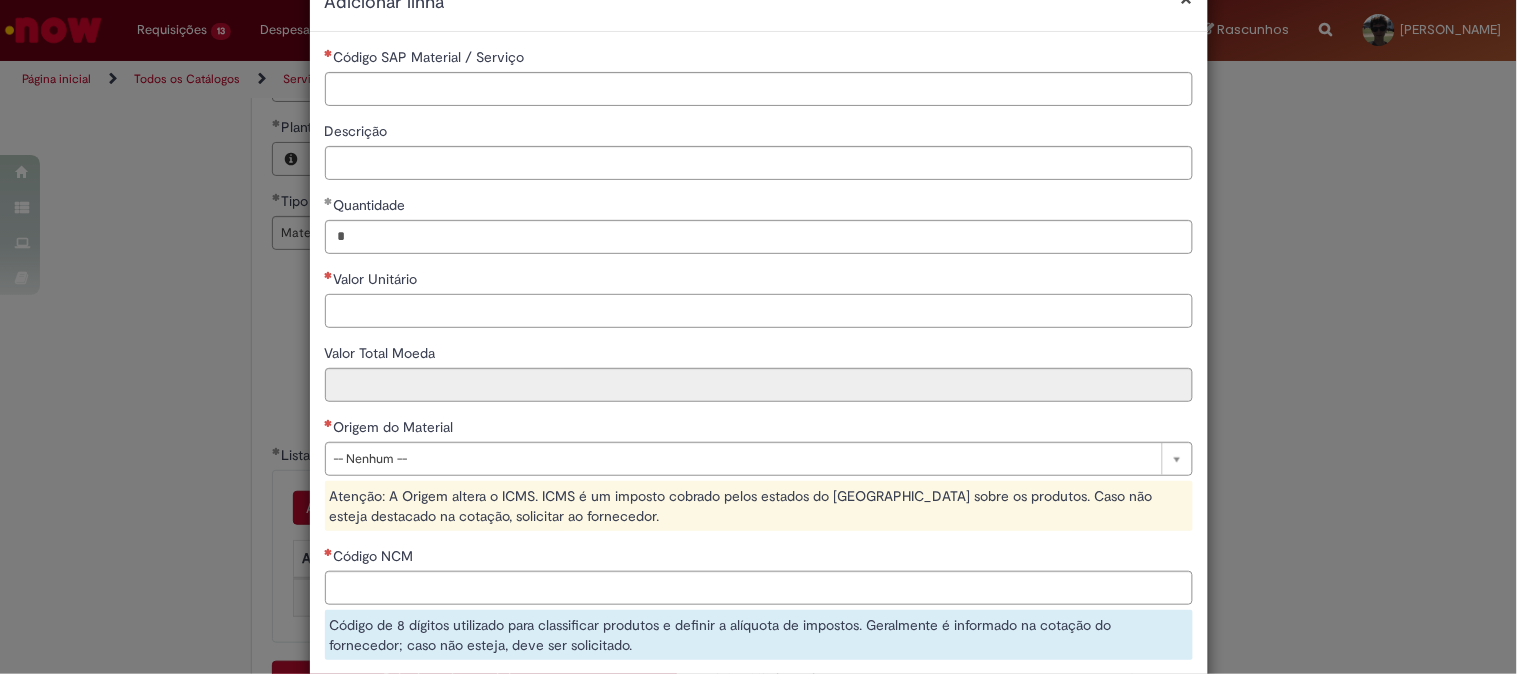 click on "Valor Unitário" at bounding box center [759, 311] 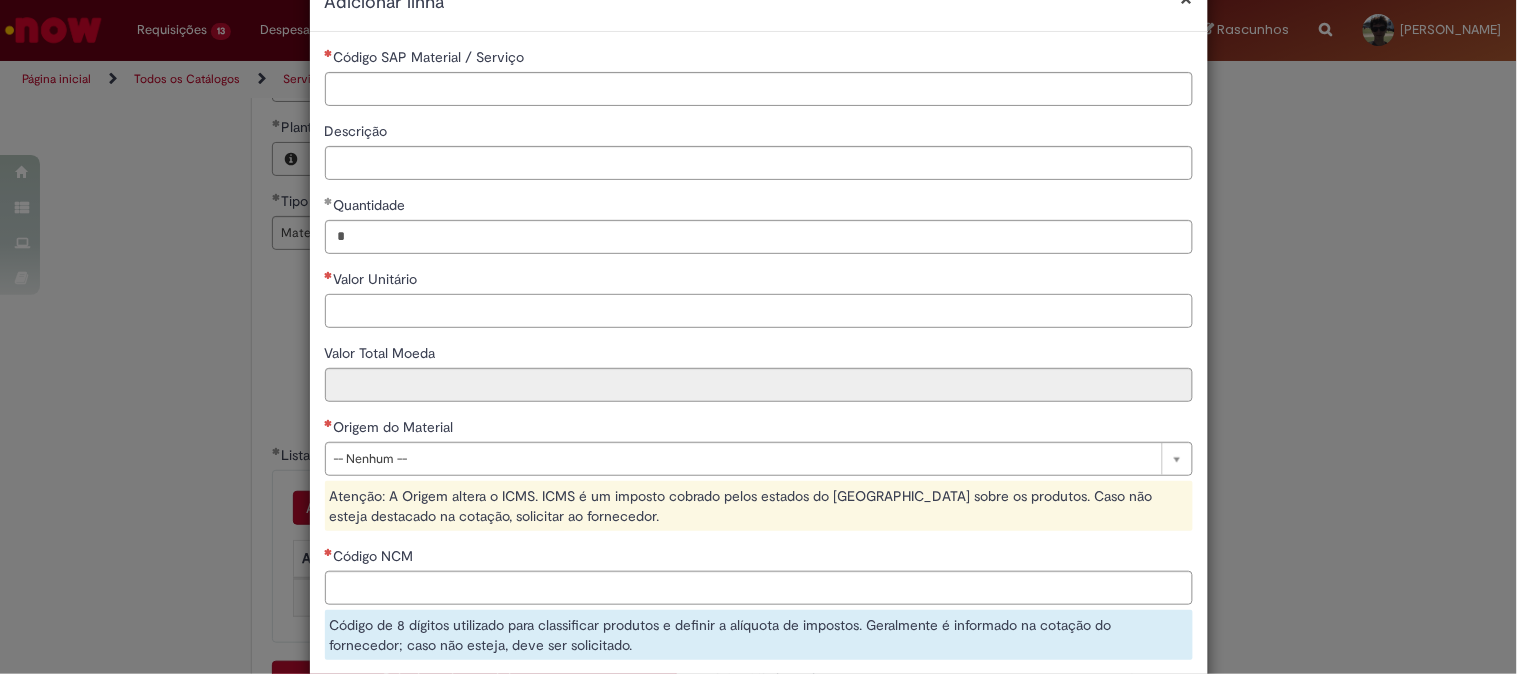 paste on "******" 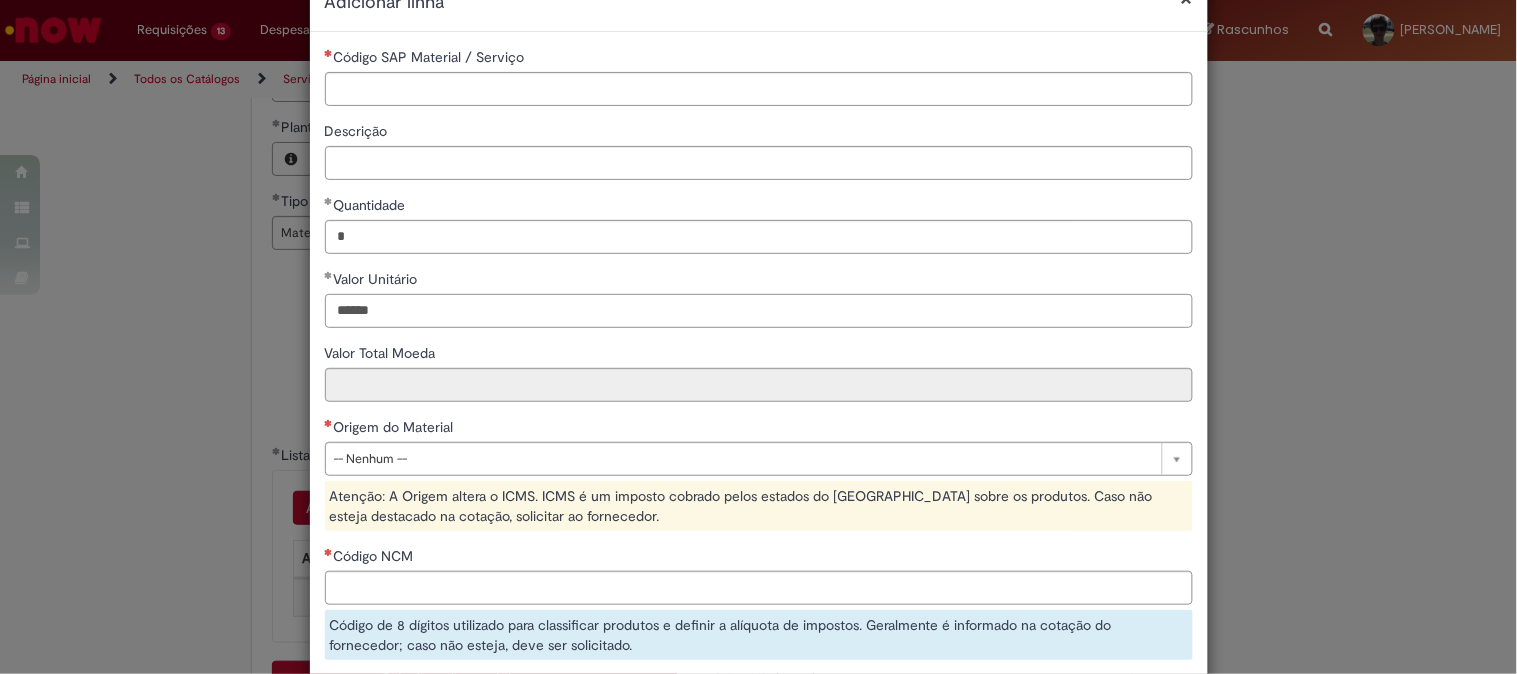 type on "******" 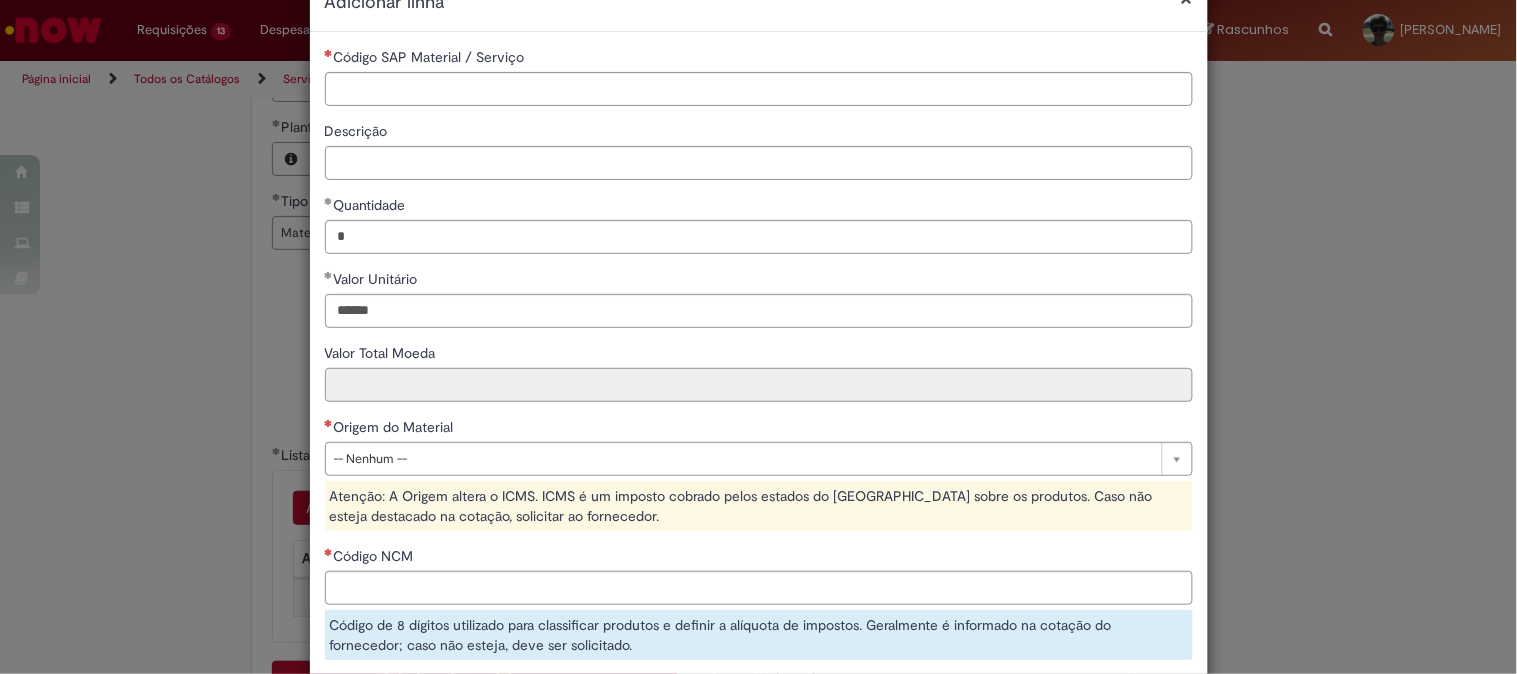 click on "Valor Total Moeda" at bounding box center (759, 385) 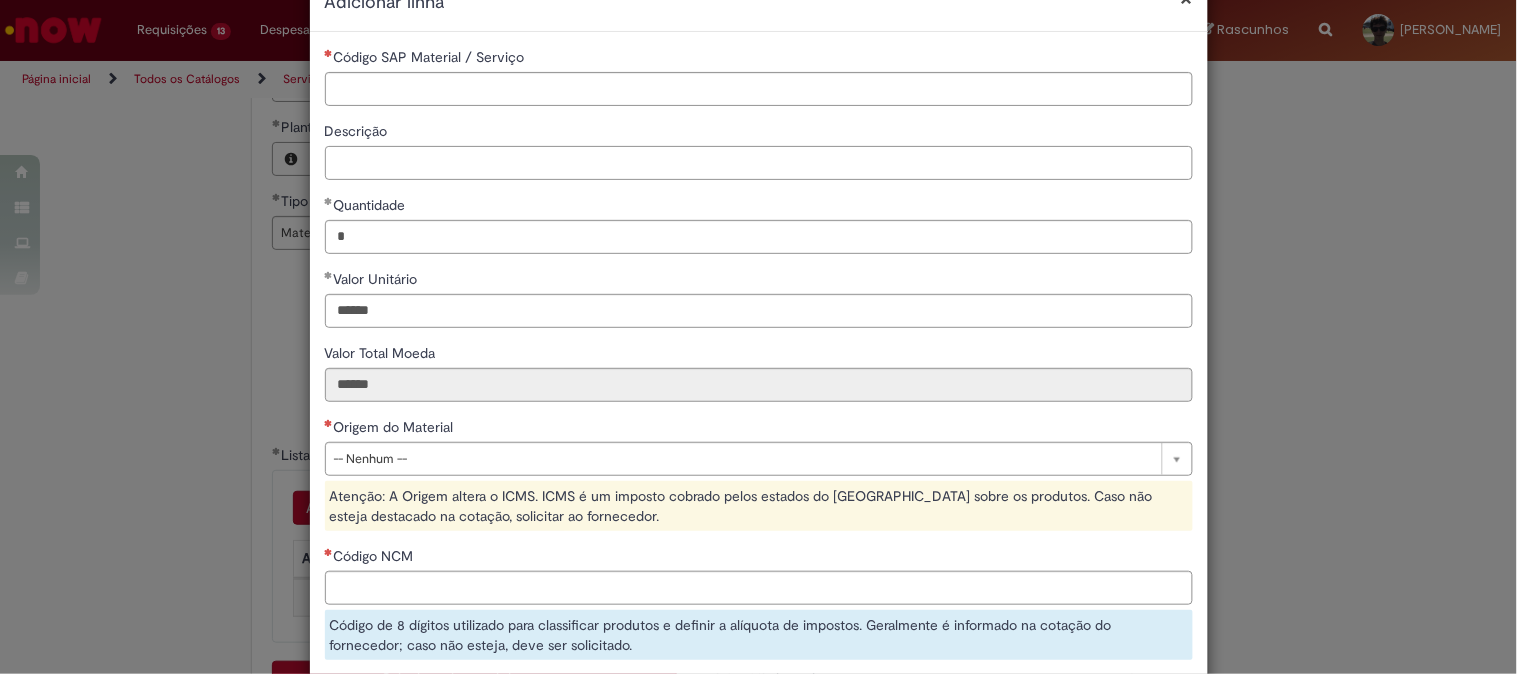 click on "Descrição" at bounding box center (759, 163) 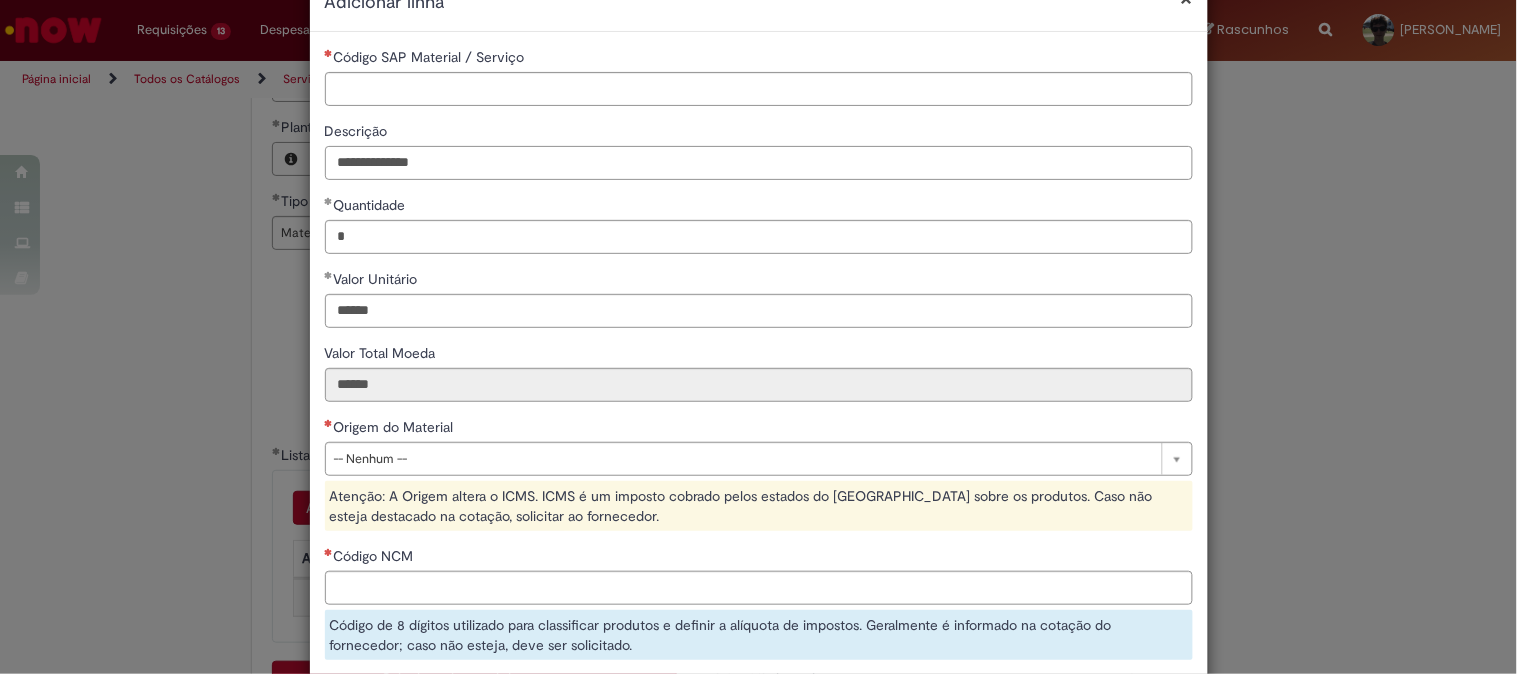 type on "**********" 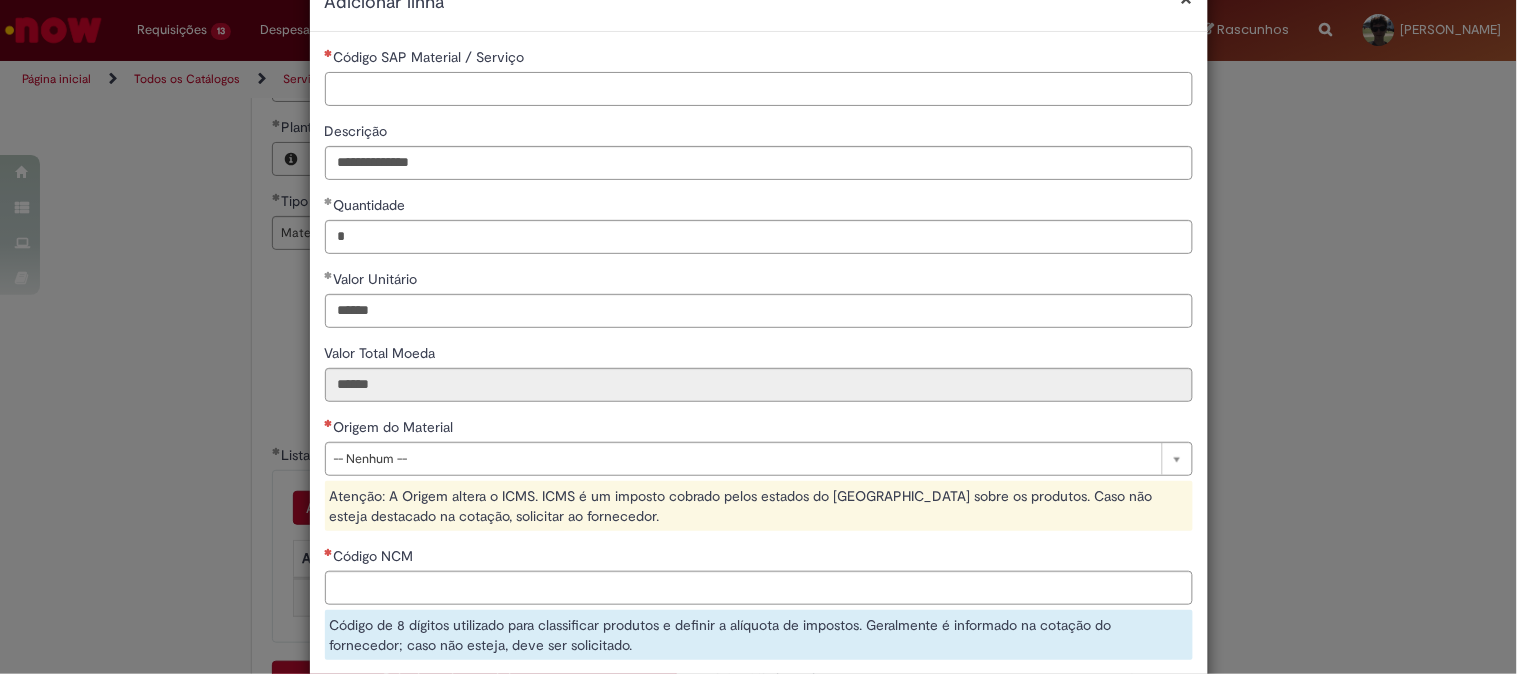 click on "Código SAP Material / Serviço" at bounding box center [759, 89] 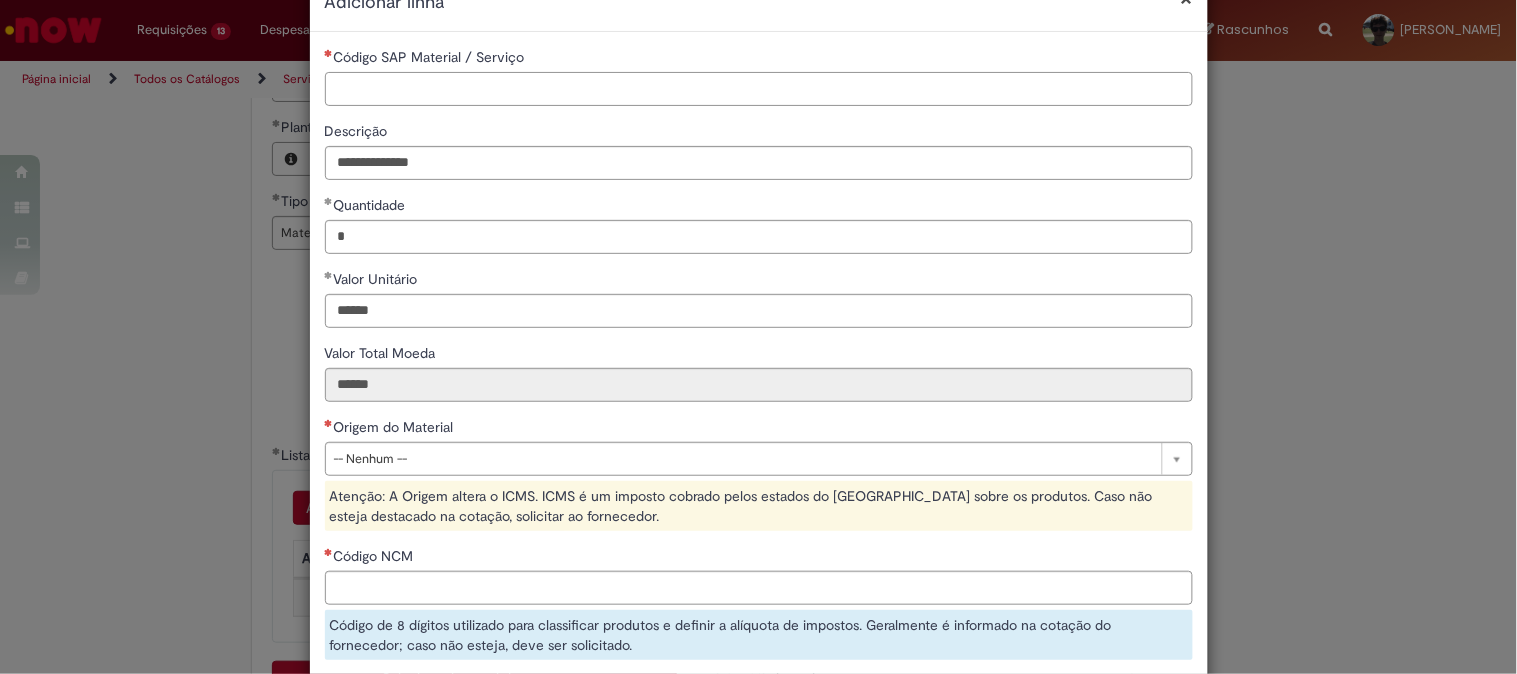 paste on "********" 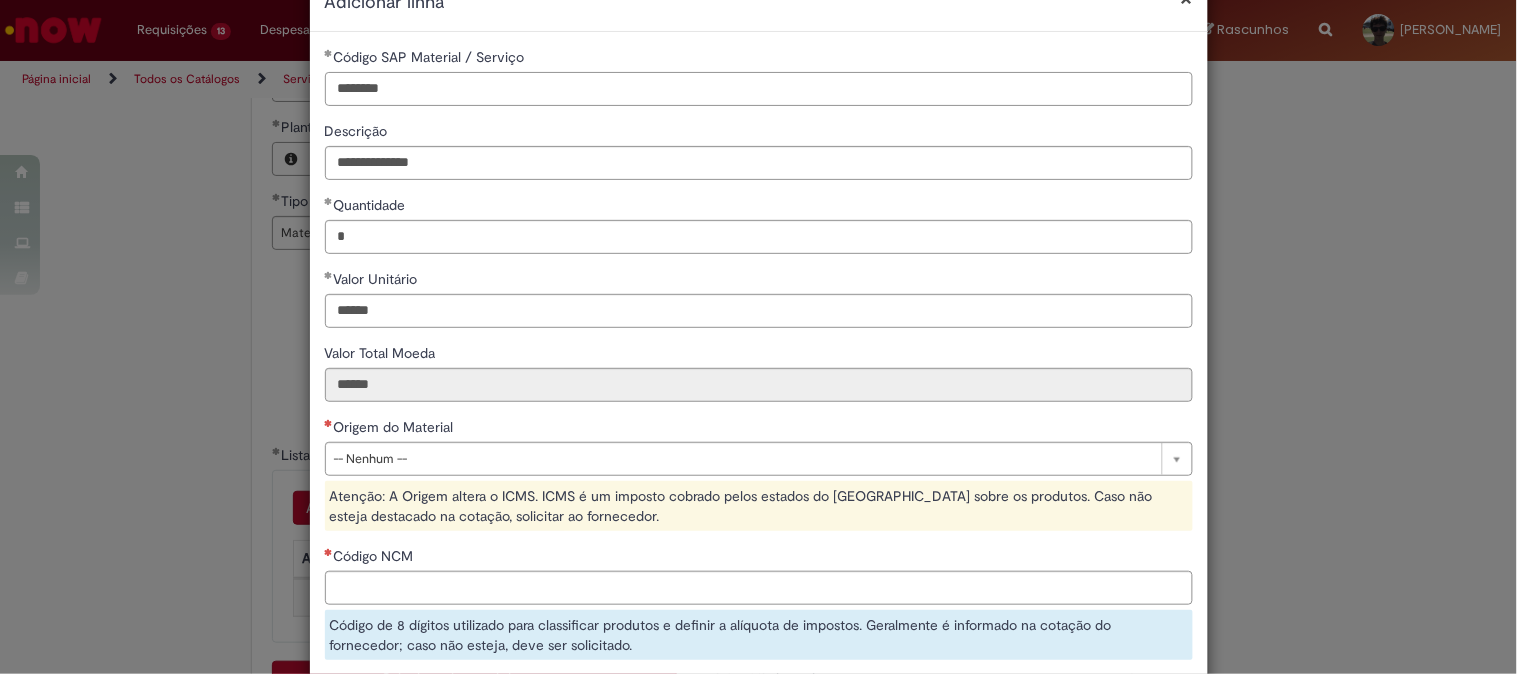 type on "********" 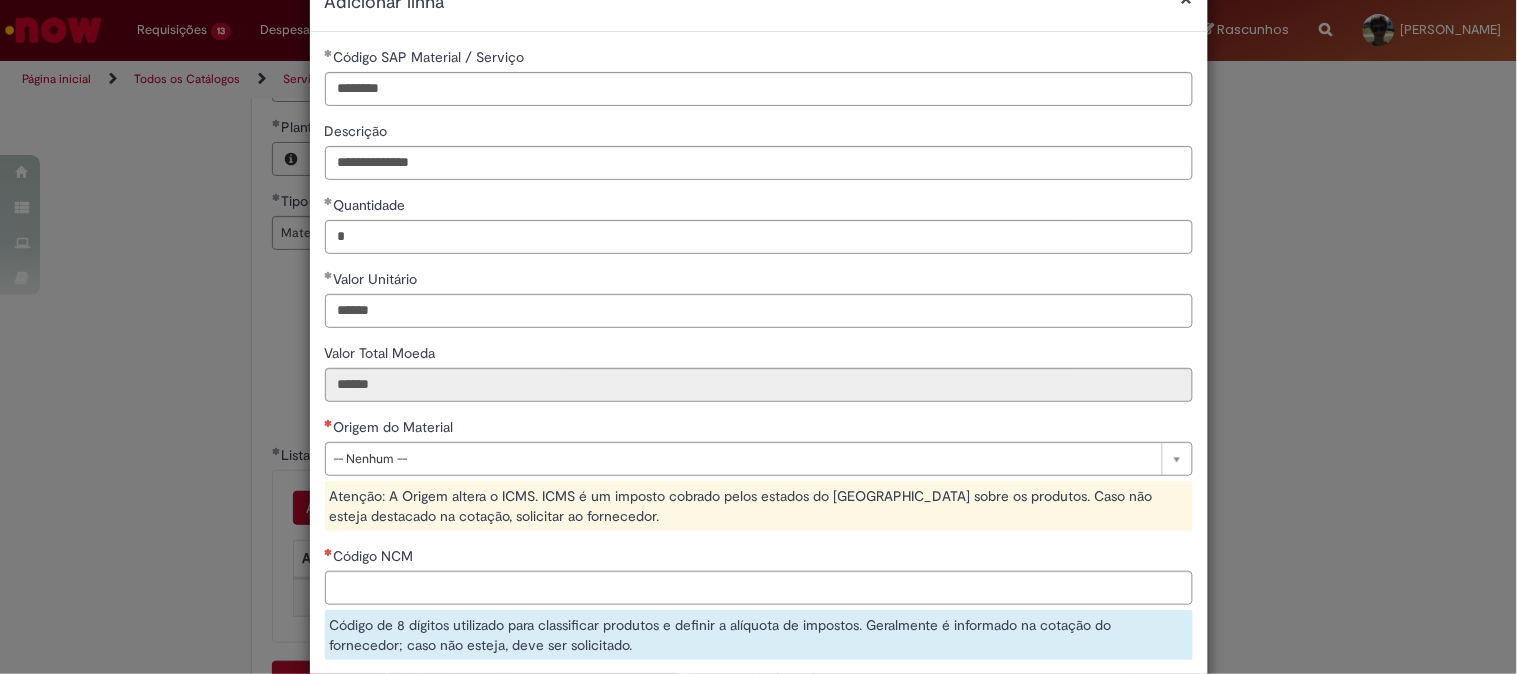 scroll, scrollTop: 57, scrollLeft: 0, axis: vertical 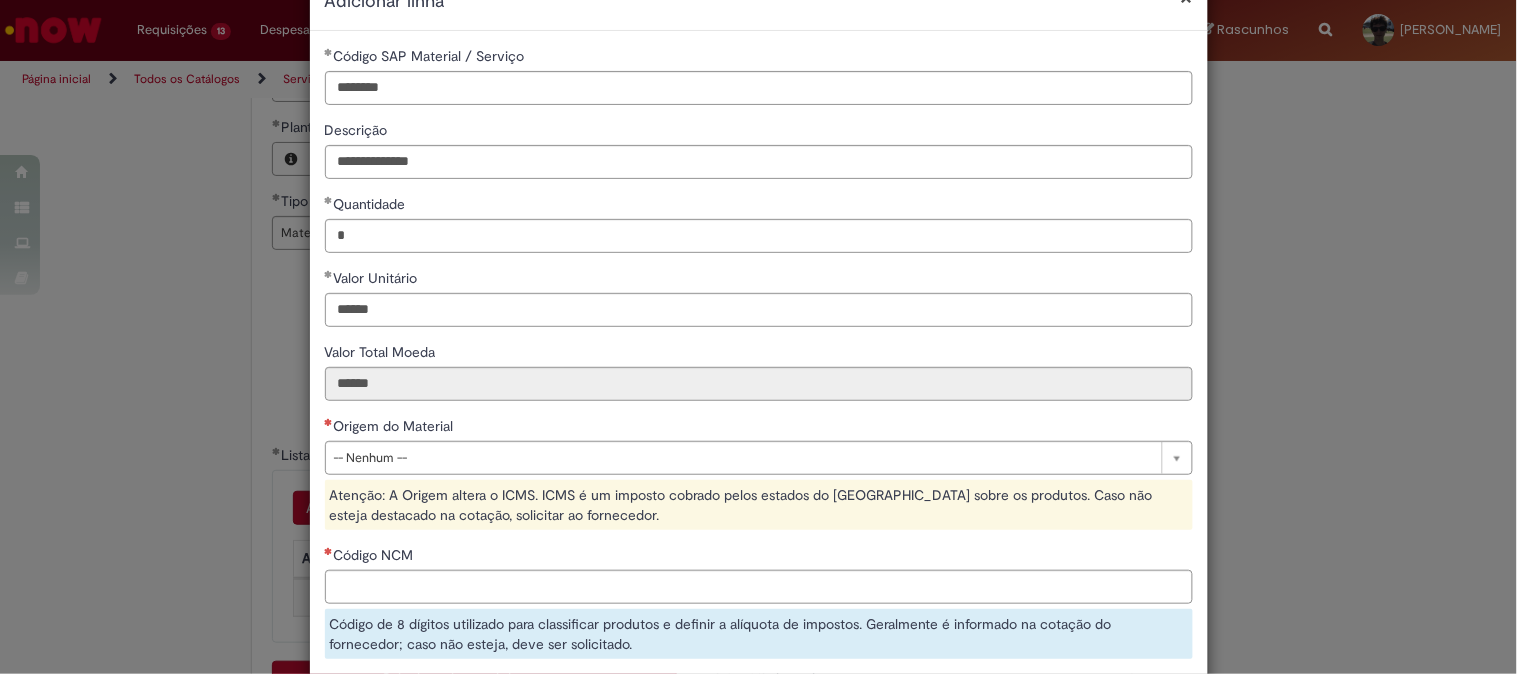 click on "**********" at bounding box center (759, 471) 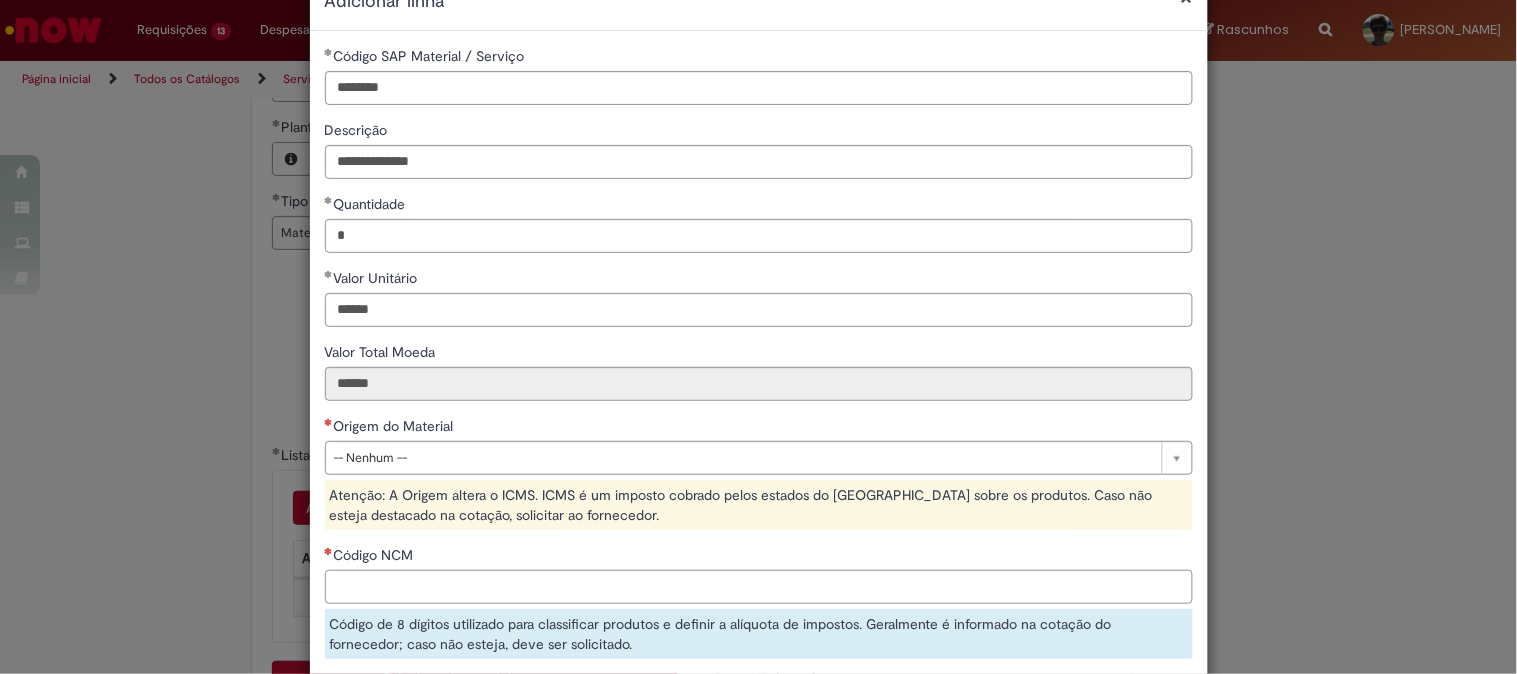 click on "Código NCM" at bounding box center [759, 587] 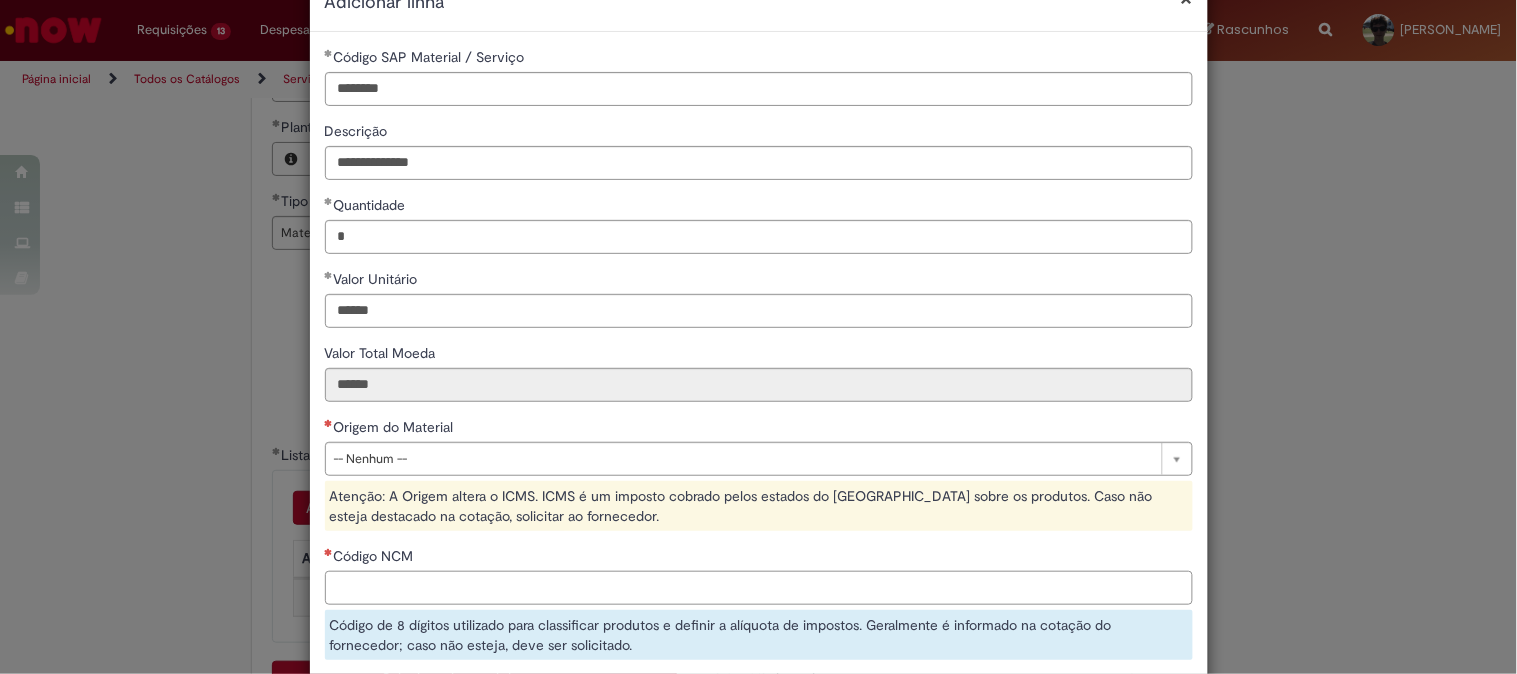 paste on "********" 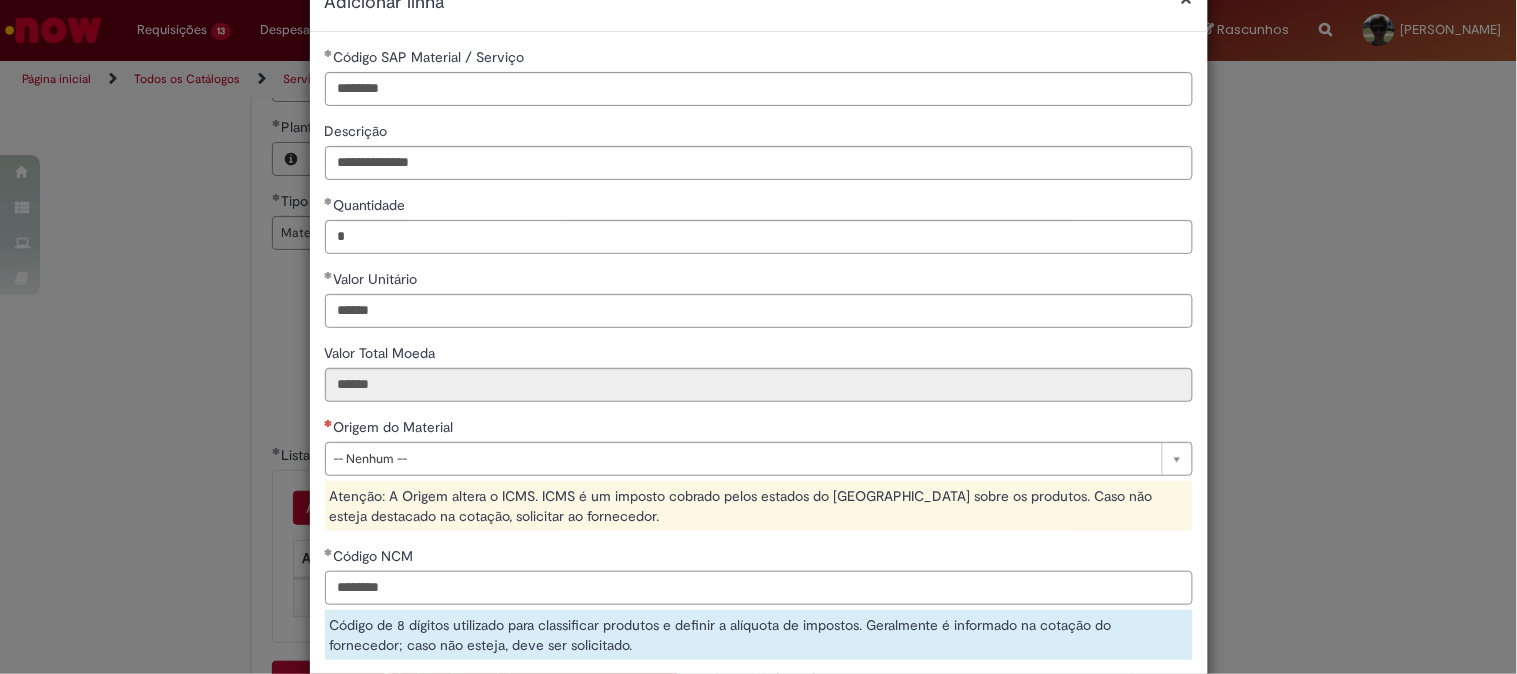 scroll, scrollTop: 390, scrollLeft: 0, axis: vertical 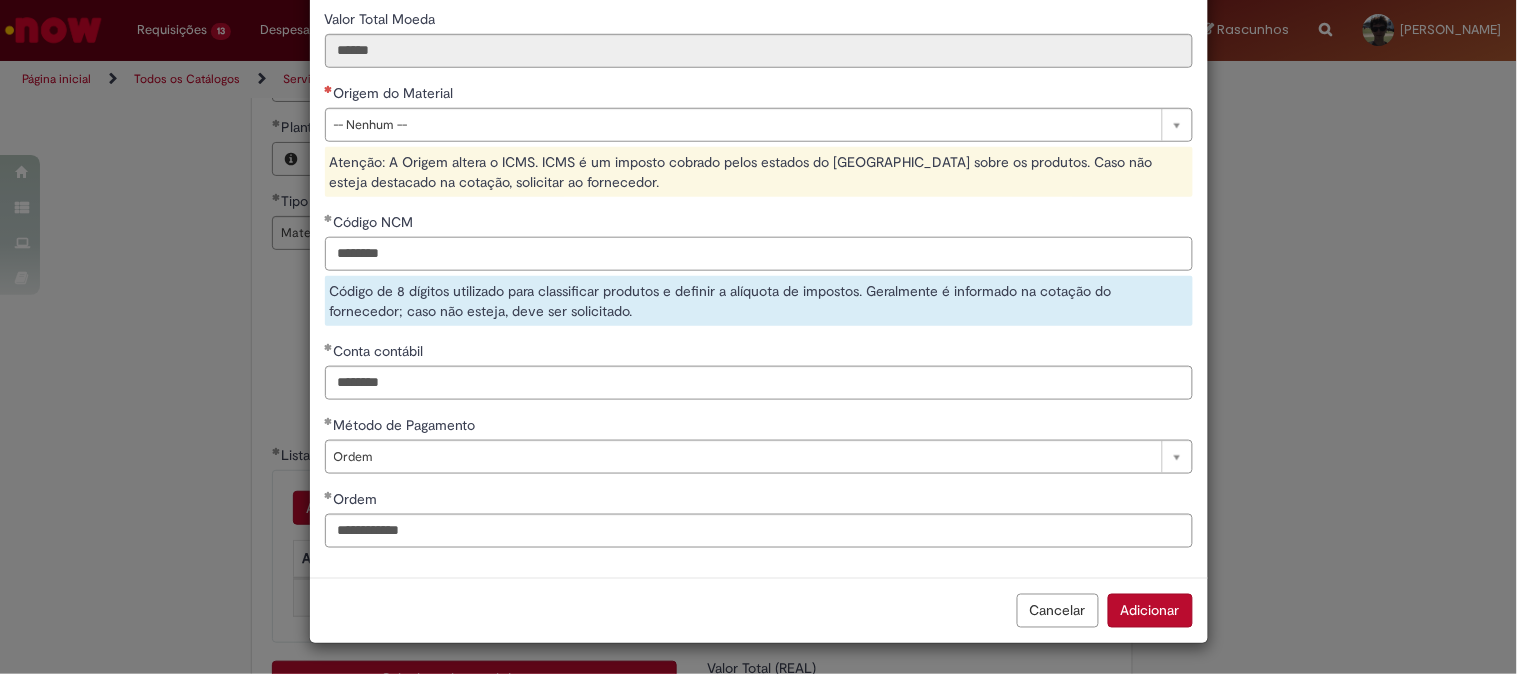 type on "********" 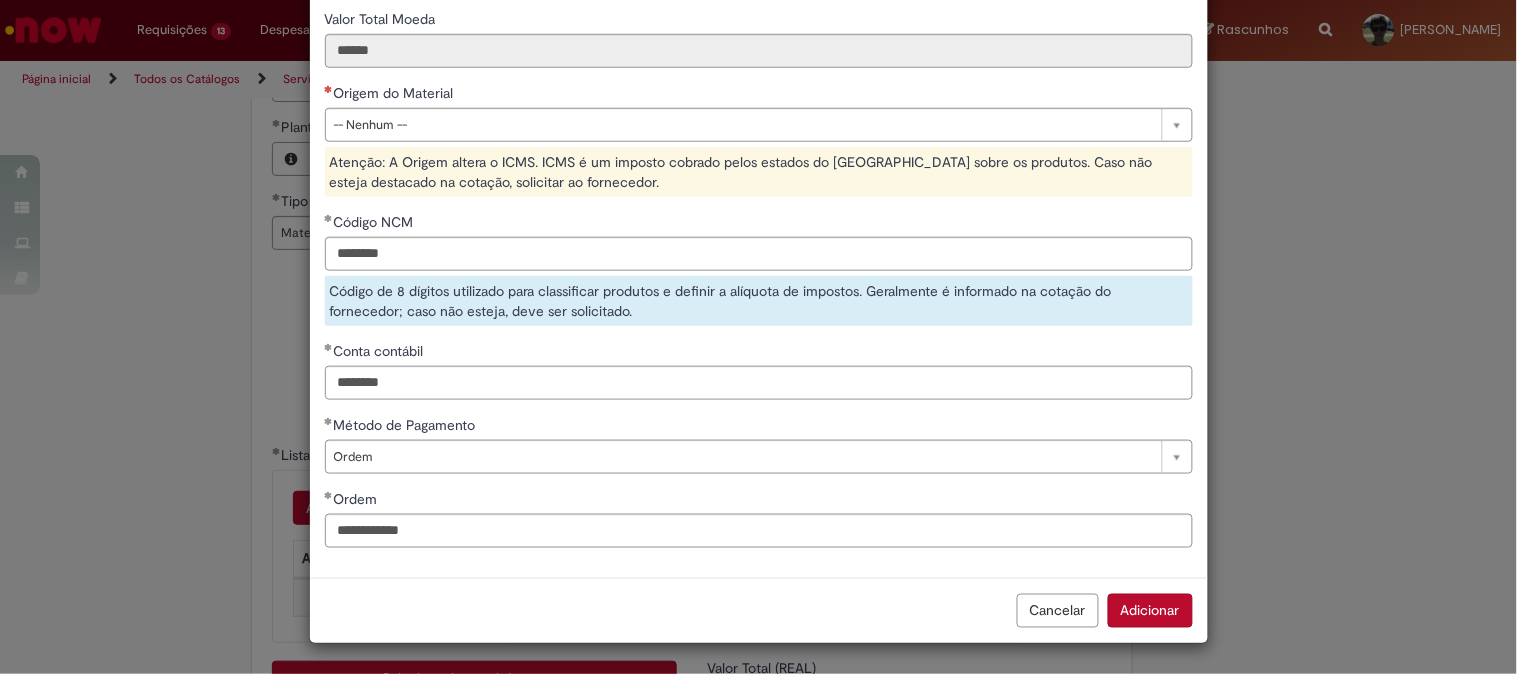 click on "Cancelar   Adicionar" at bounding box center [759, 610] 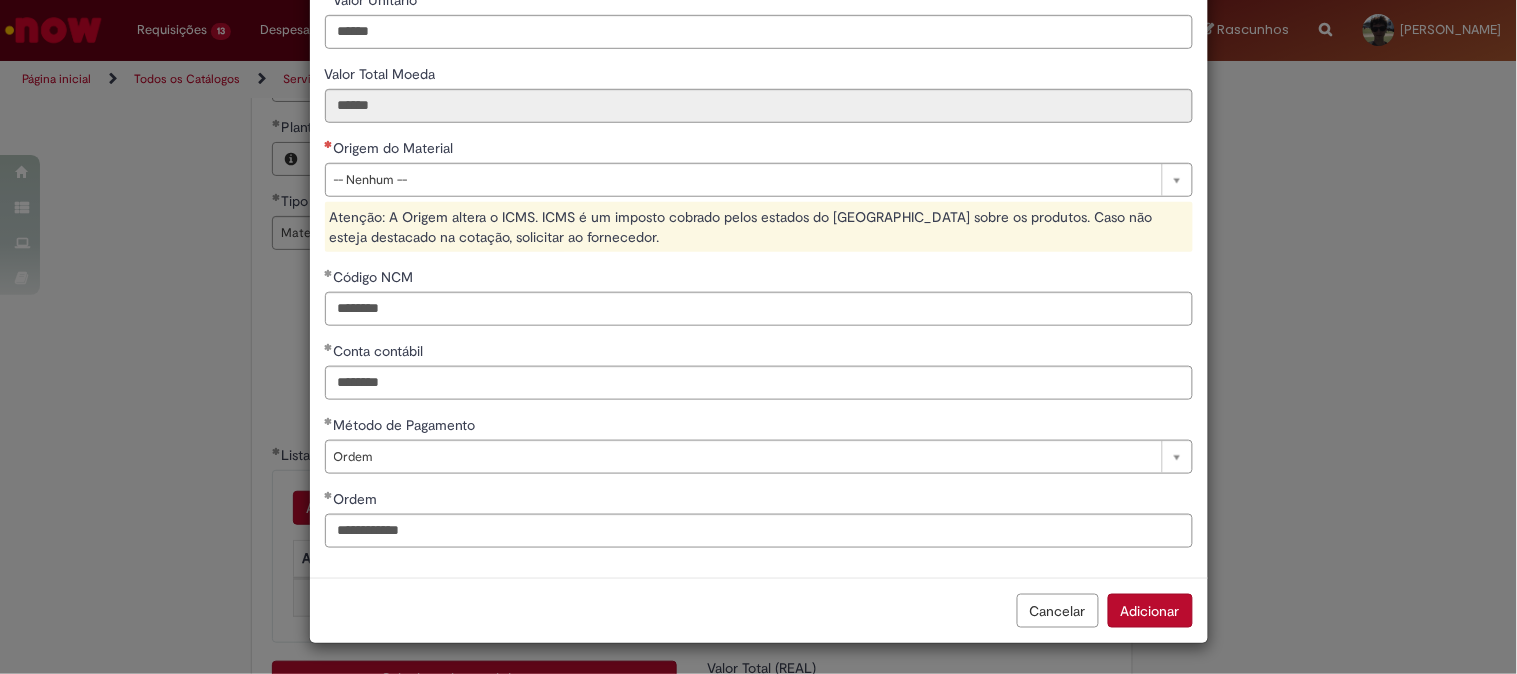 click on "Adicionar" at bounding box center (1150, 611) 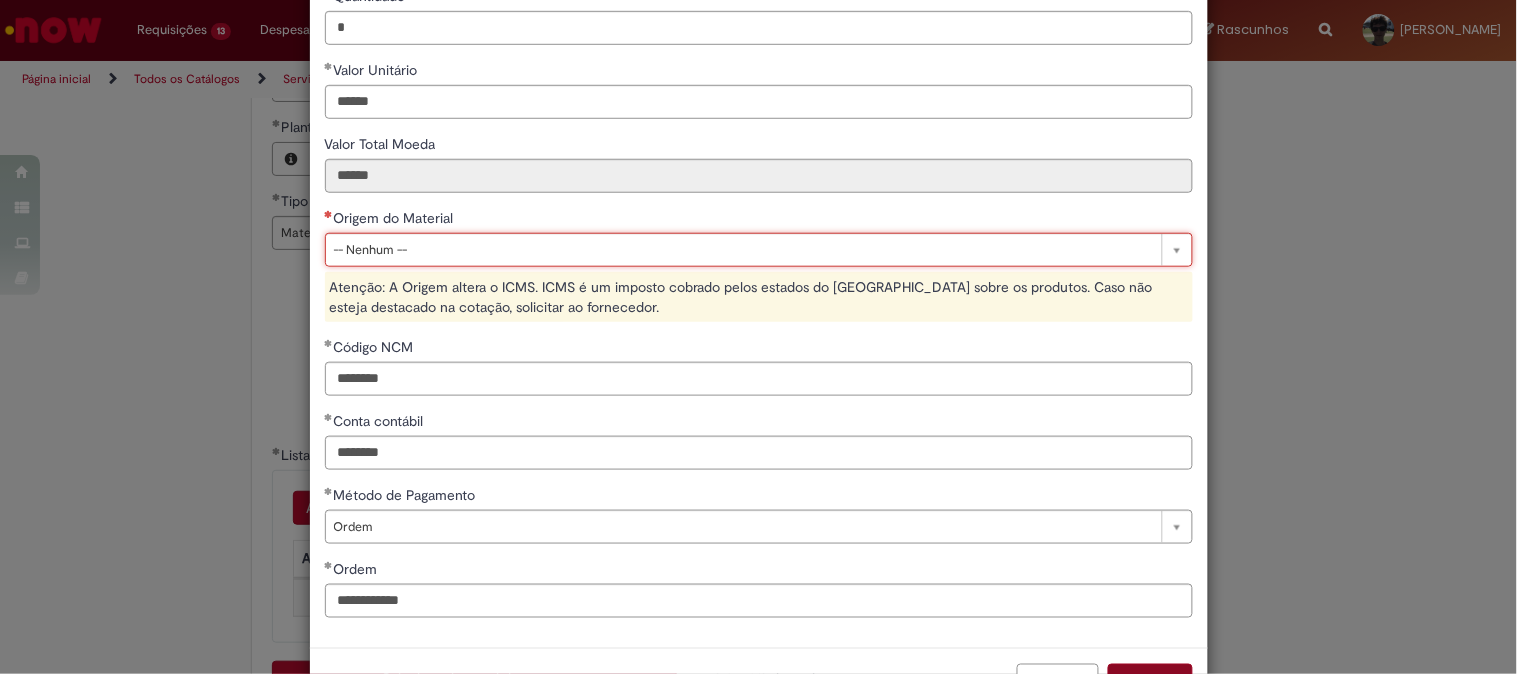 scroll, scrollTop: 407, scrollLeft: 0, axis: vertical 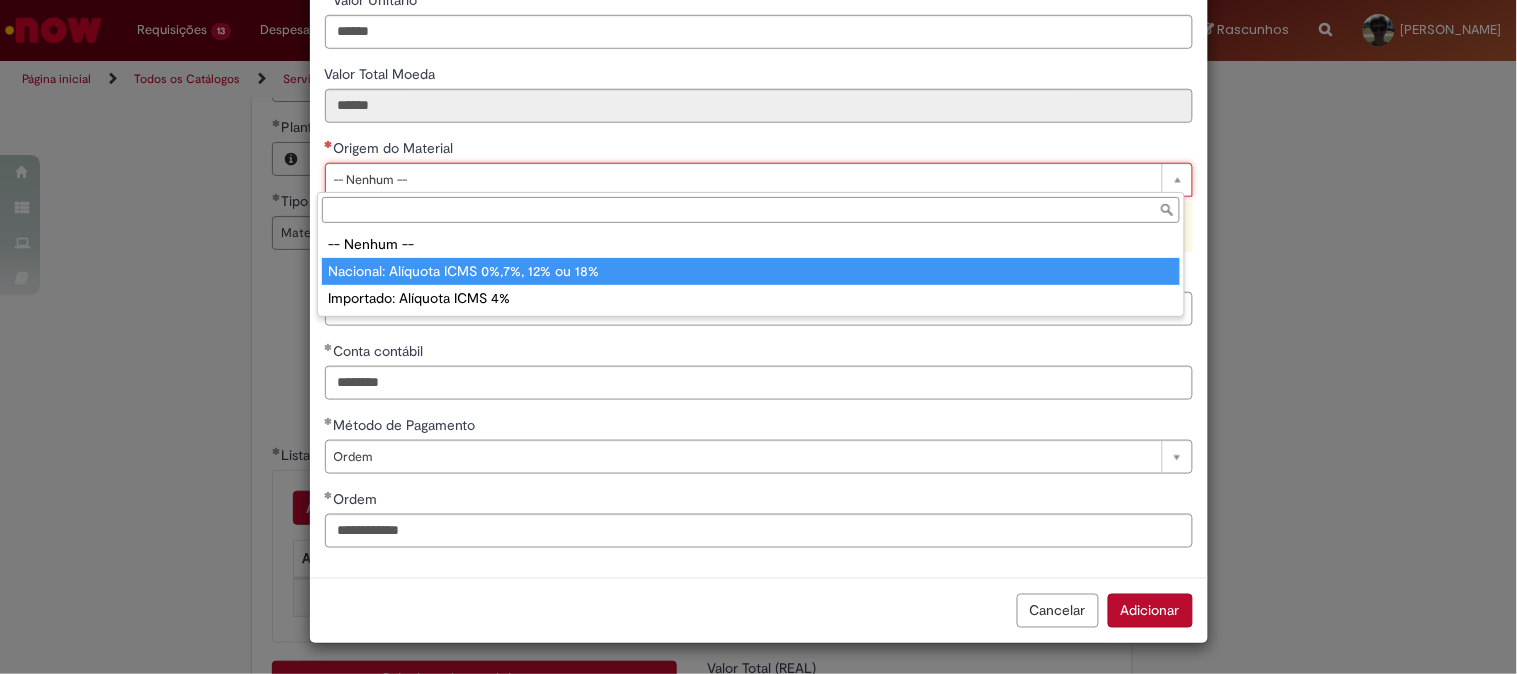 type on "**********" 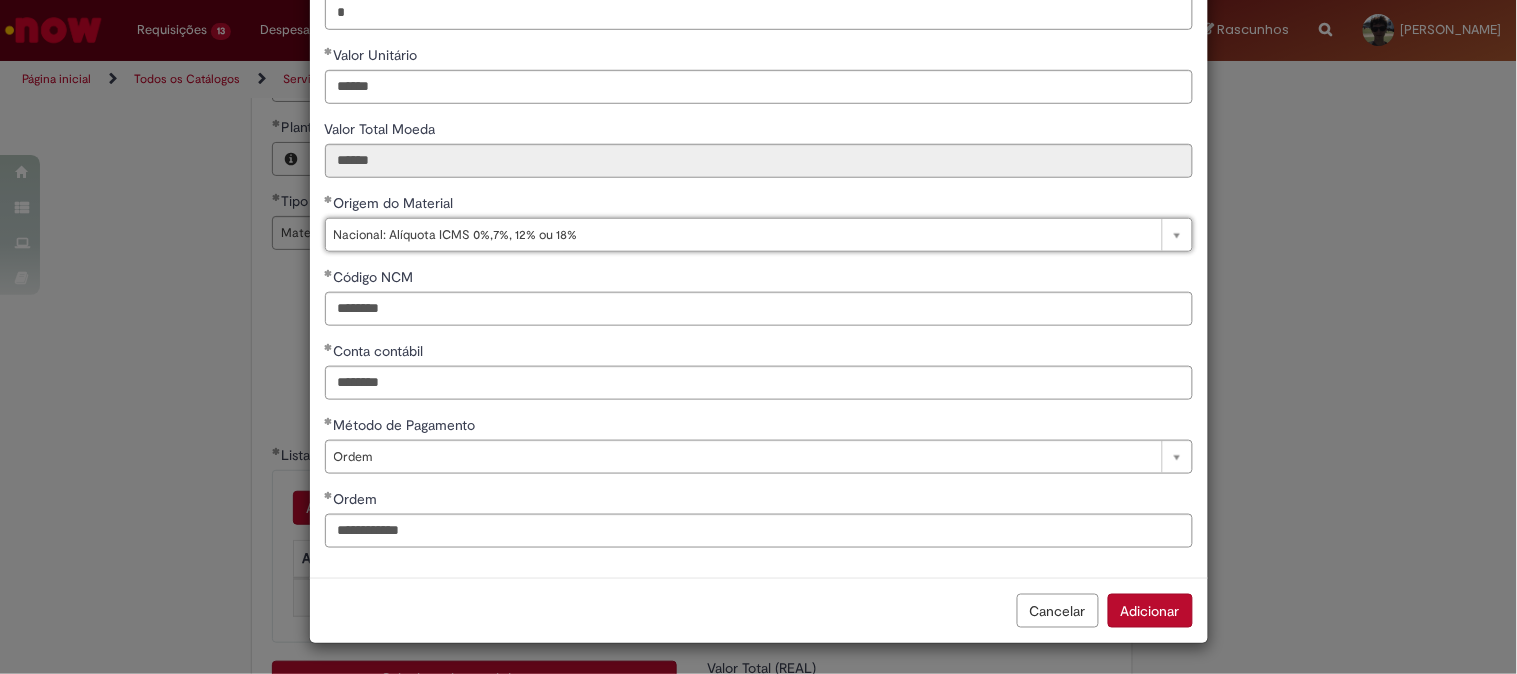 scroll, scrollTop: 352, scrollLeft: 0, axis: vertical 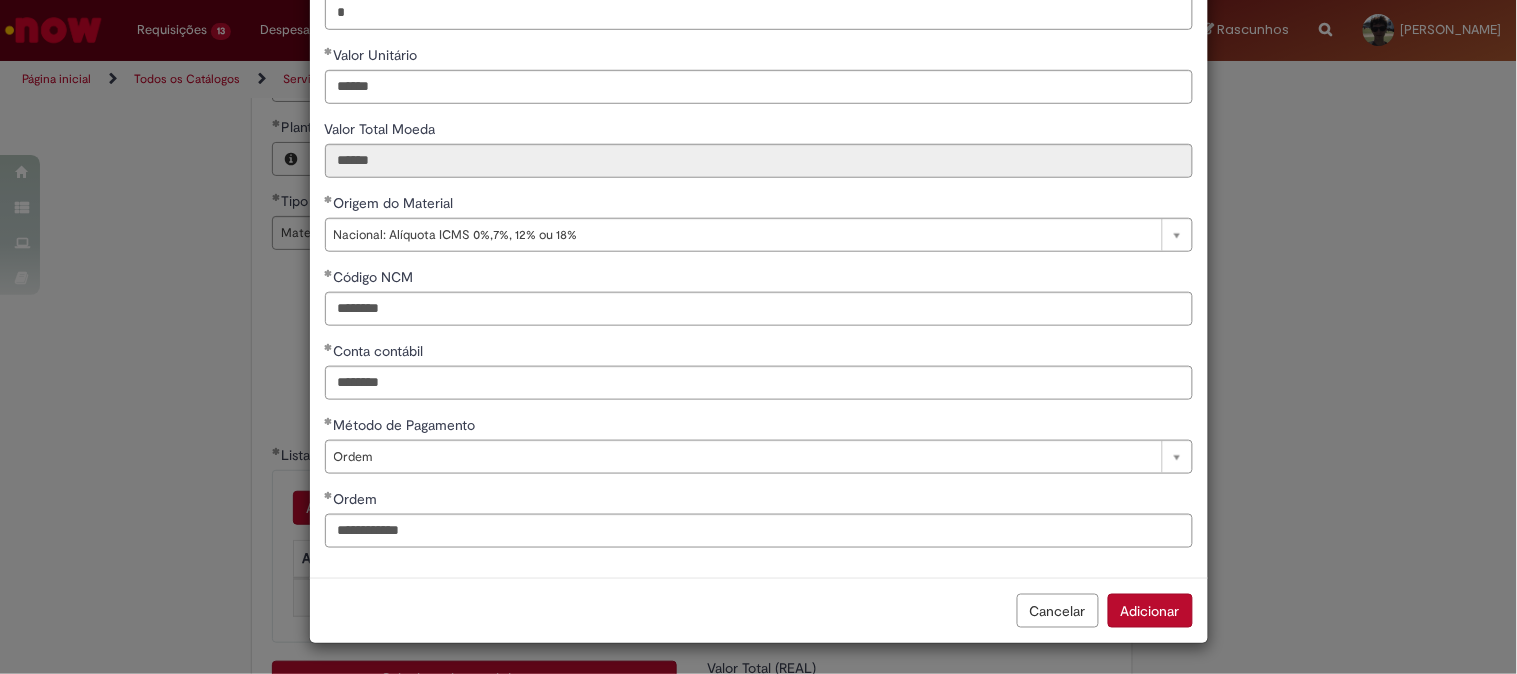 click on "Adicionar" at bounding box center [1150, 611] 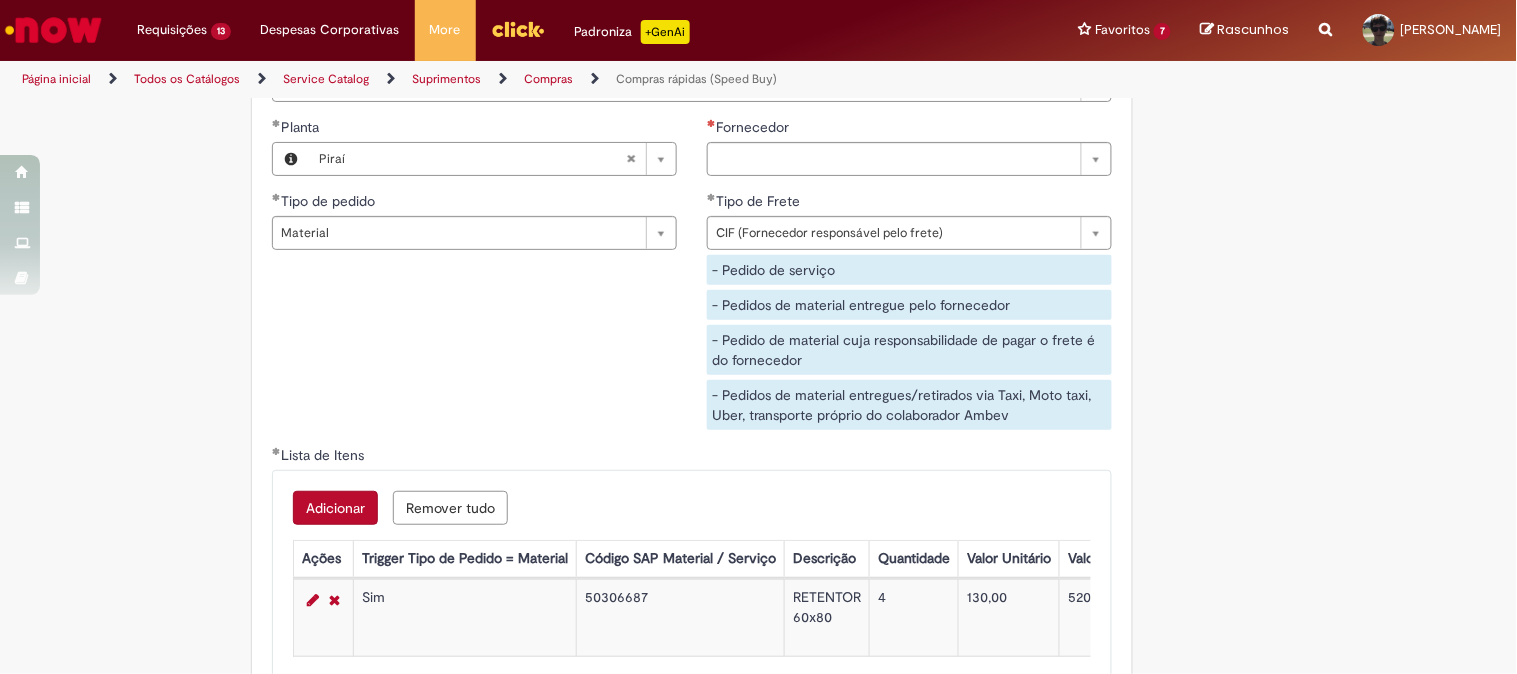 scroll, scrollTop: 3222, scrollLeft: 0, axis: vertical 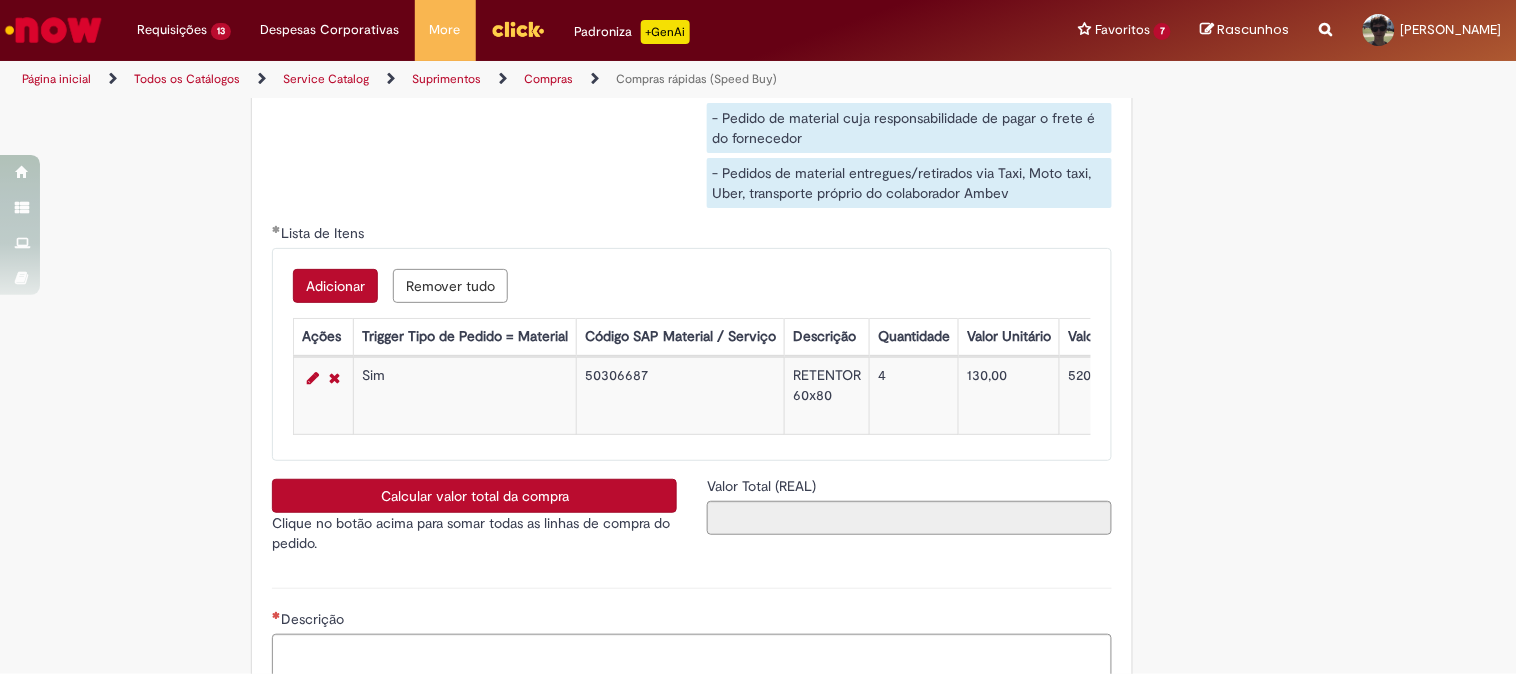 click on "Adicionar" at bounding box center [335, 286] 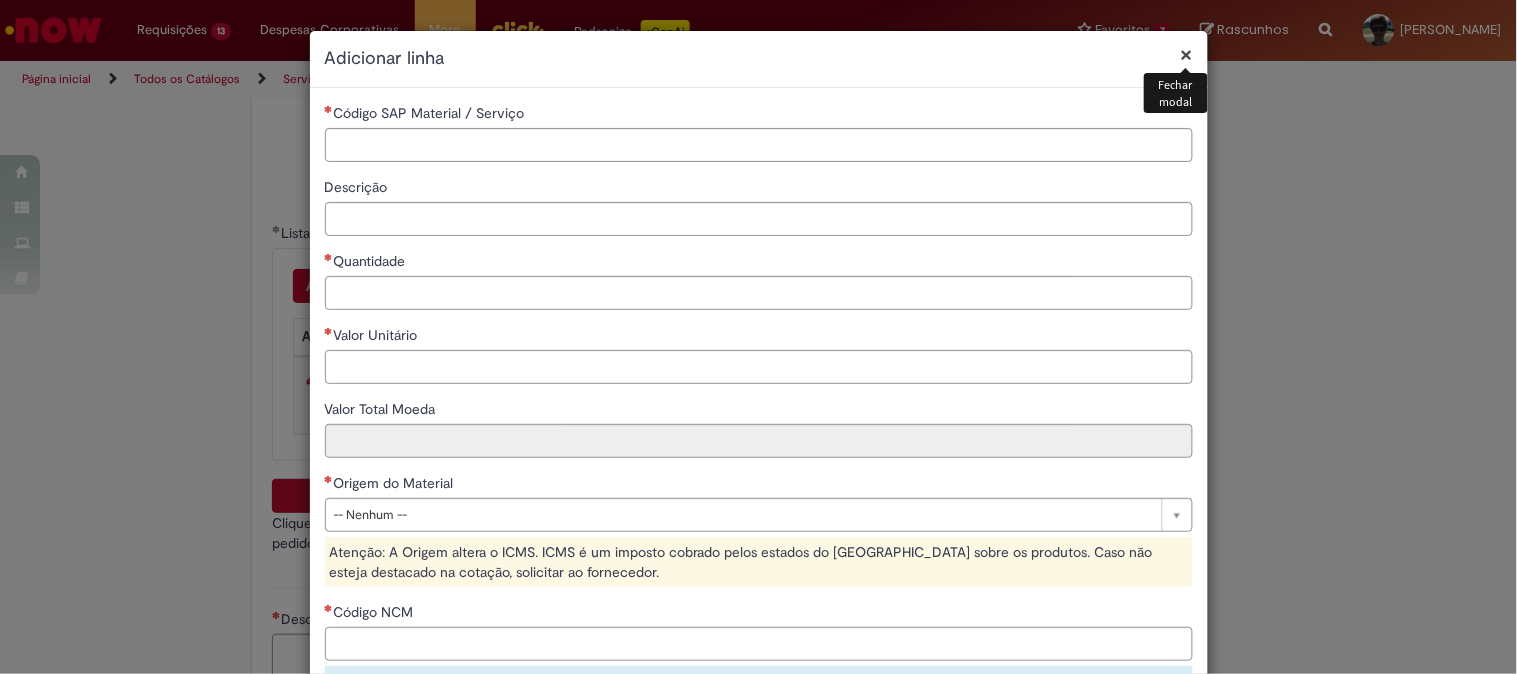 click on "**********" at bounding box center (759, 491) 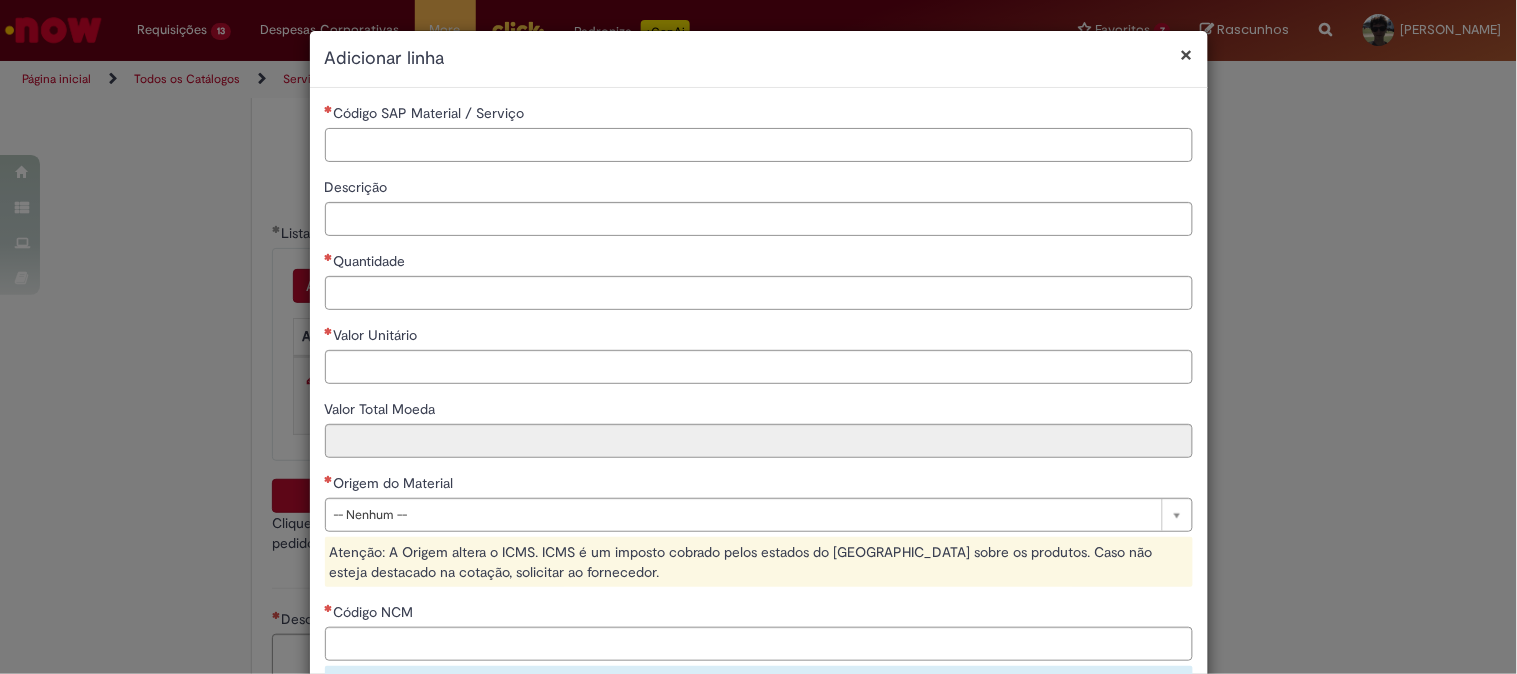 click on "Código SAP Material / Serviço" at bounding box center [759, 145] 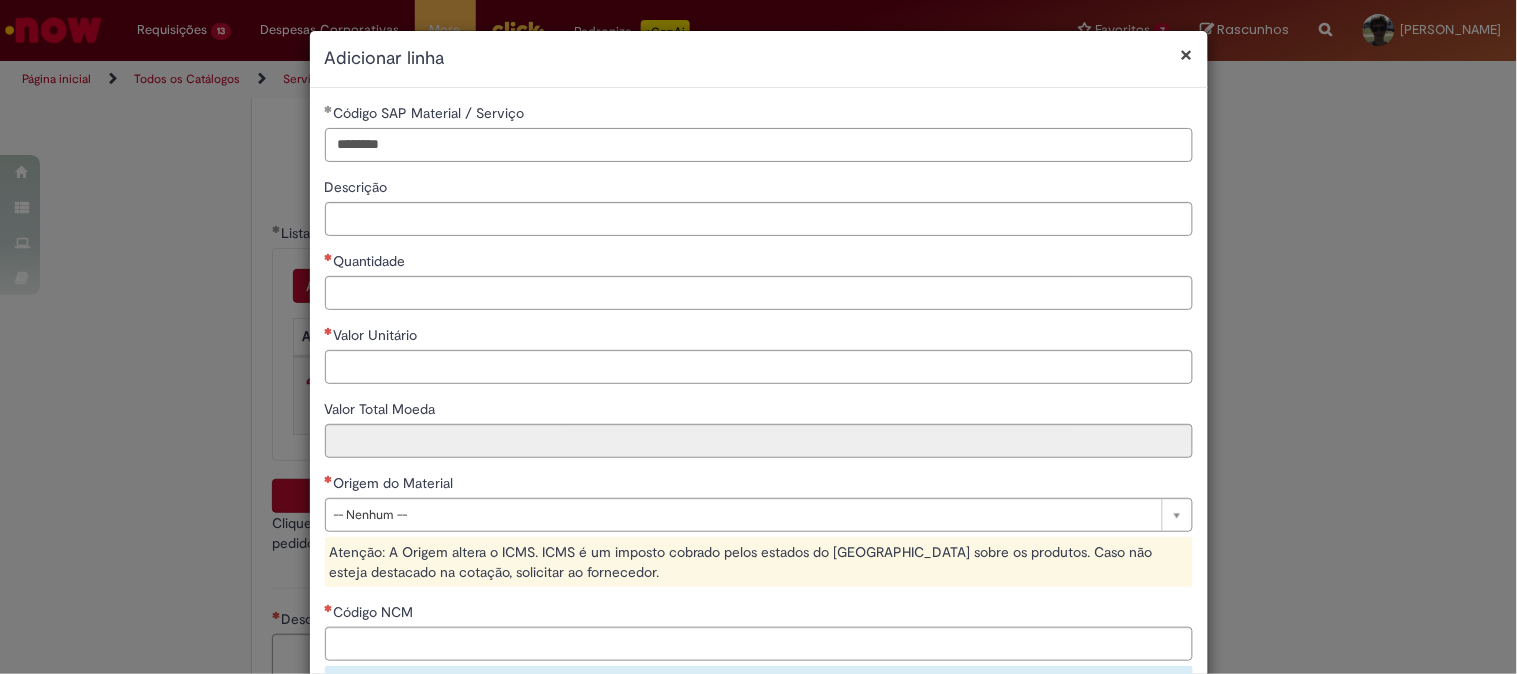 type on "********" 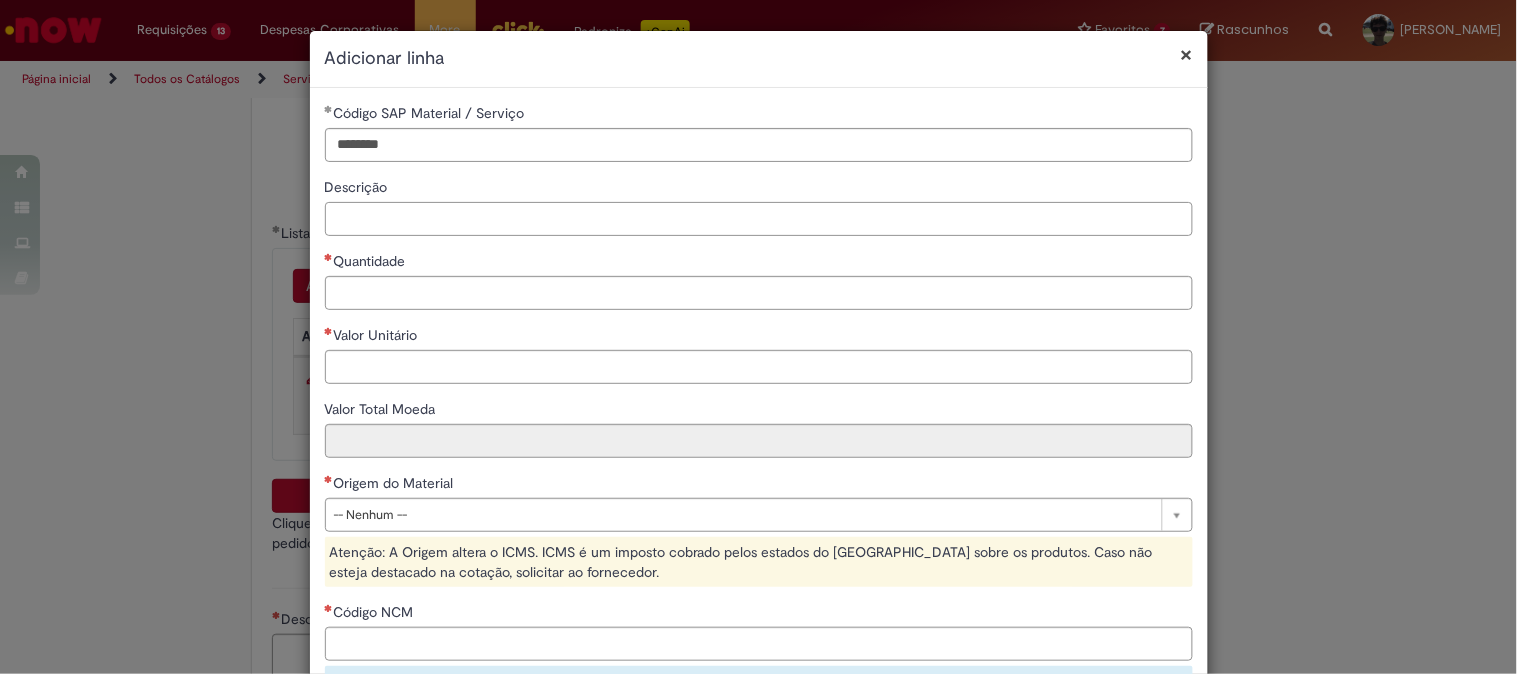 click on "Descrição" at bounding box center (759, 219) 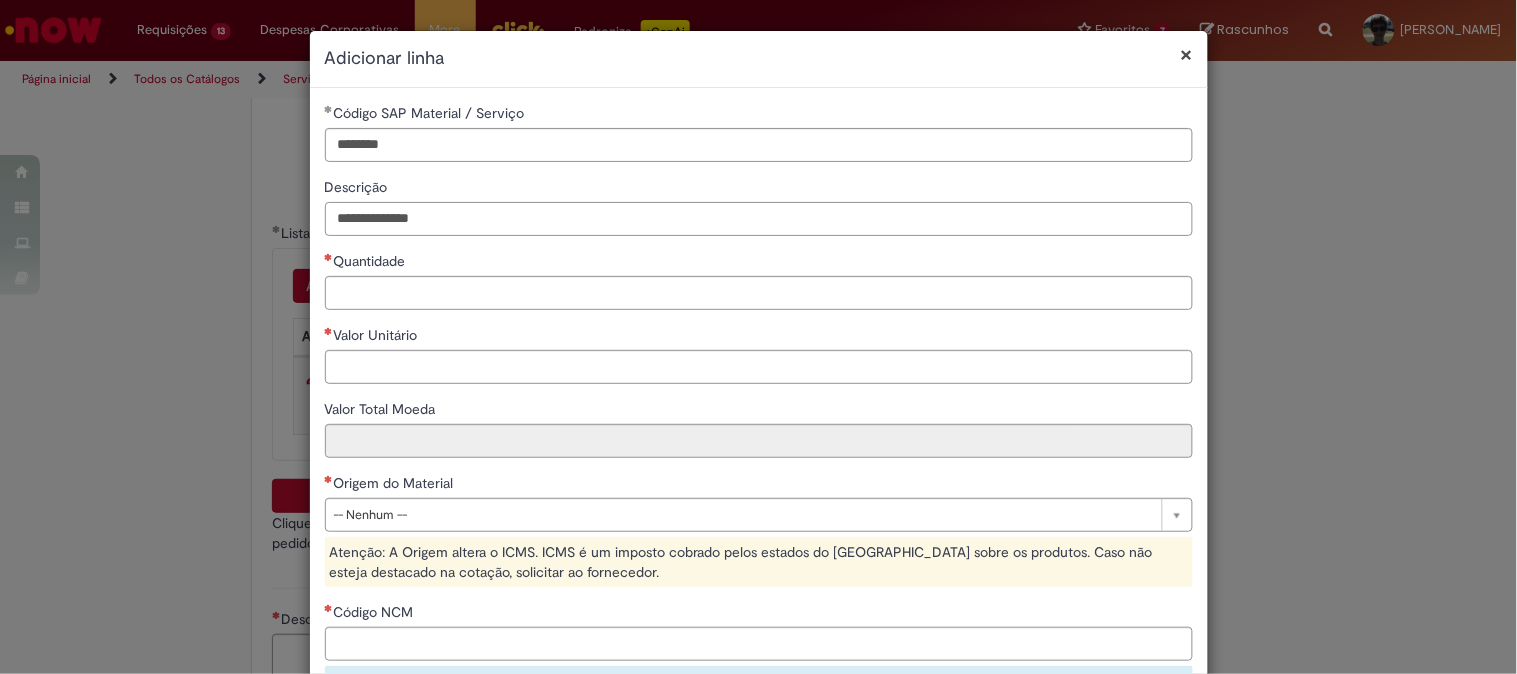 type on "**********" 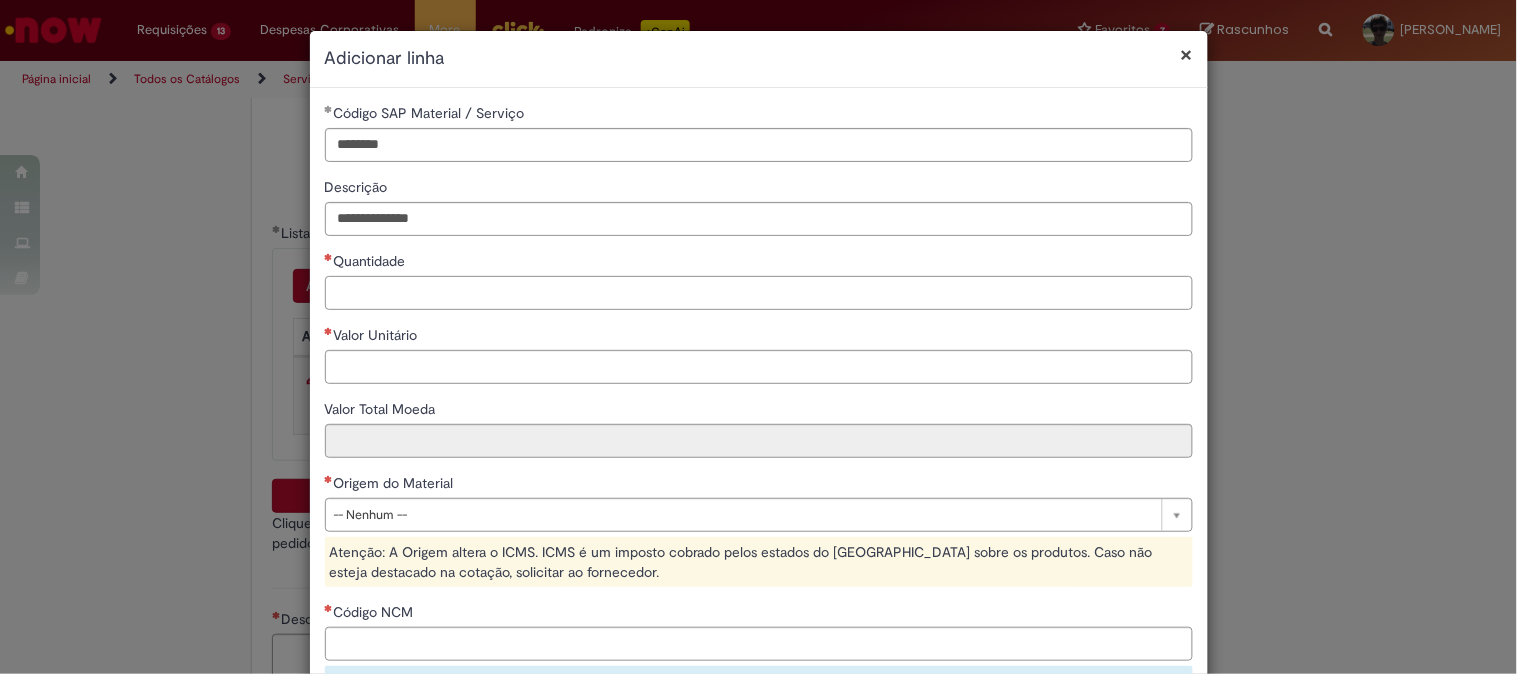 click on "Quantidade" at bounding box center (759, 293) 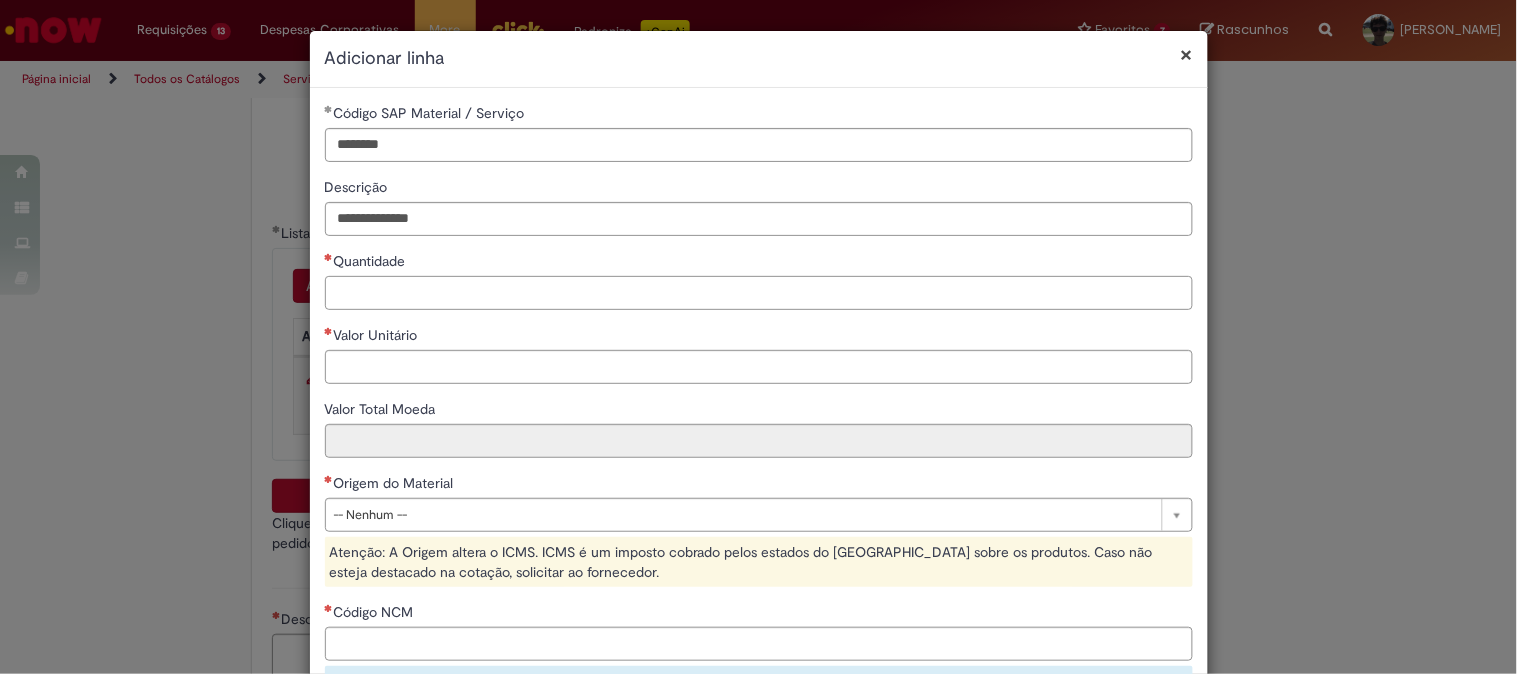 paste on "*****" 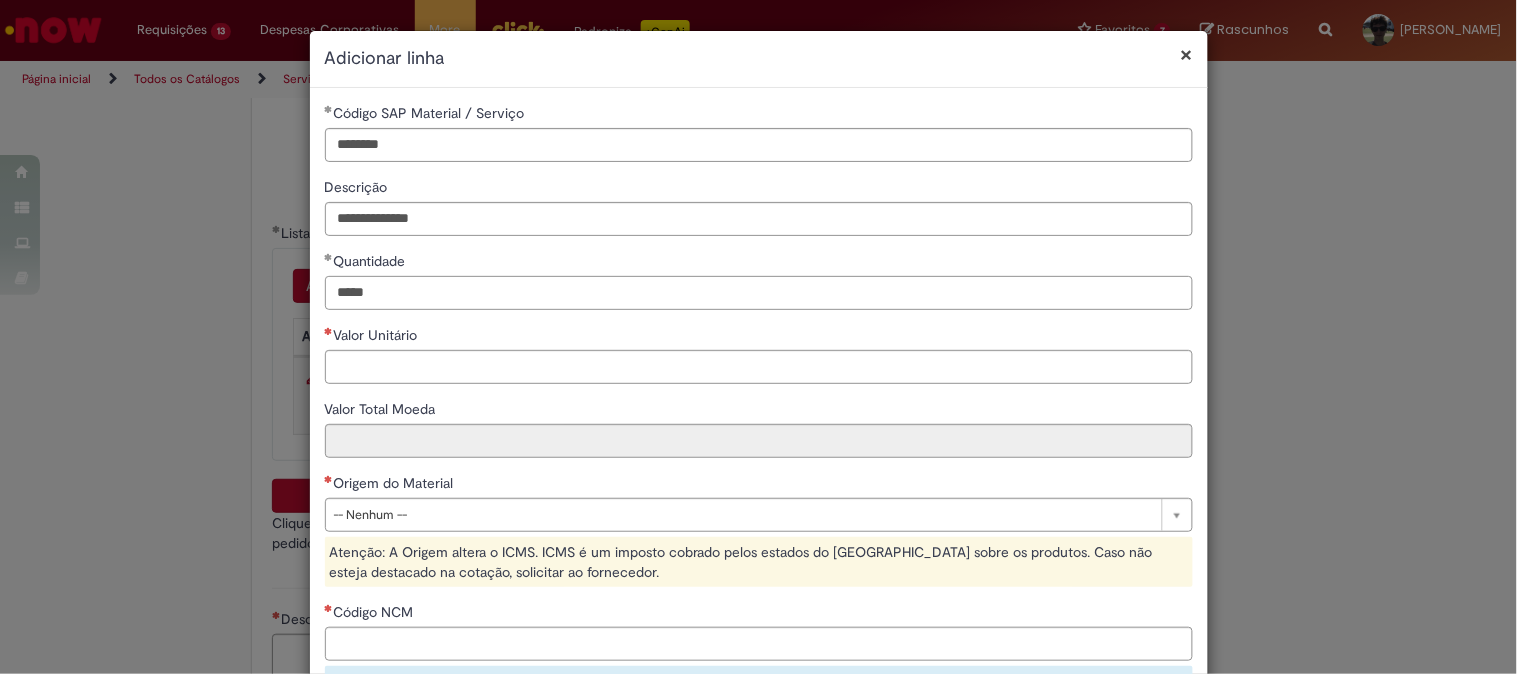type 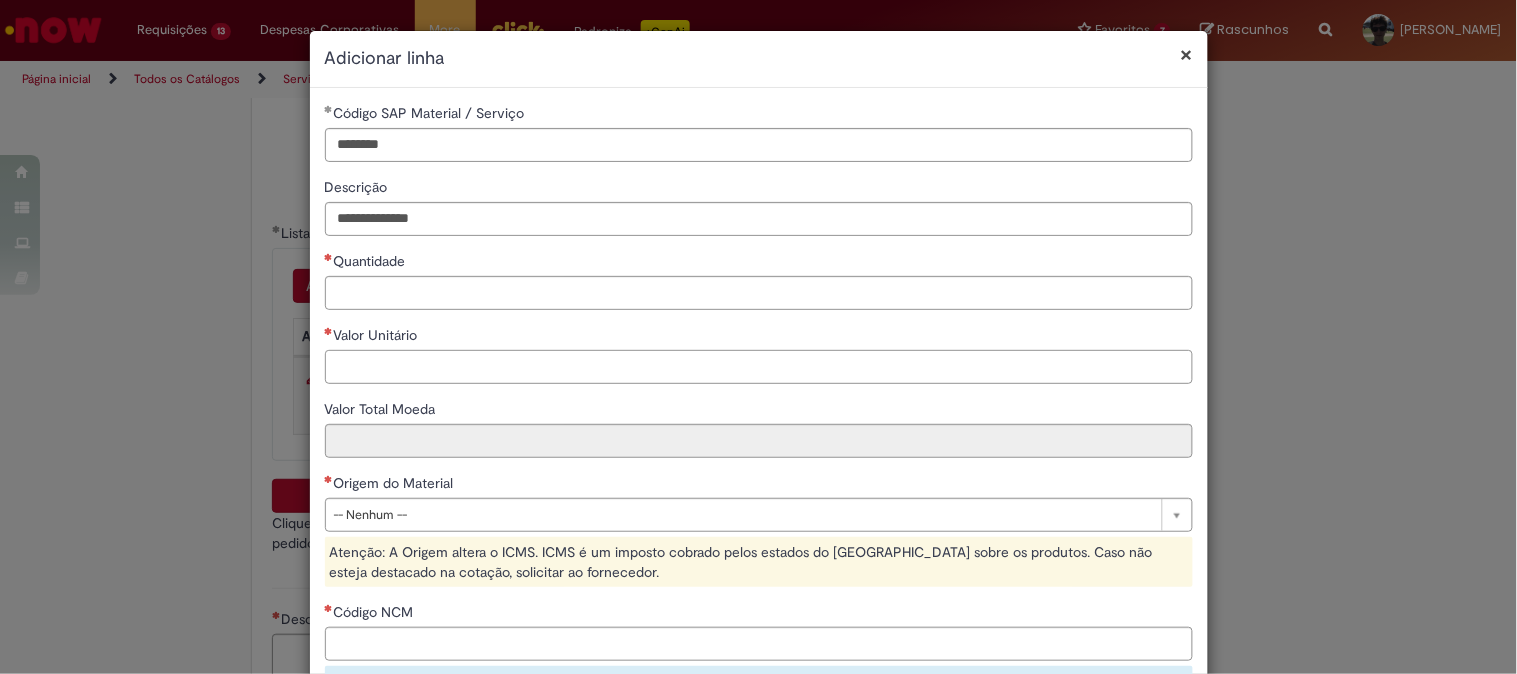 click on "Valor Unitário" at bounding box center (759, 367) 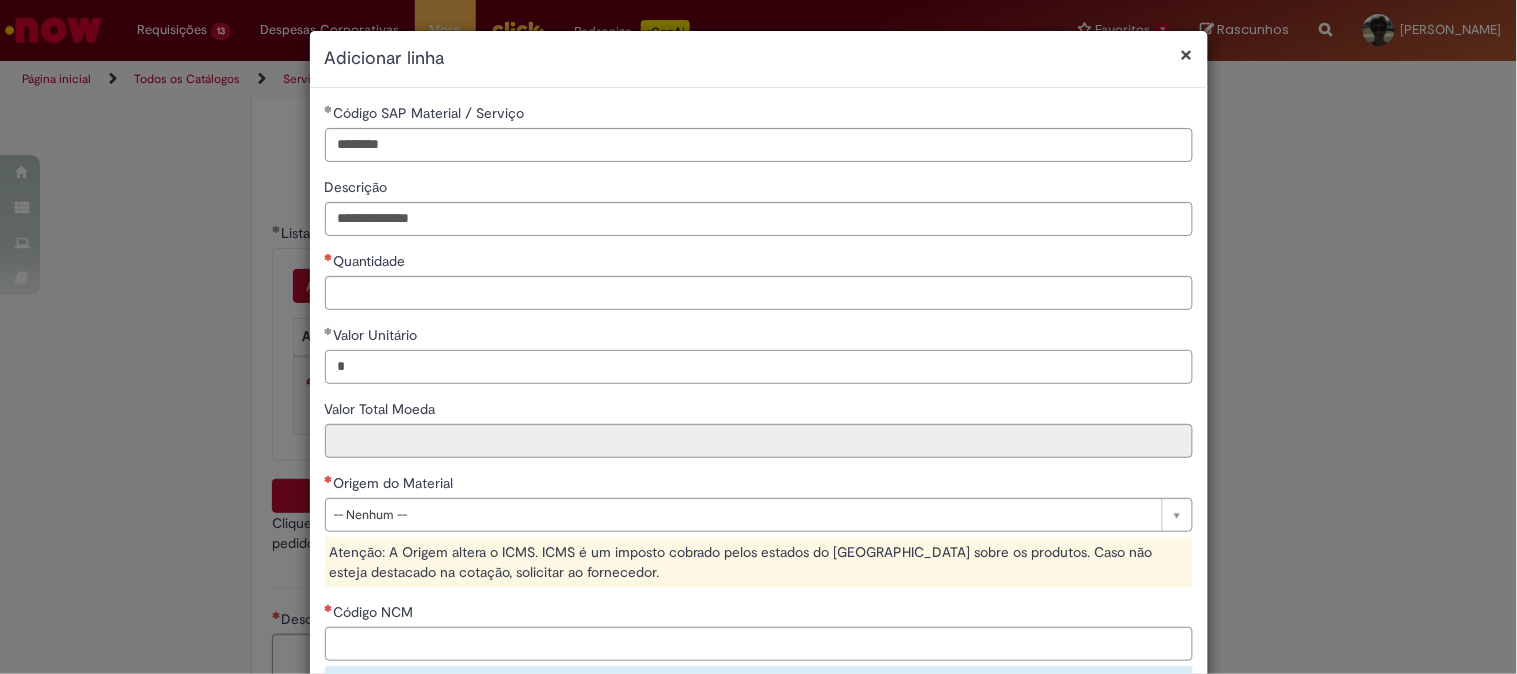 drag, startPoint x: 425, startPoint y: 360, endPoint x: 298, endPoint y: 355, distance: 127.09839 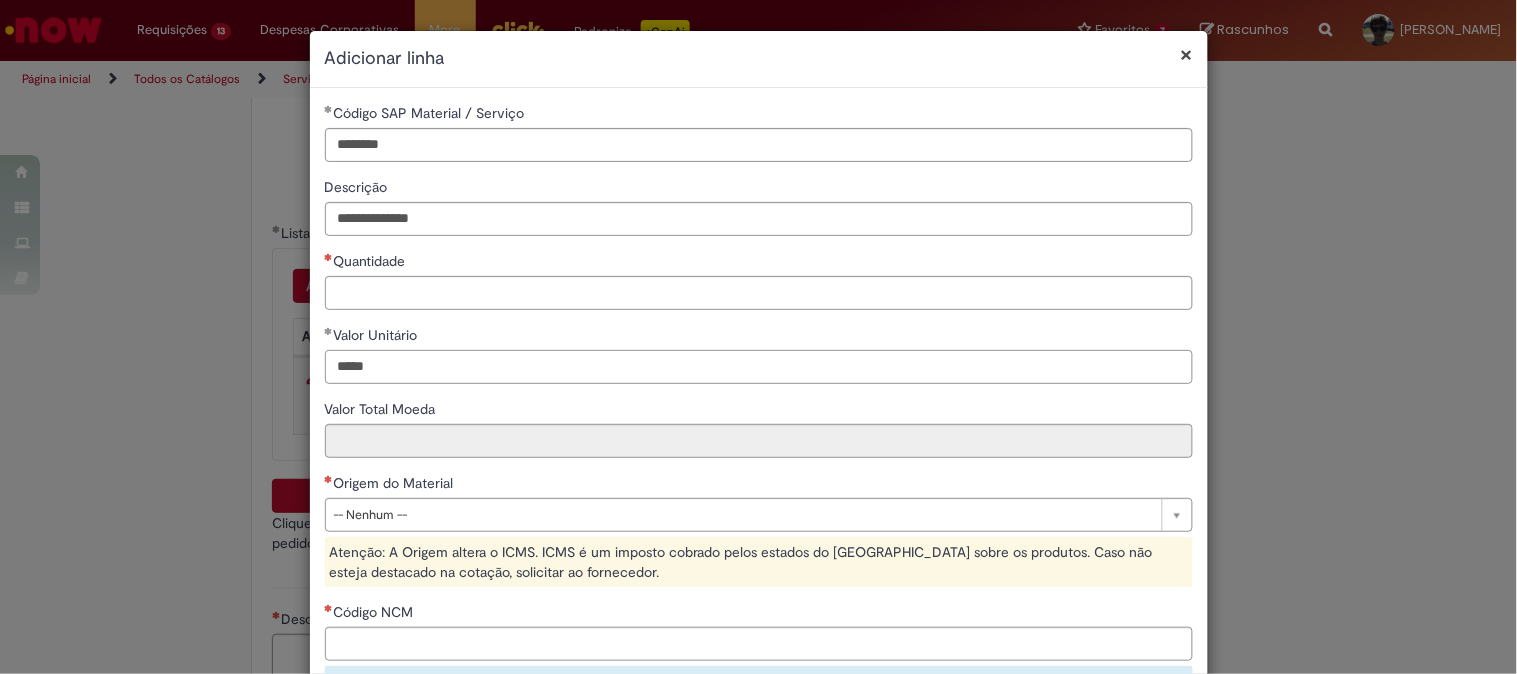 type on "*****" 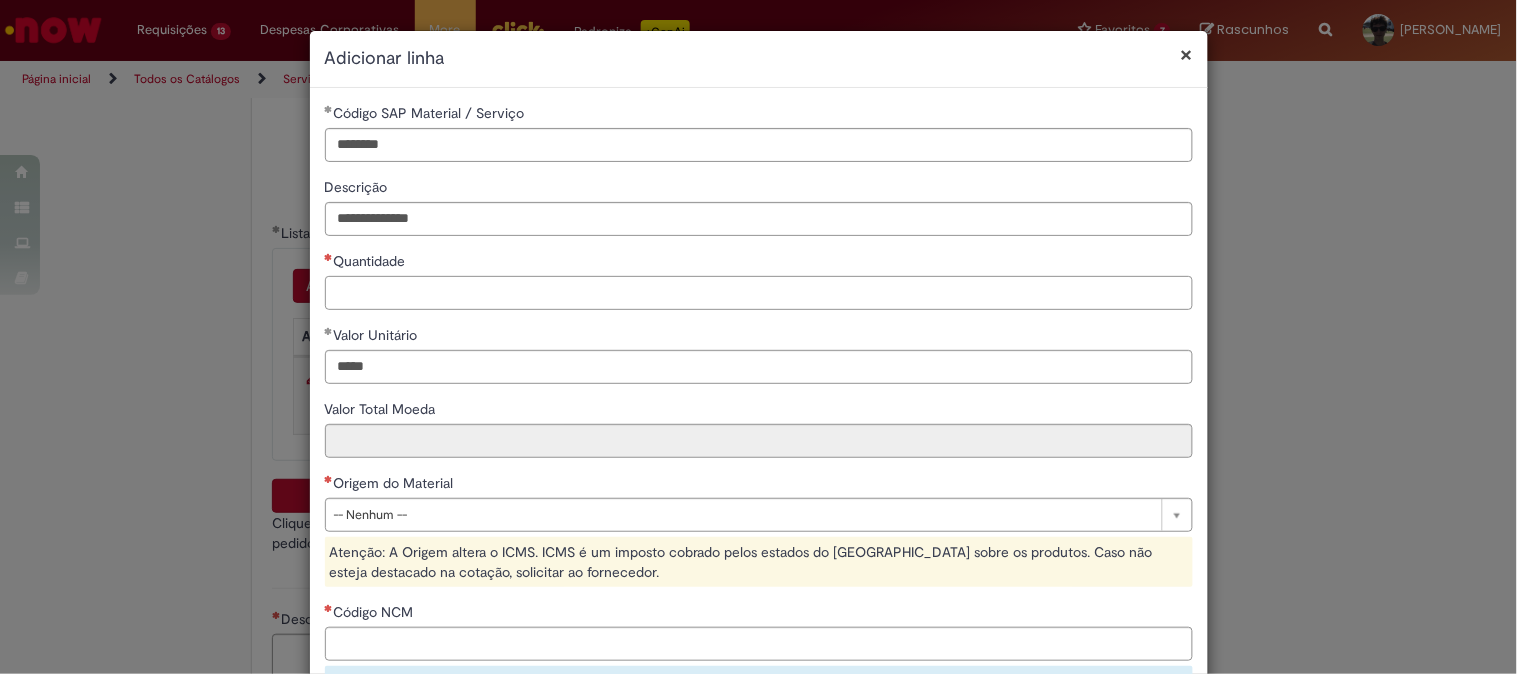 type on "***" 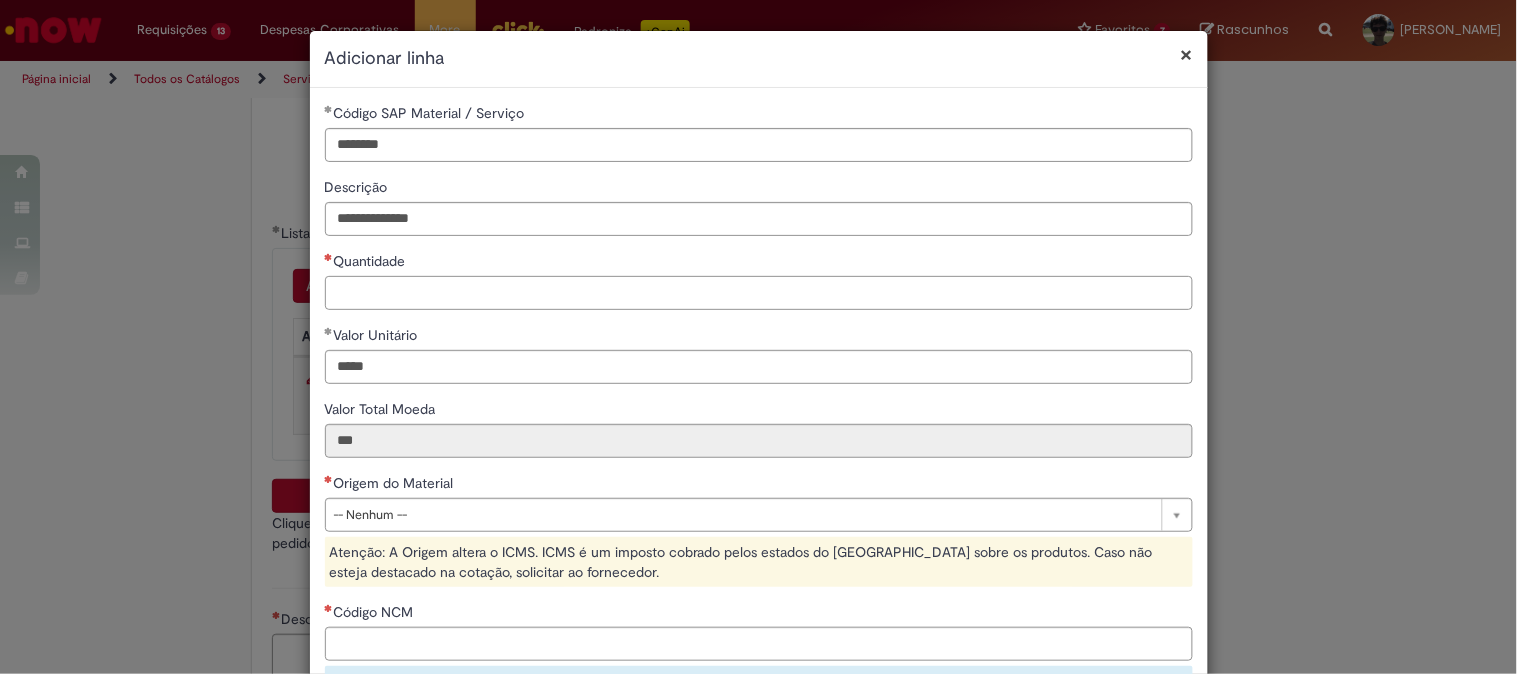 click on "Quantidade" at bounding box center (759, 293) 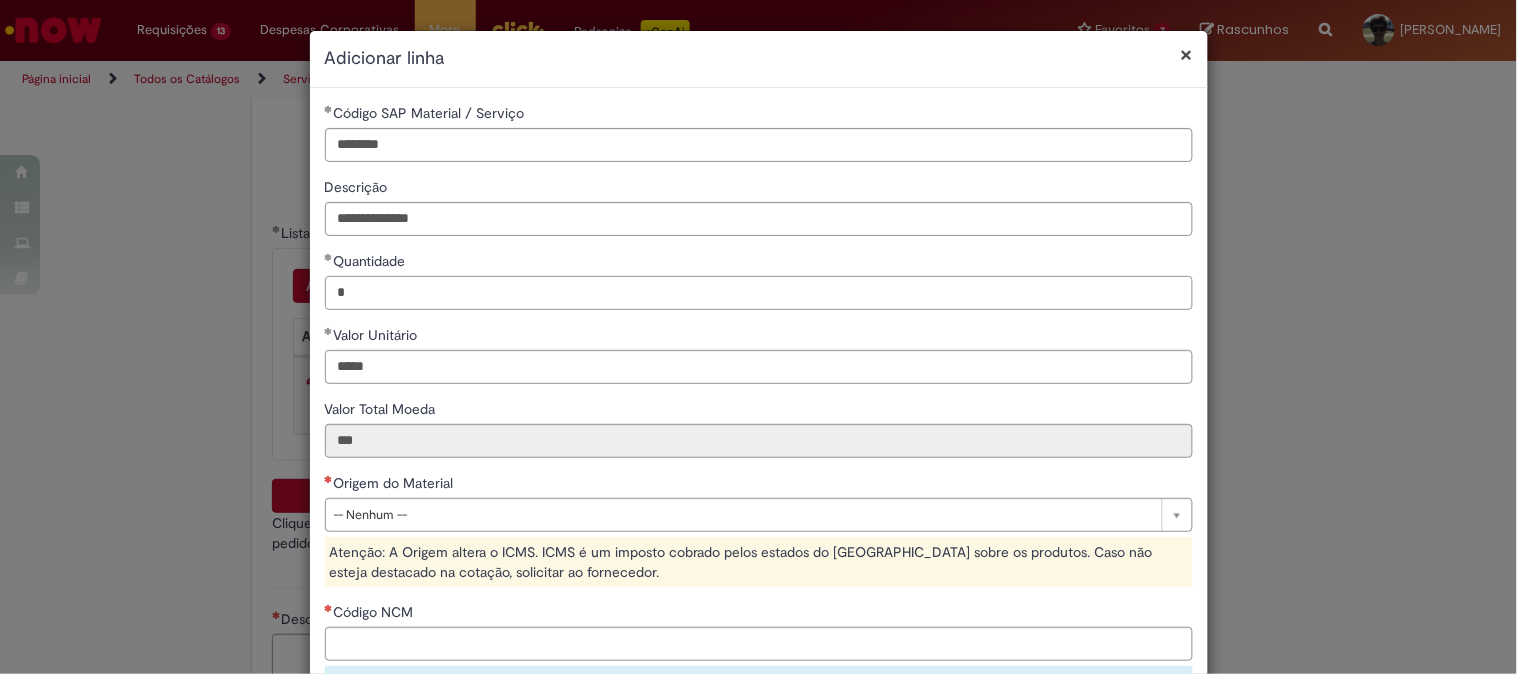 type on "*" 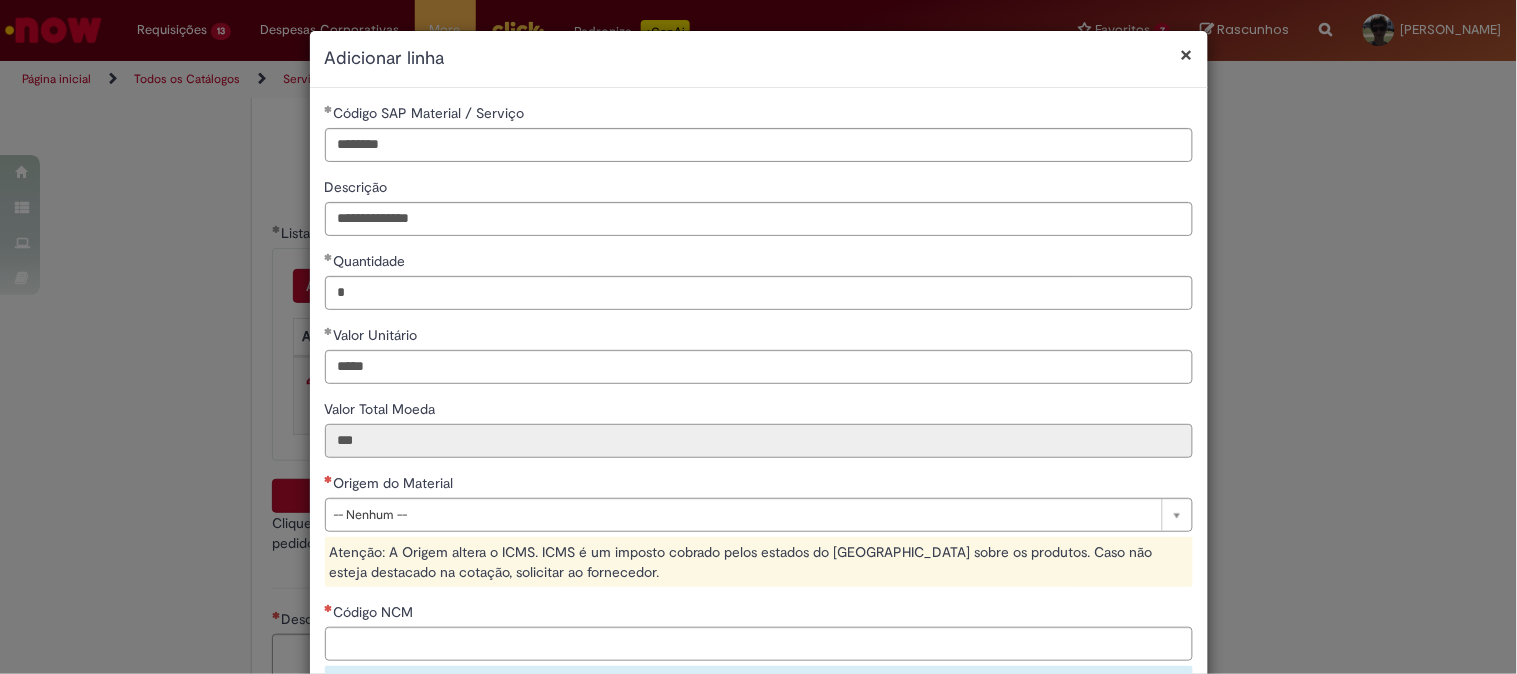 type on "******" 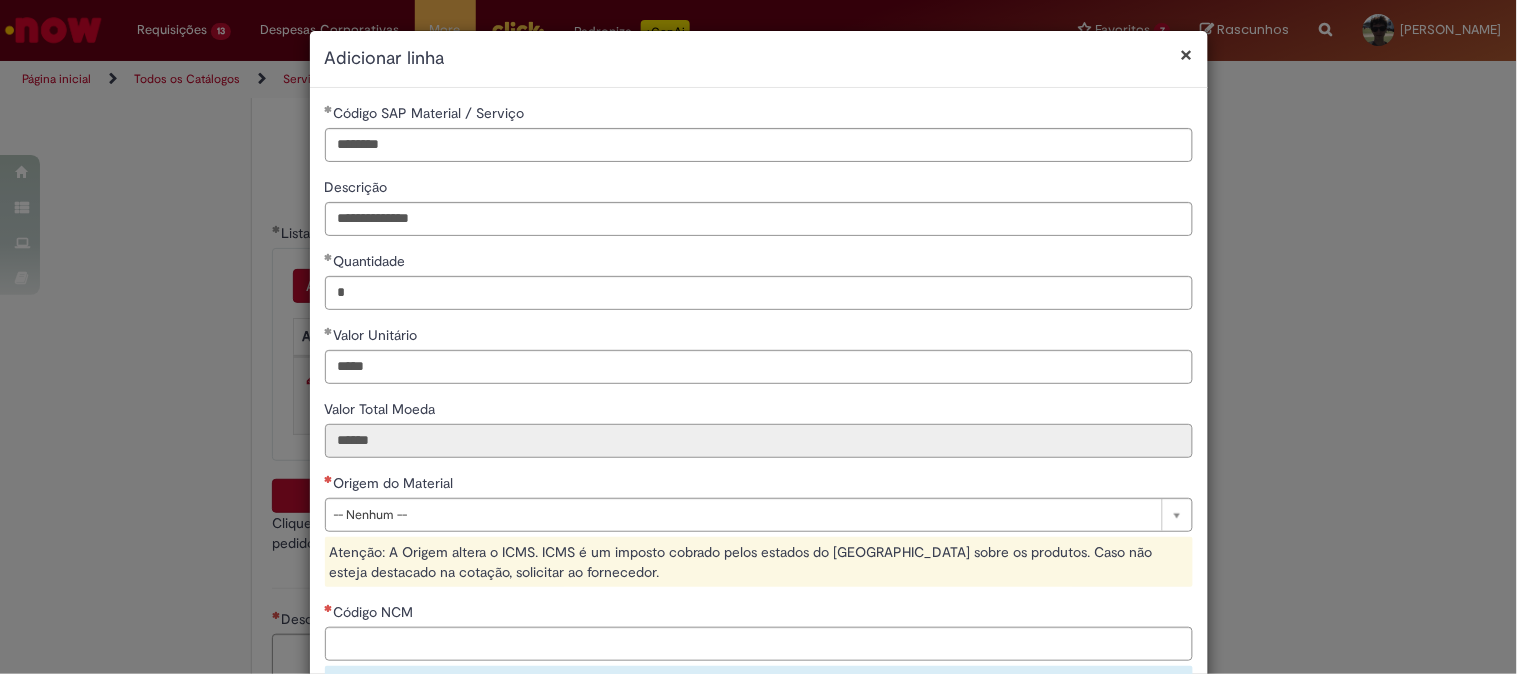 click on "******" at bounding box center [759, 441] 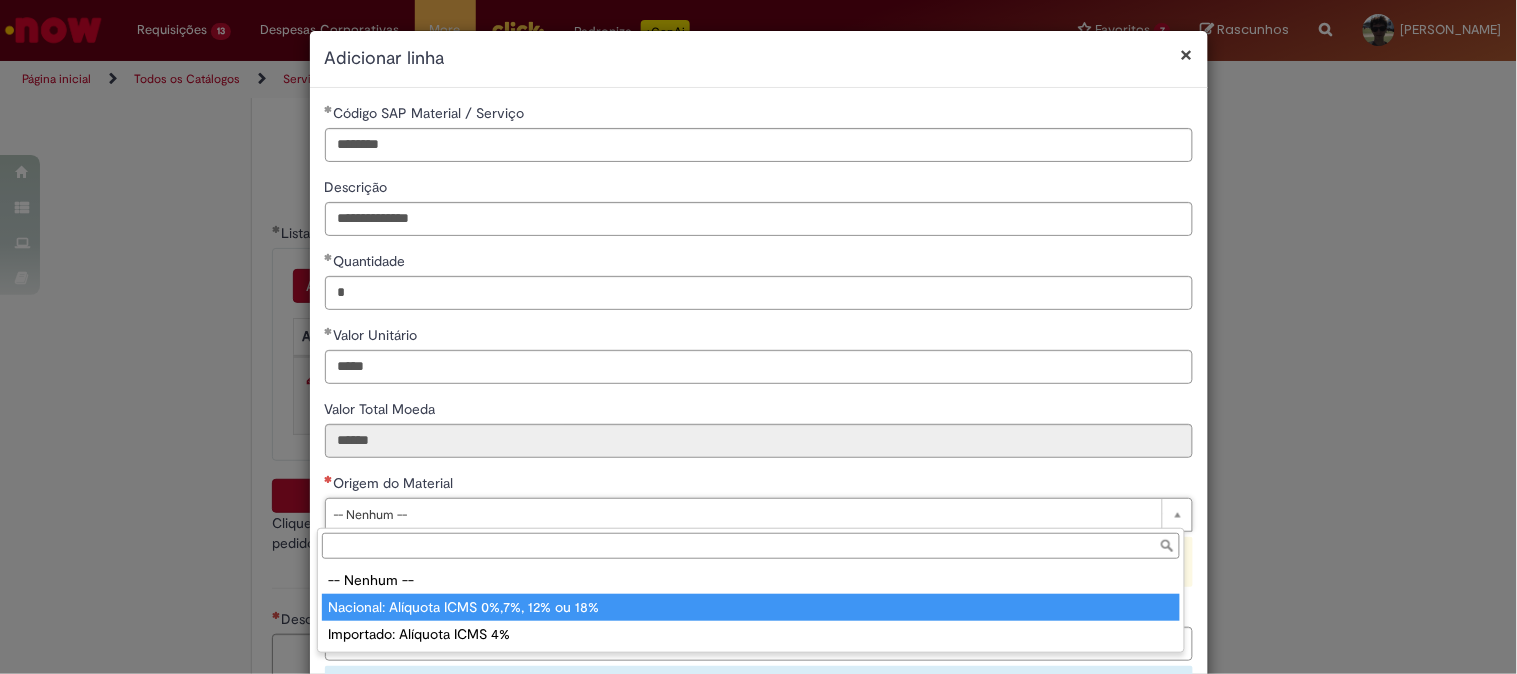type on "**********" 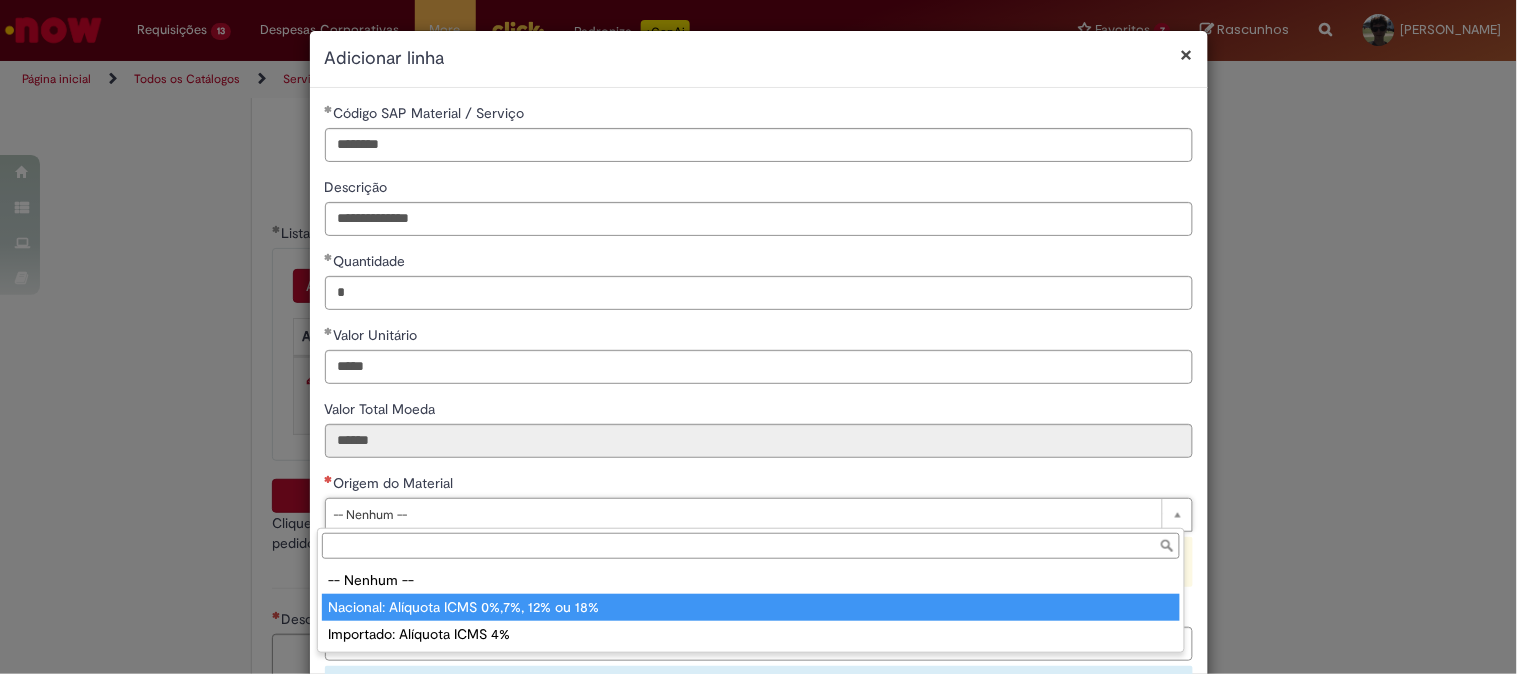 select on "*" 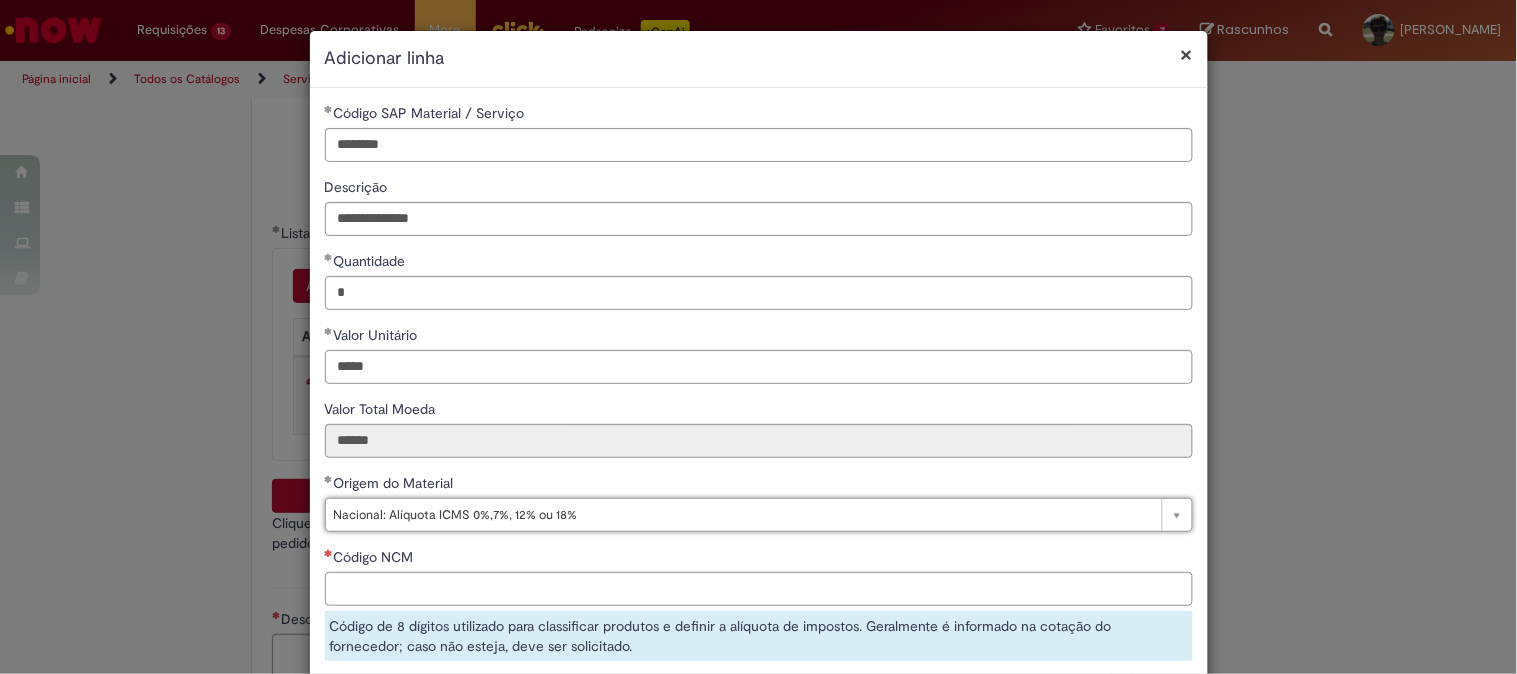 scroll, scrollTop: 111, scrollLeft: 0, axis: vertical 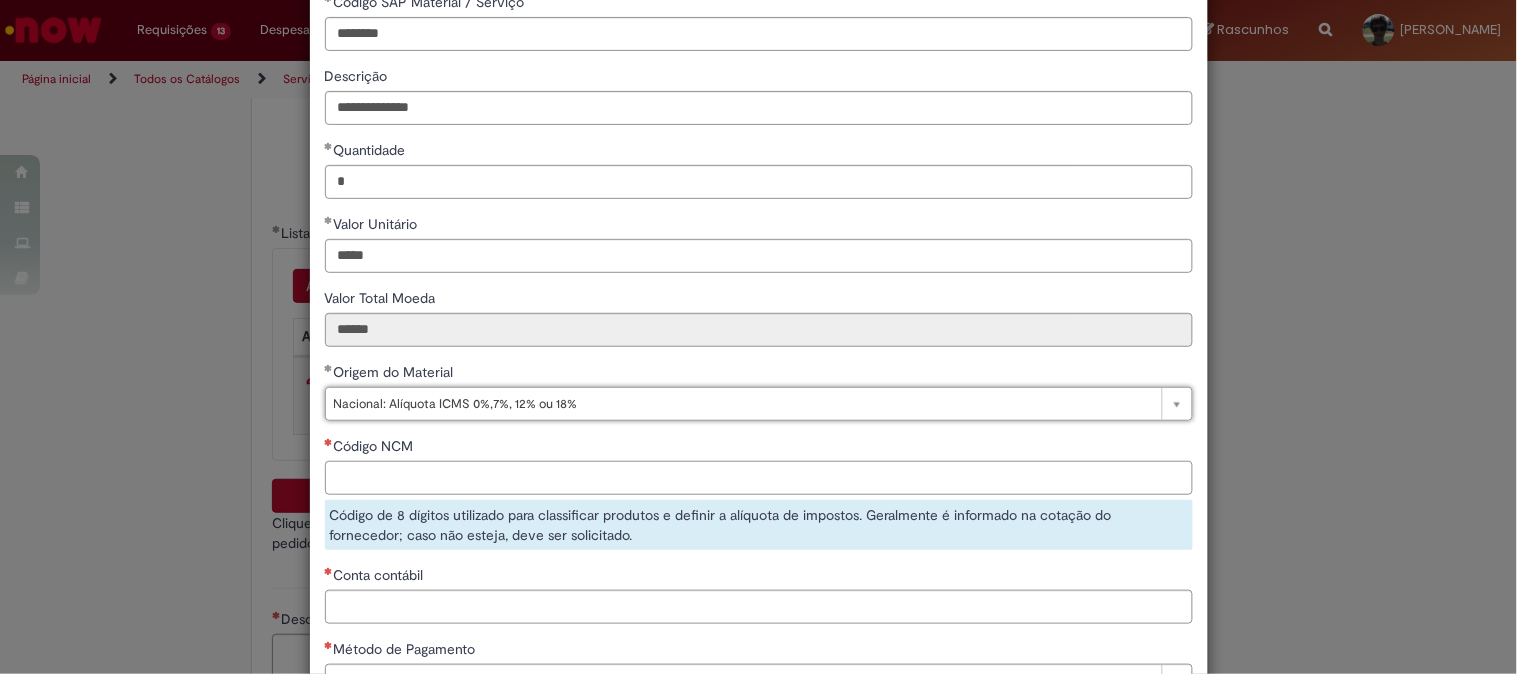 click on "Código NCM" at bounding box center (759, 478) 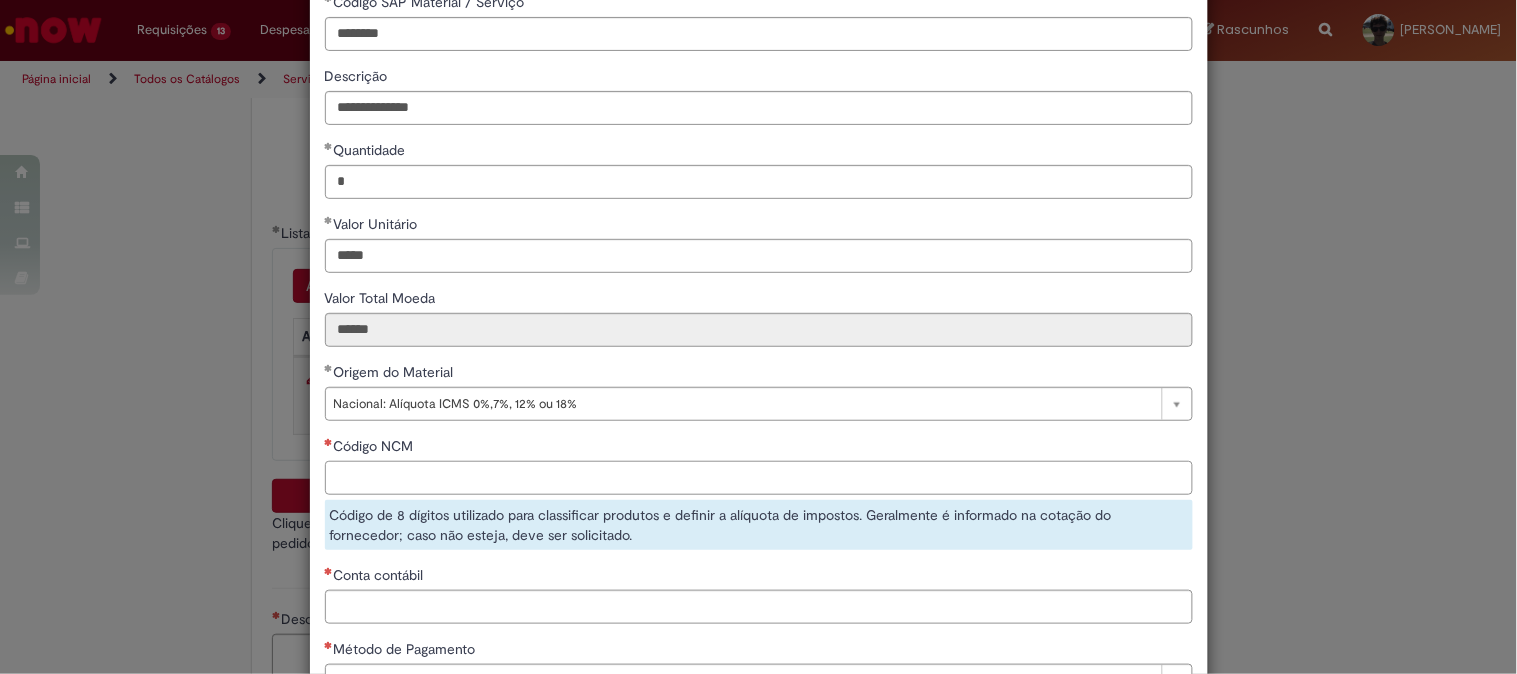 paste on "********" 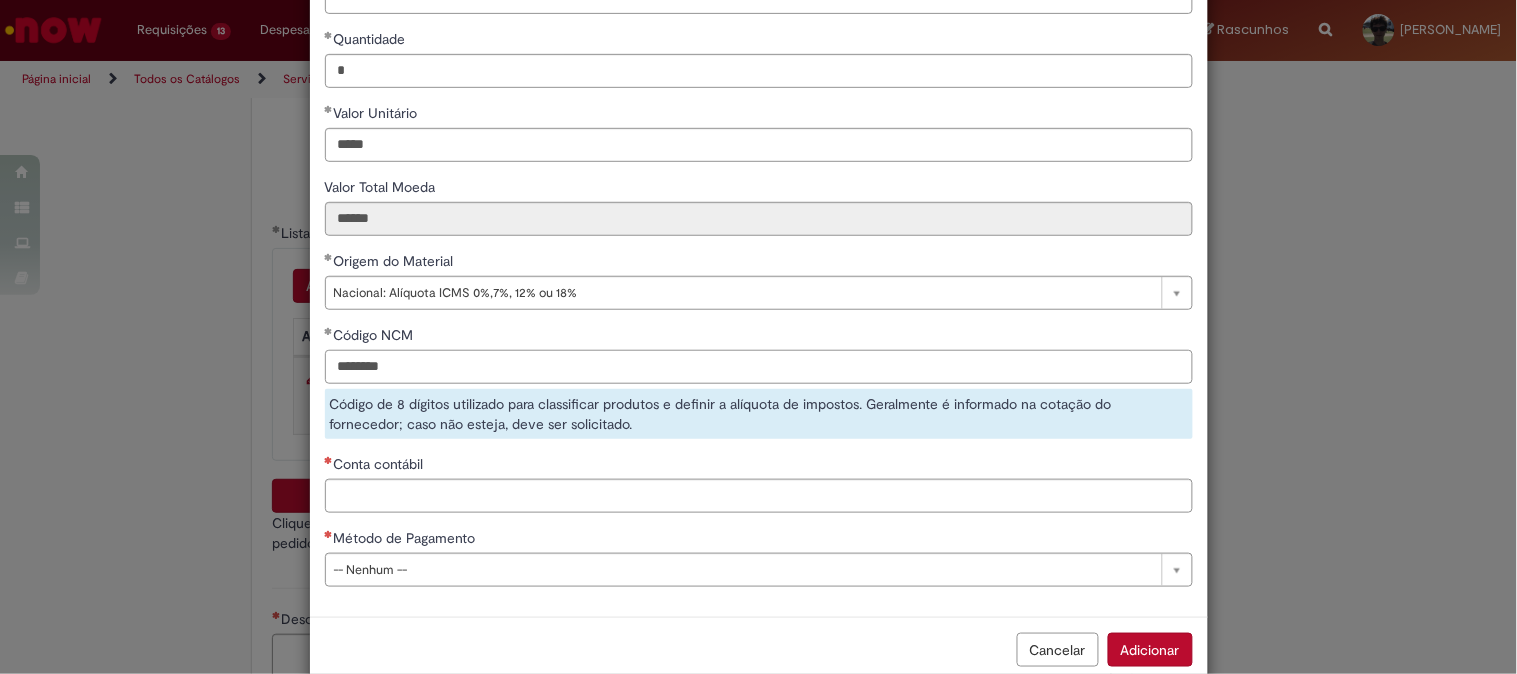 type on "********" 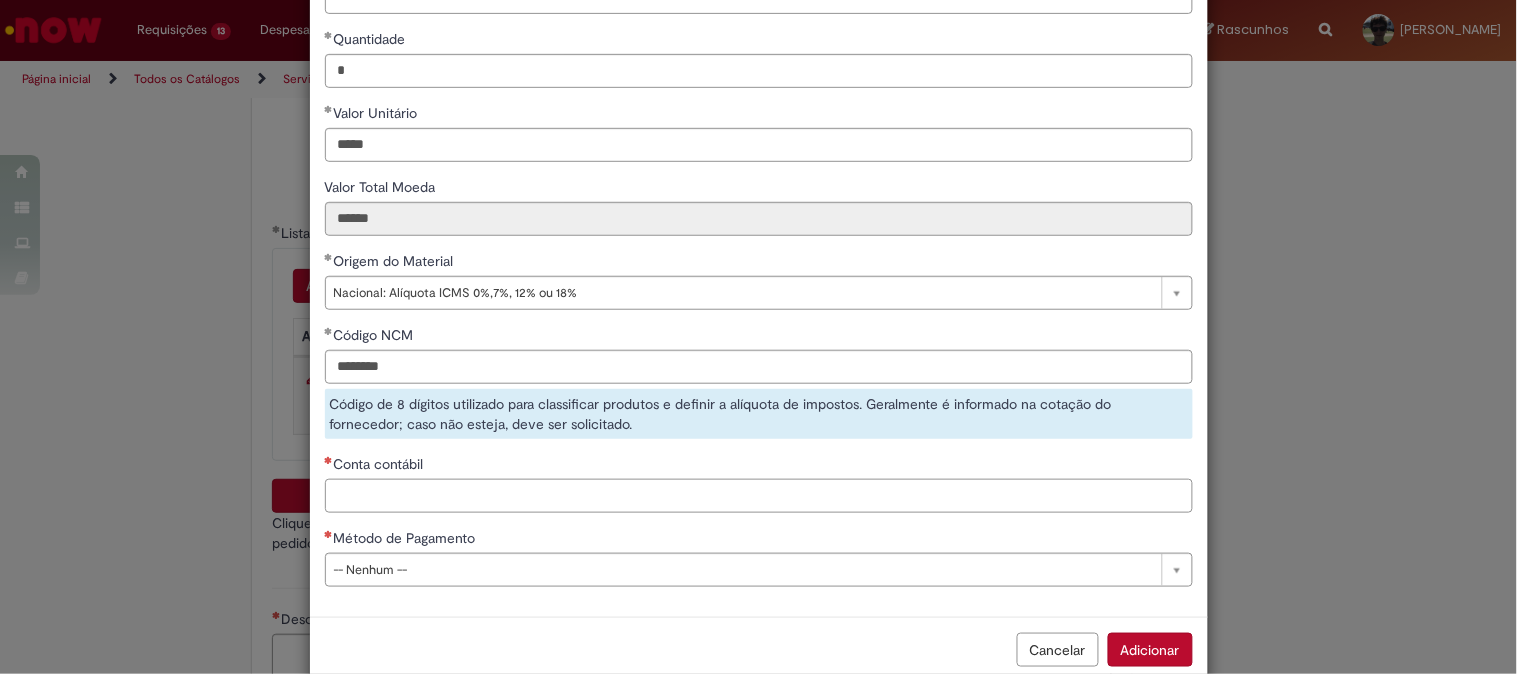 click on "**********" at bounding box center (759, 241) 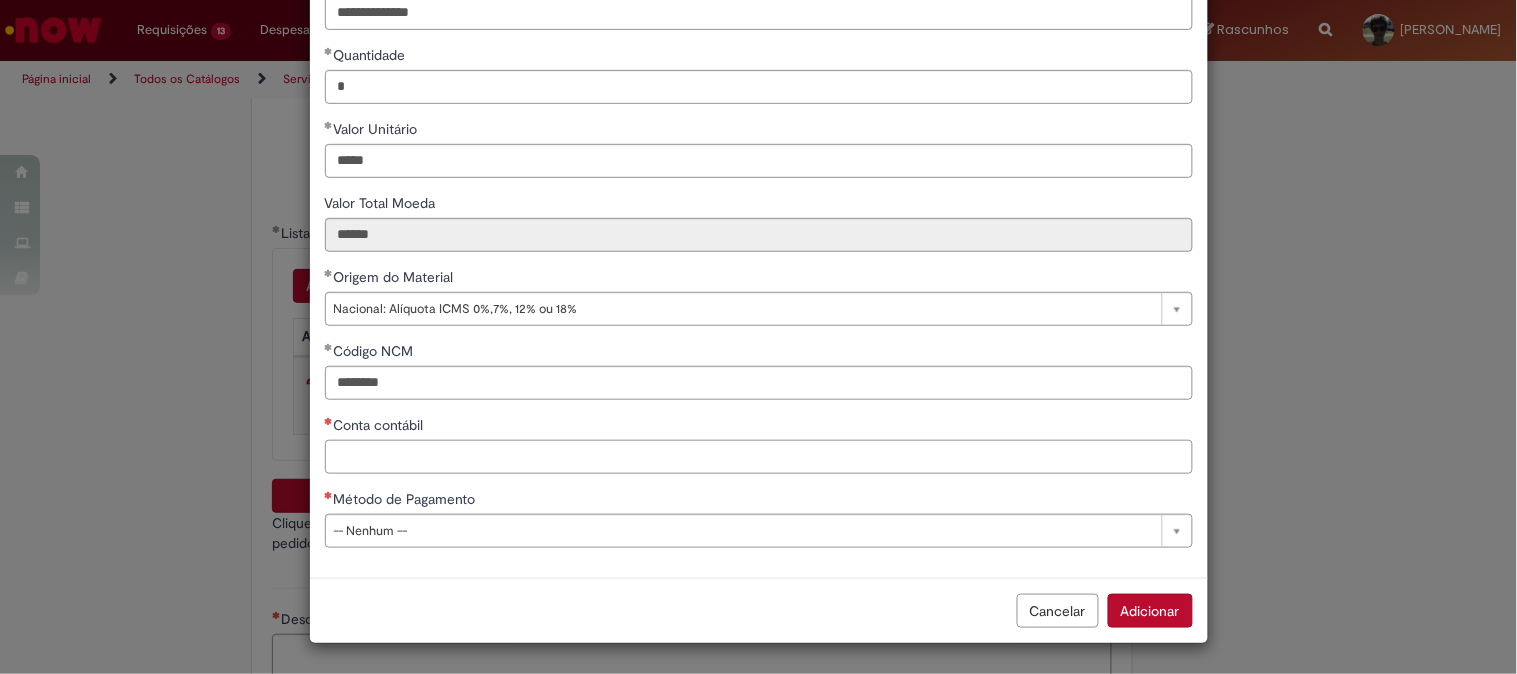 paste on "********" 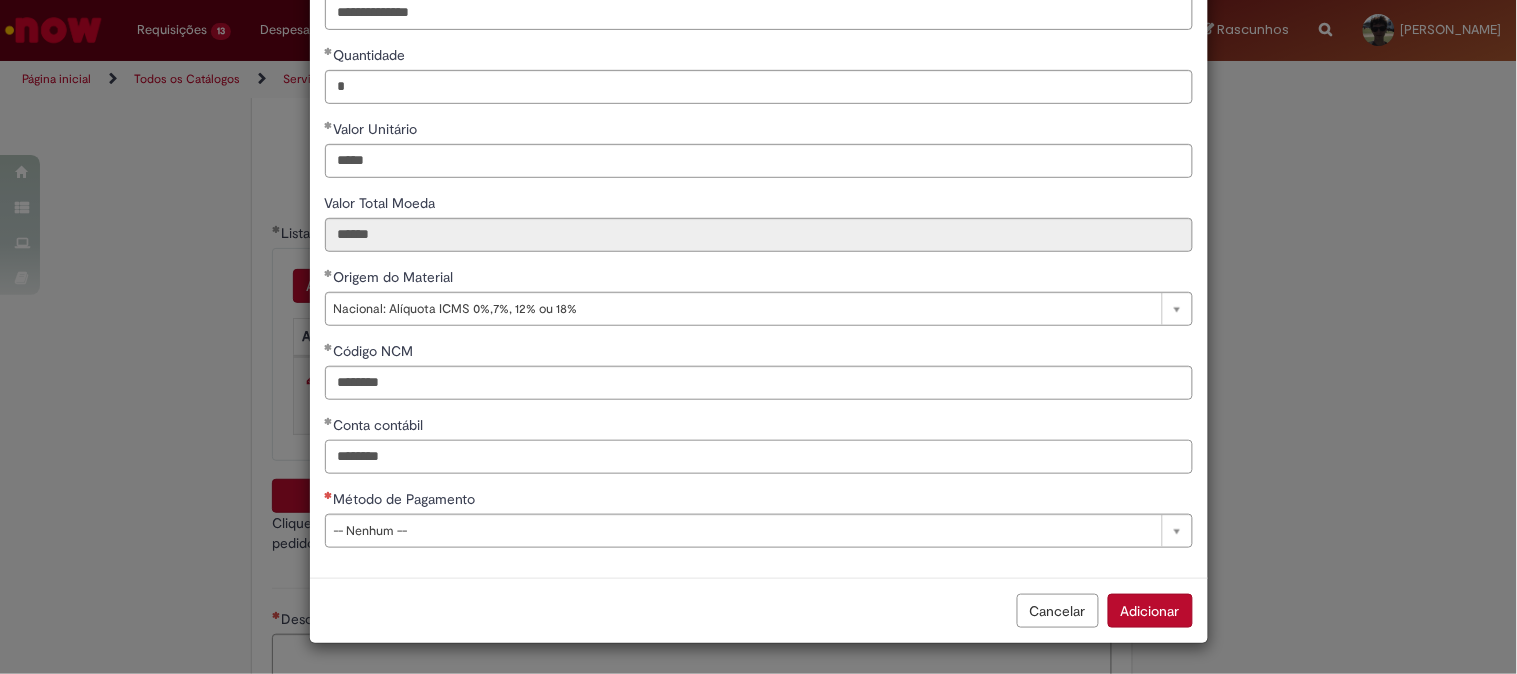 type on "********" 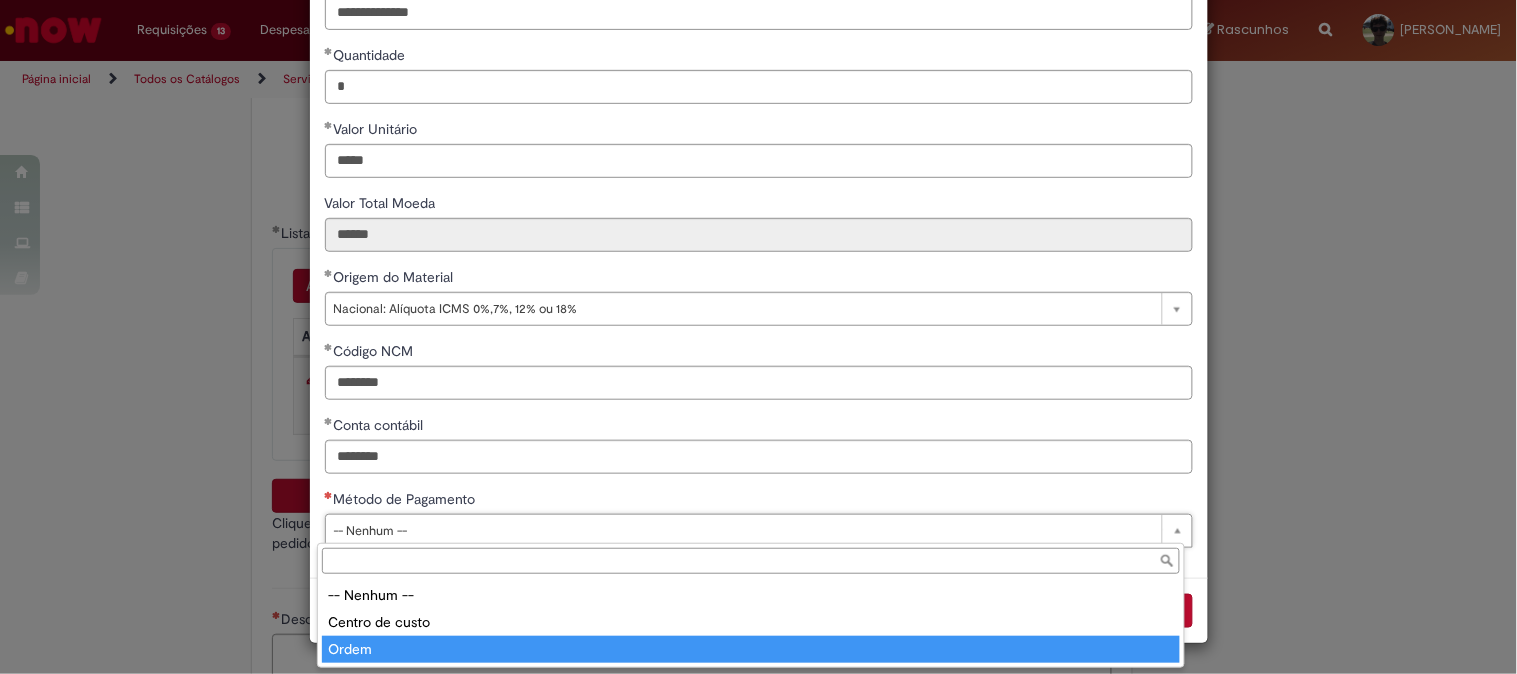 type on "*****" 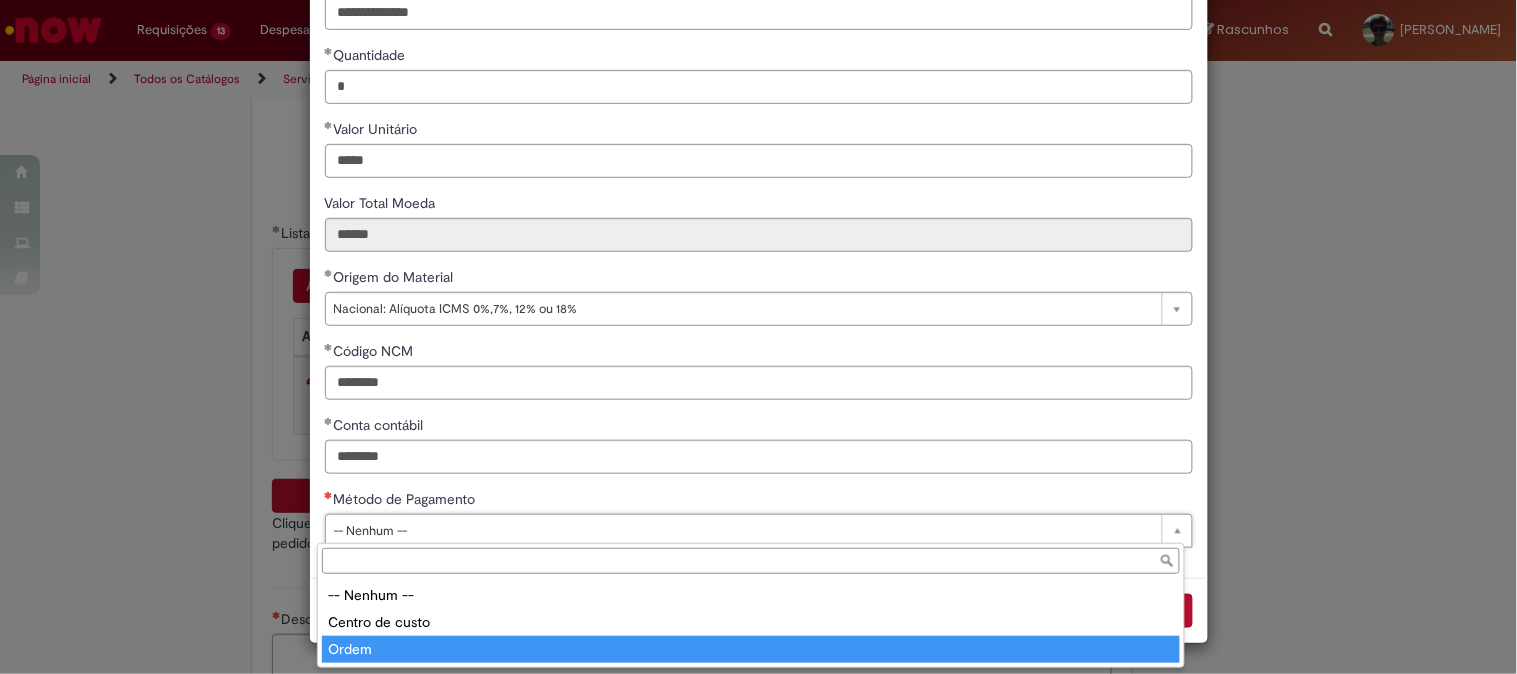 select on "*****" 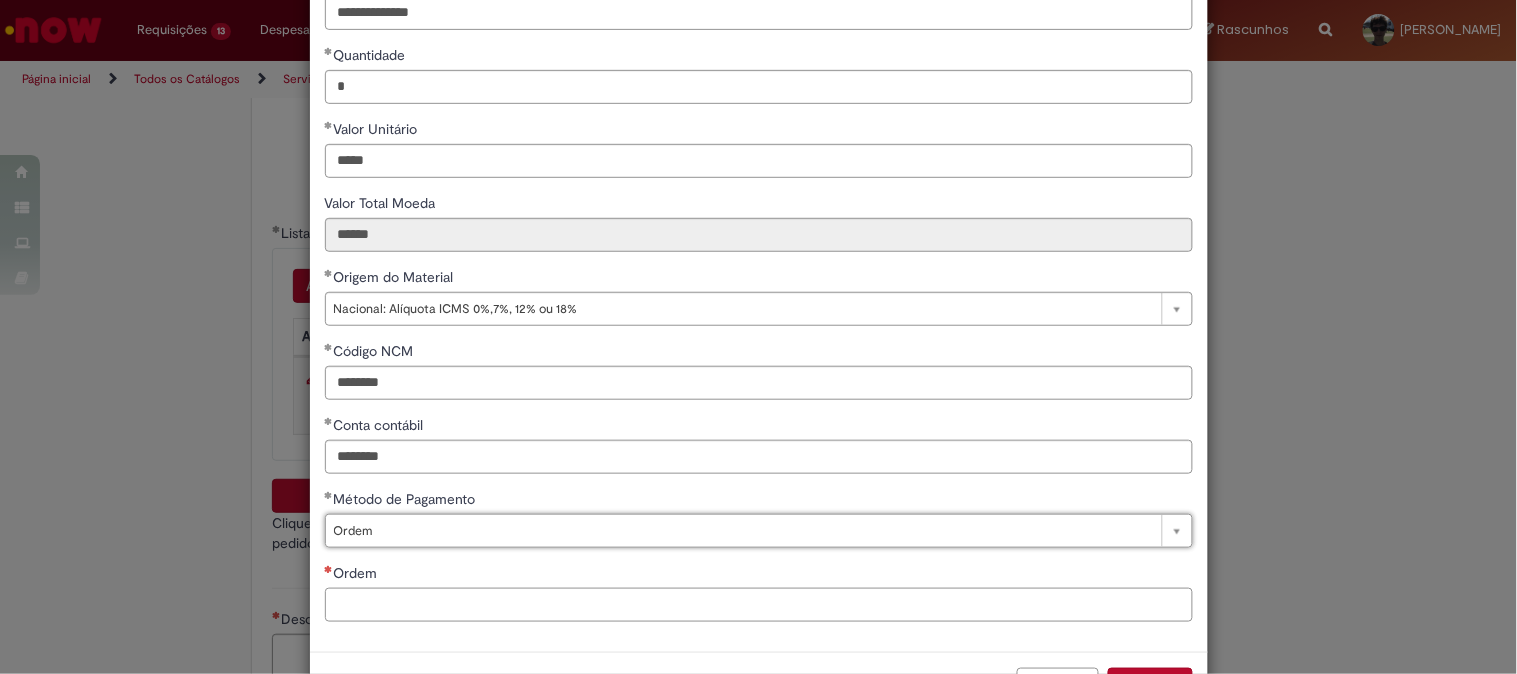 click on "Ordem" at bounding box center (759, 605) 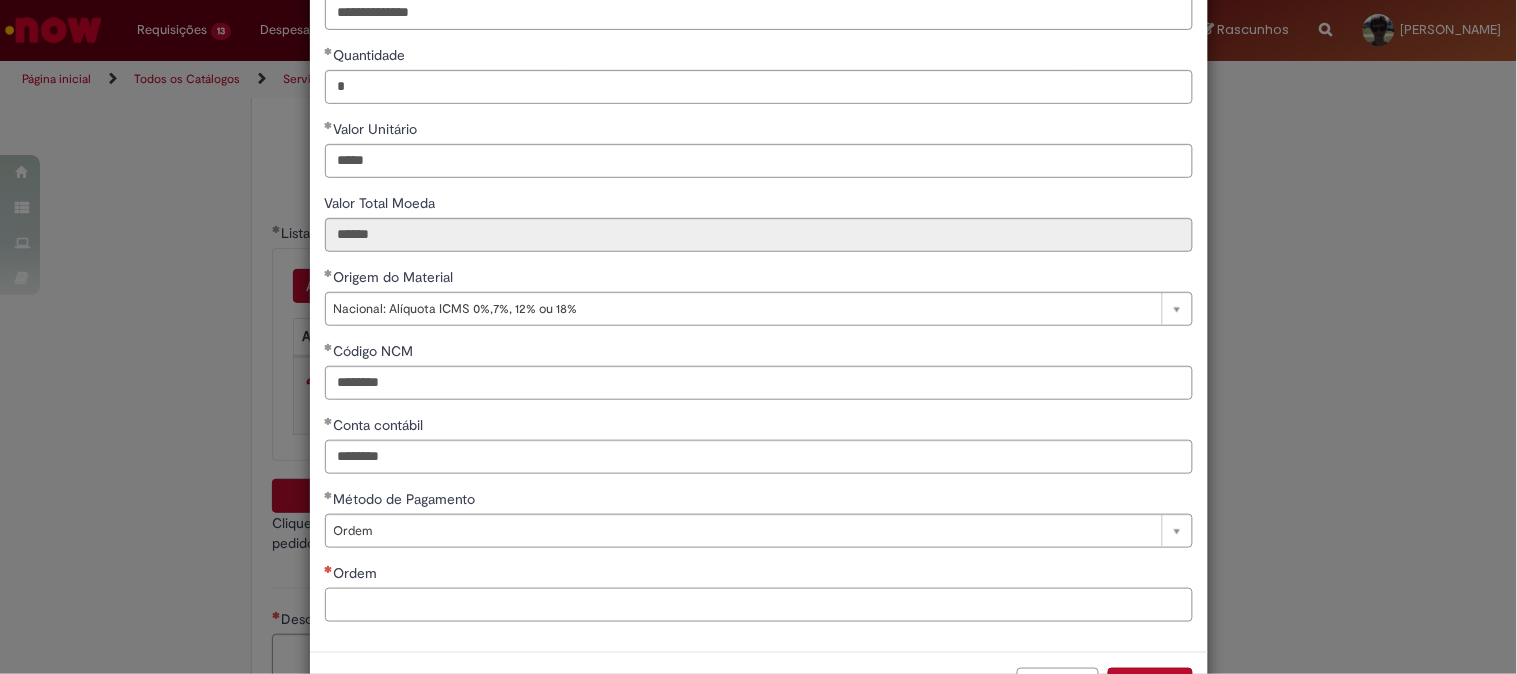 paste on "**********" 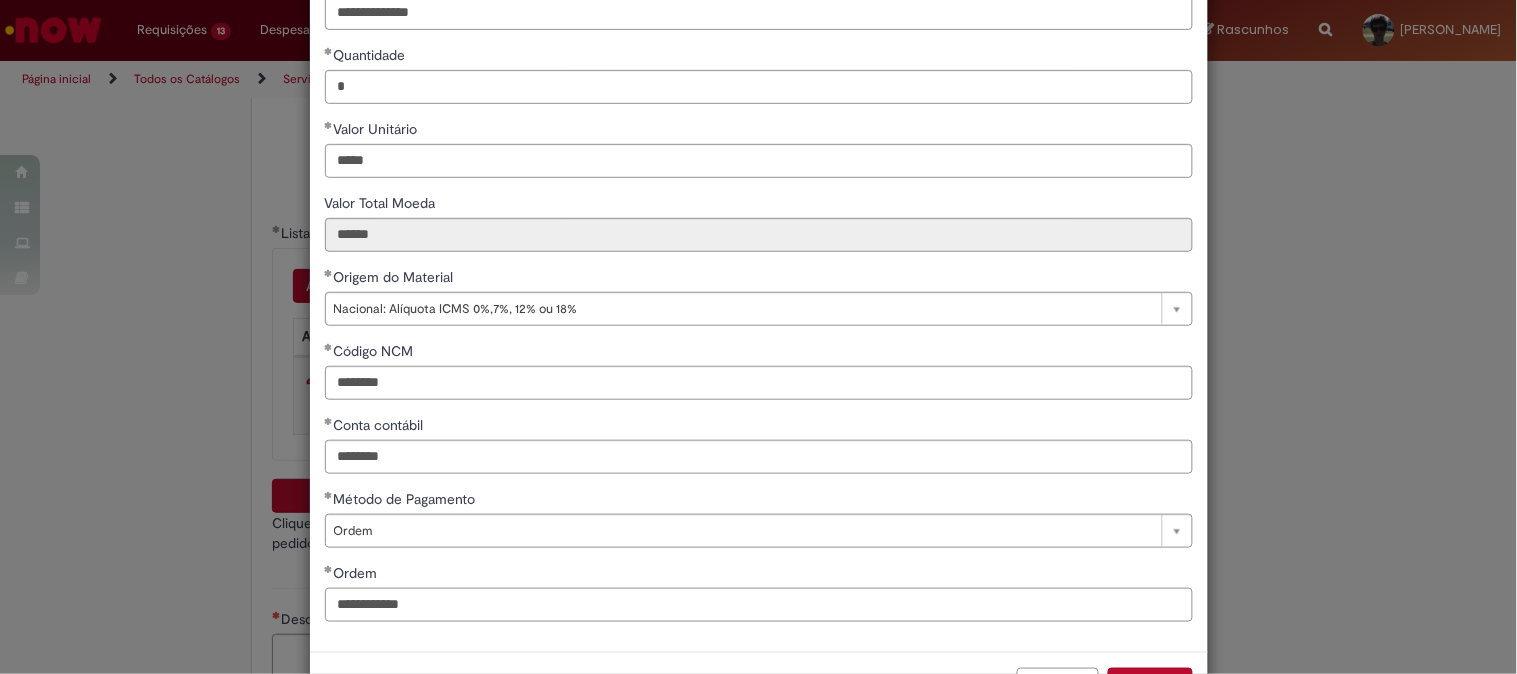 scroll, scrollTop: 280, scrollLeft: 0, axis: vertical 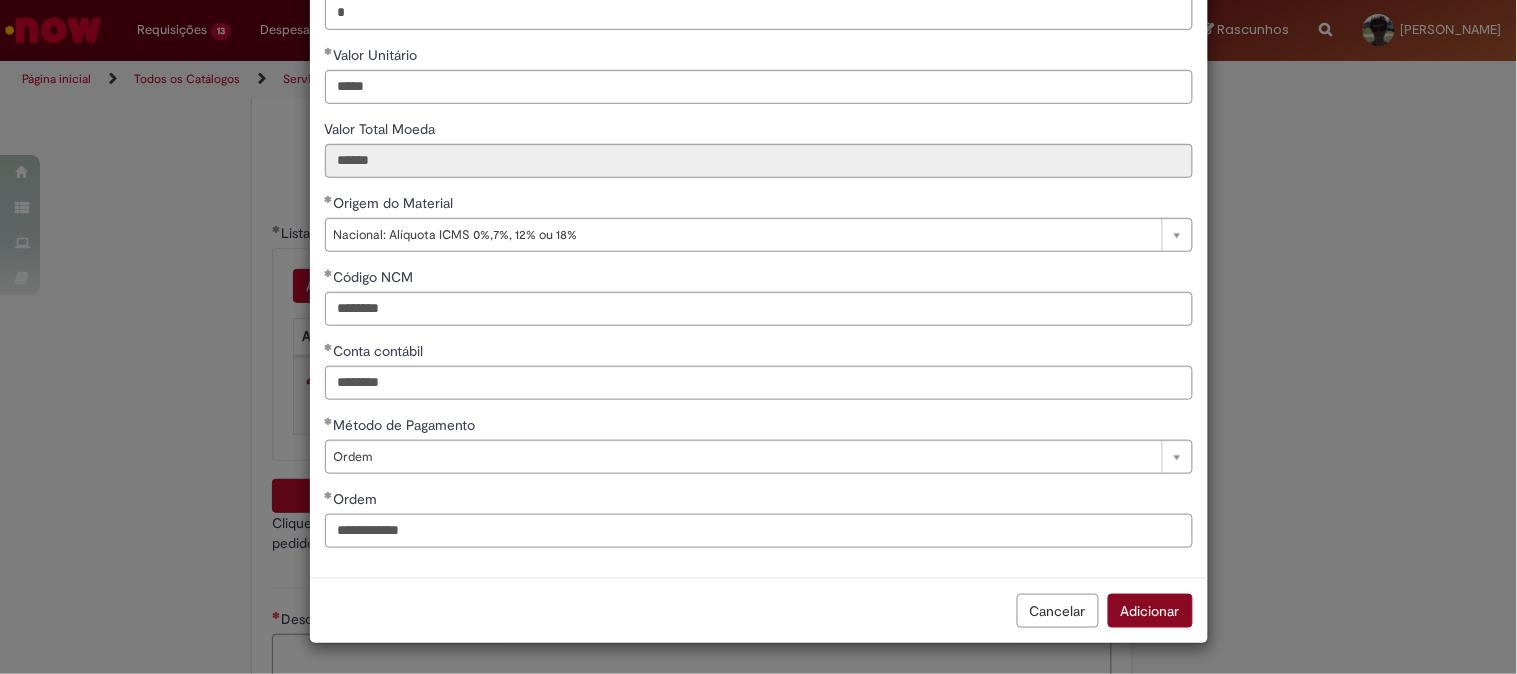 type on "**********" 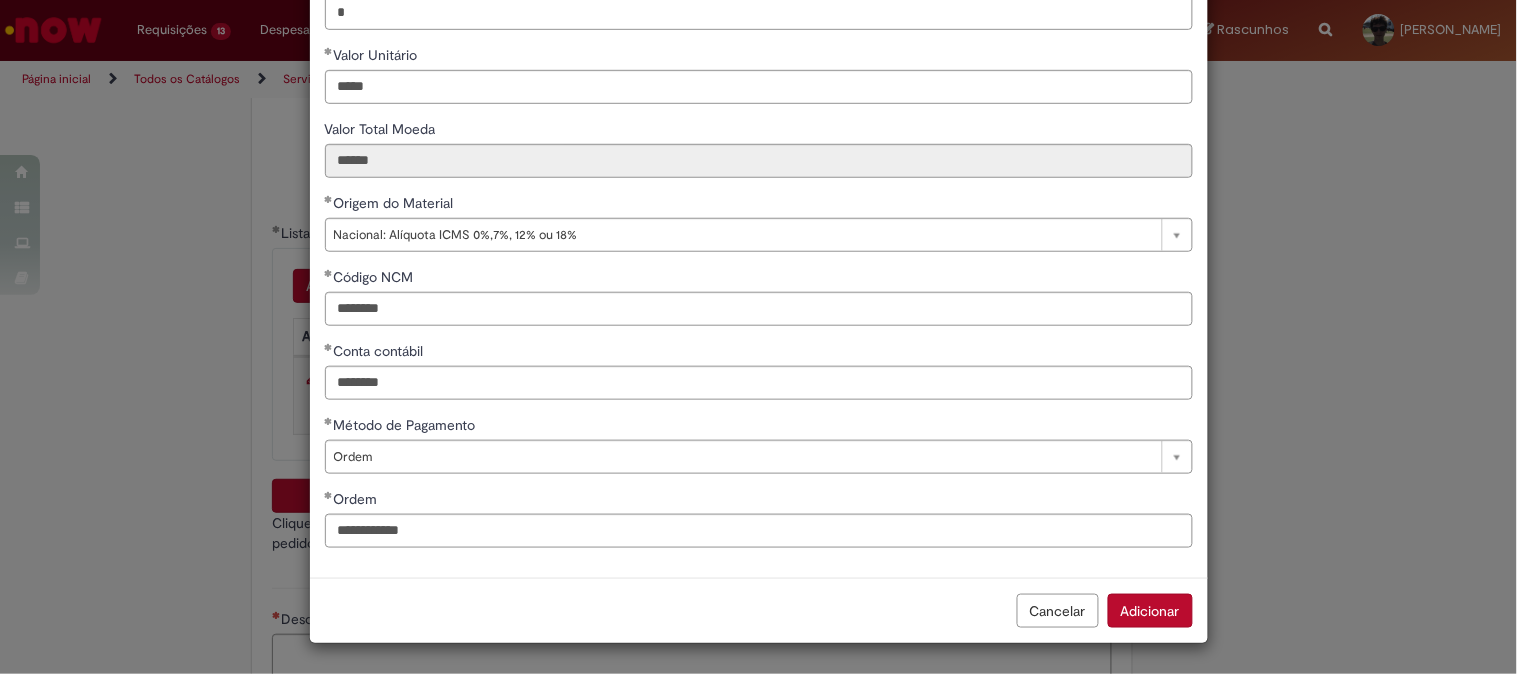click on "Adicionar" at bounding box center [1150, 611] 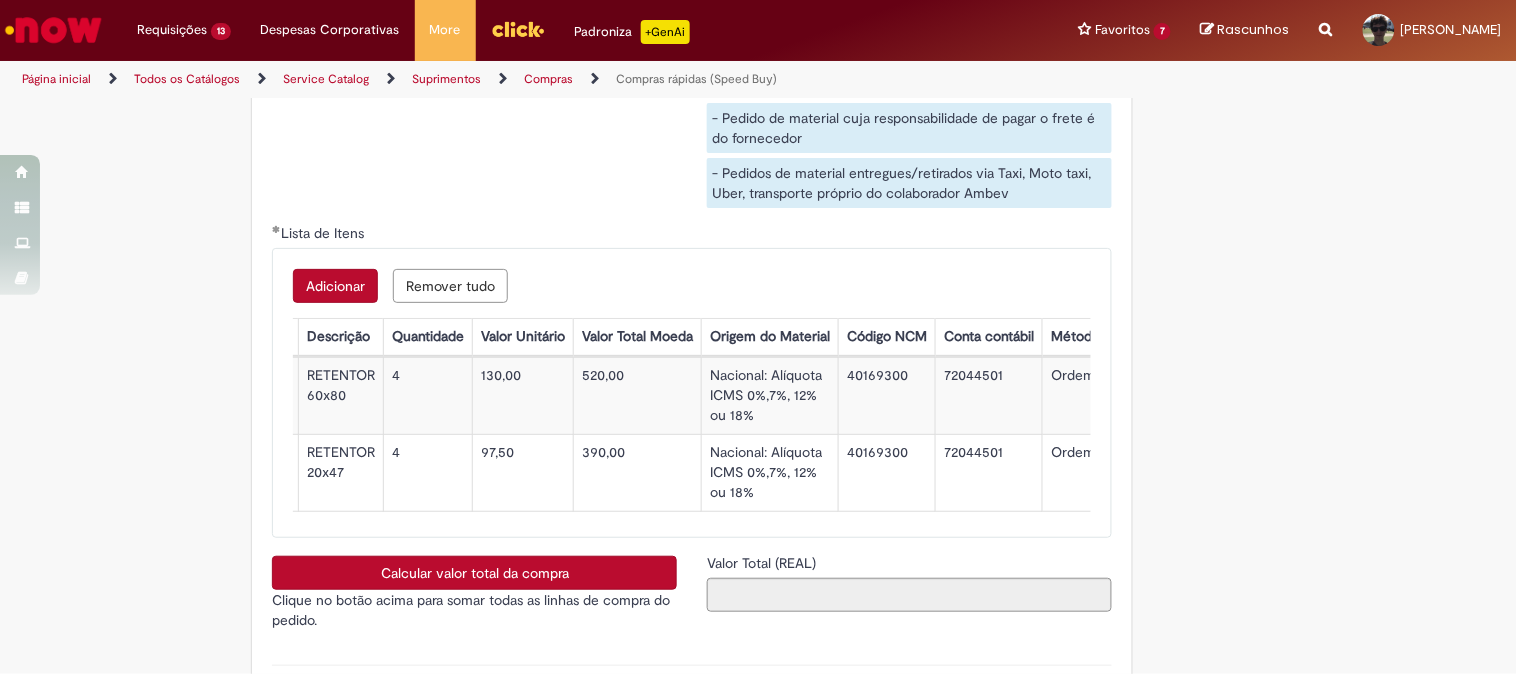scroll, scrollTop: 0, scrollLeft: 736, axis: horizontal 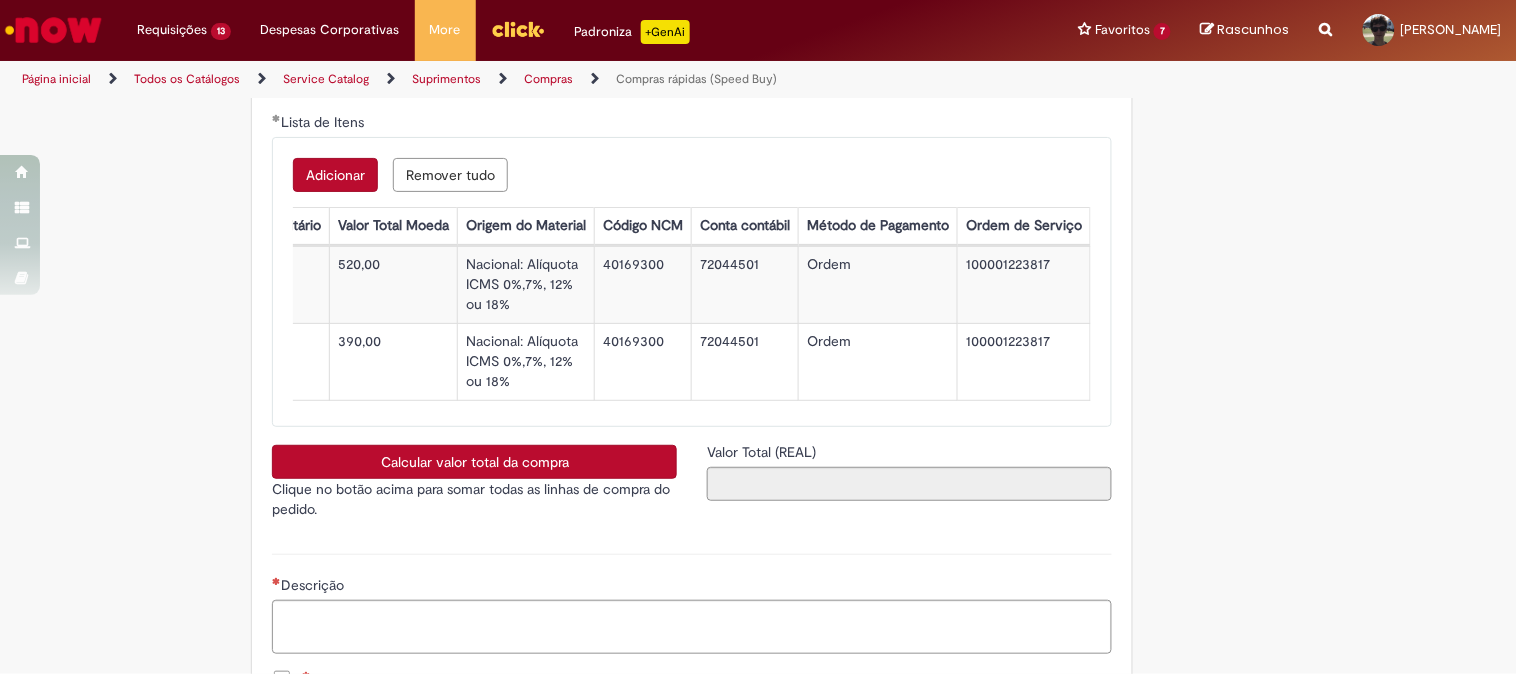 click on "Calcular valor total da compra" at bounding box center [474, 462] 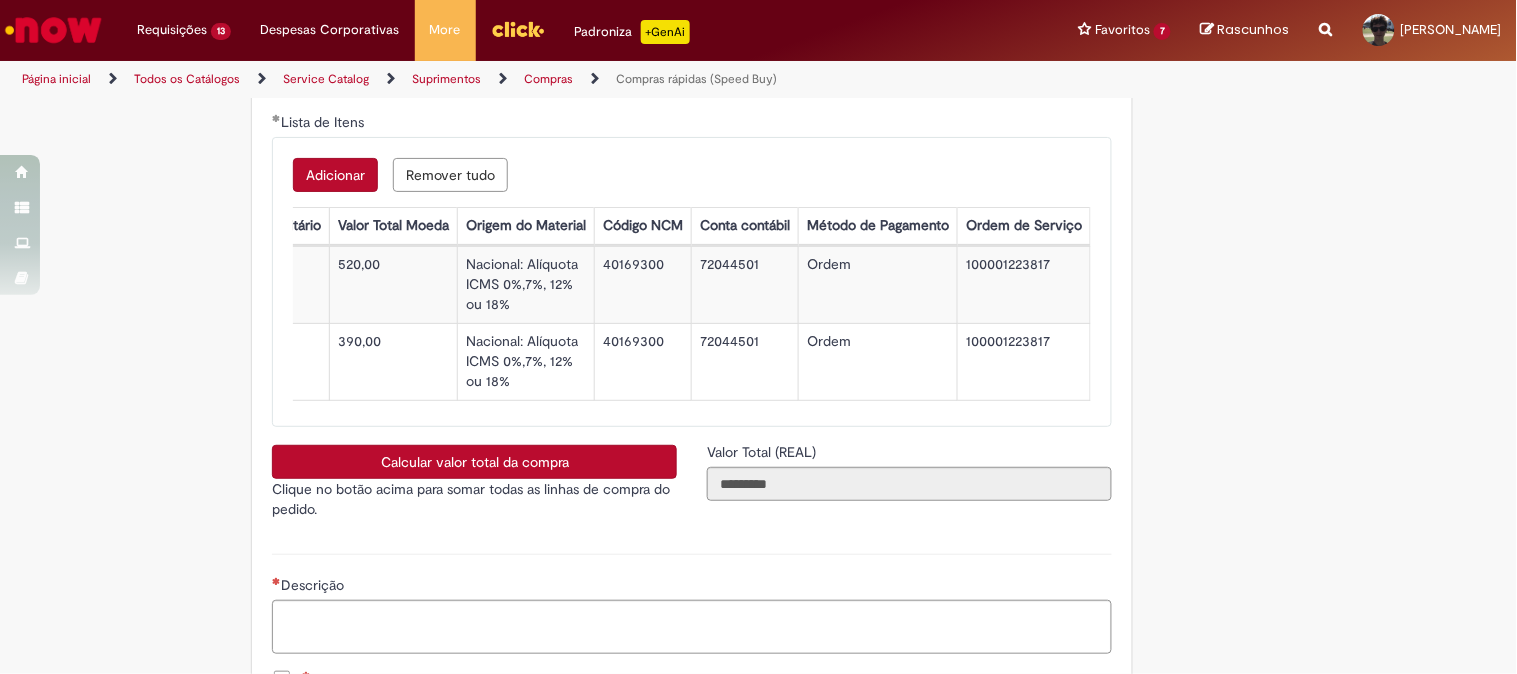 click on "**********" at bounding box center [692, -52] 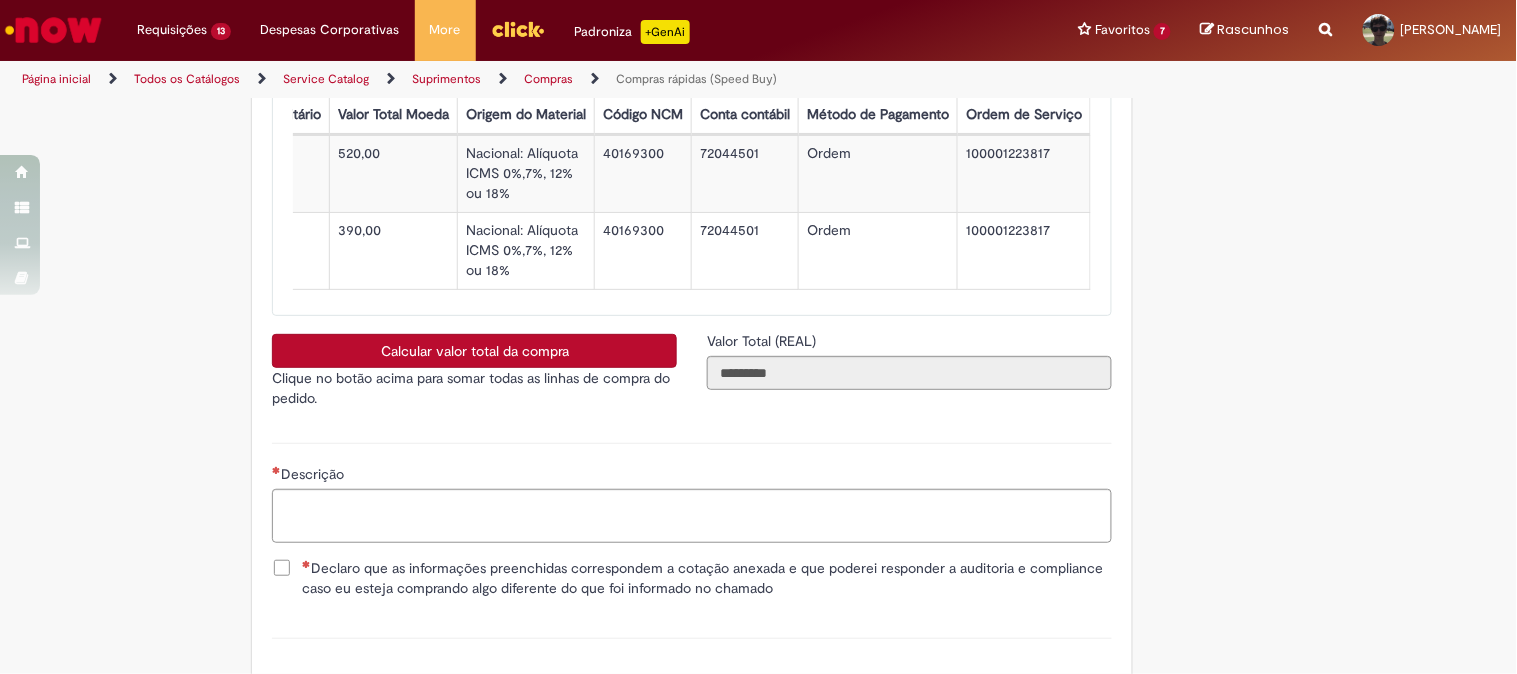 click on "Descrição" at bounding box center (692, 476) 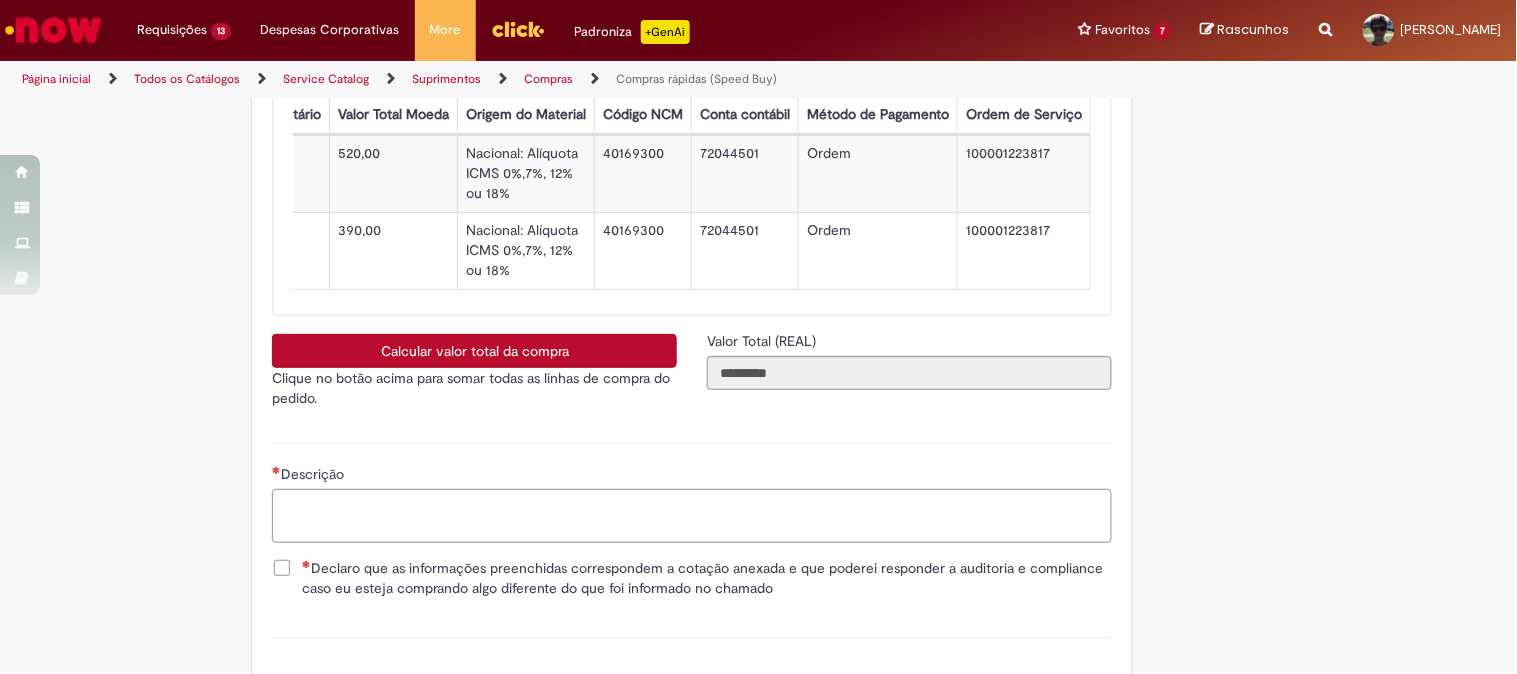 click on "Descrição" at bounding box center [692, 516] 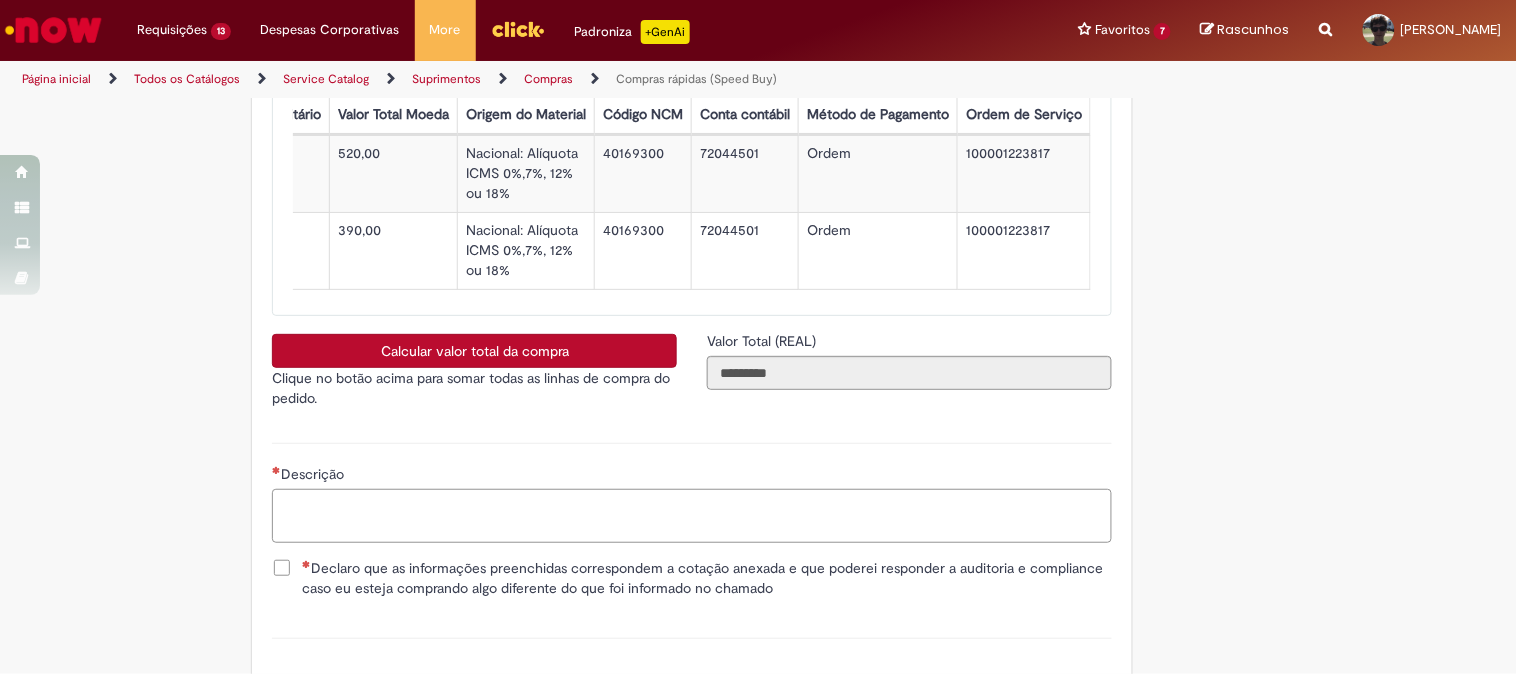 paste on "**********" 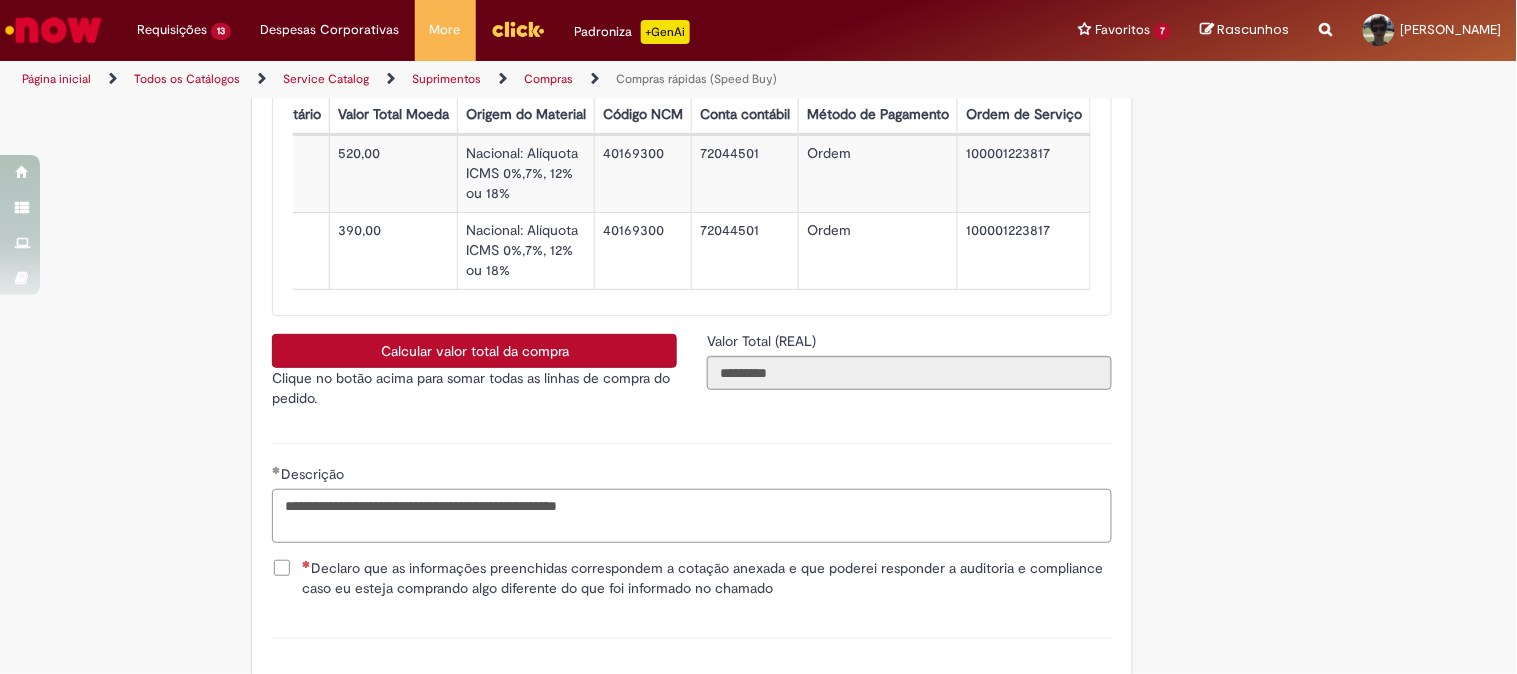 type on "**********" 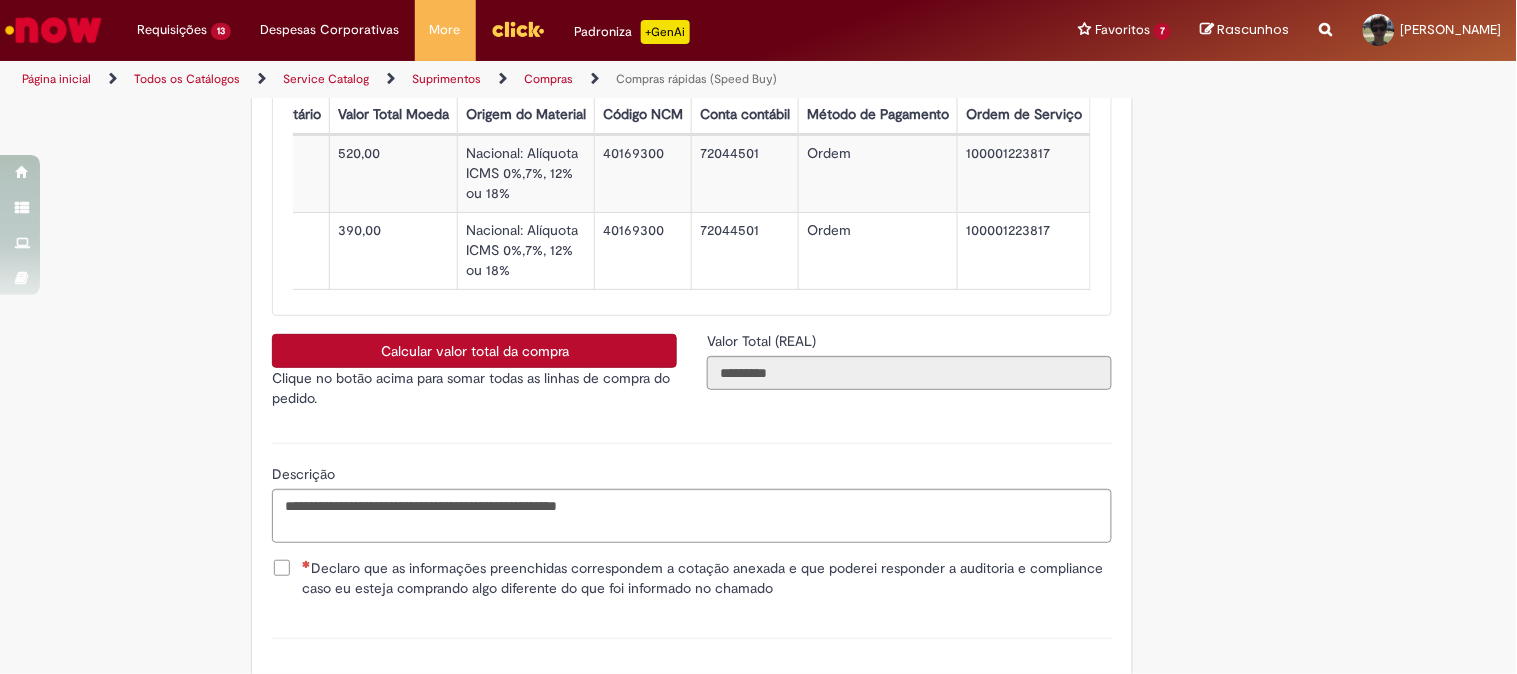 click on "**********" at bounding box center (692, 490) 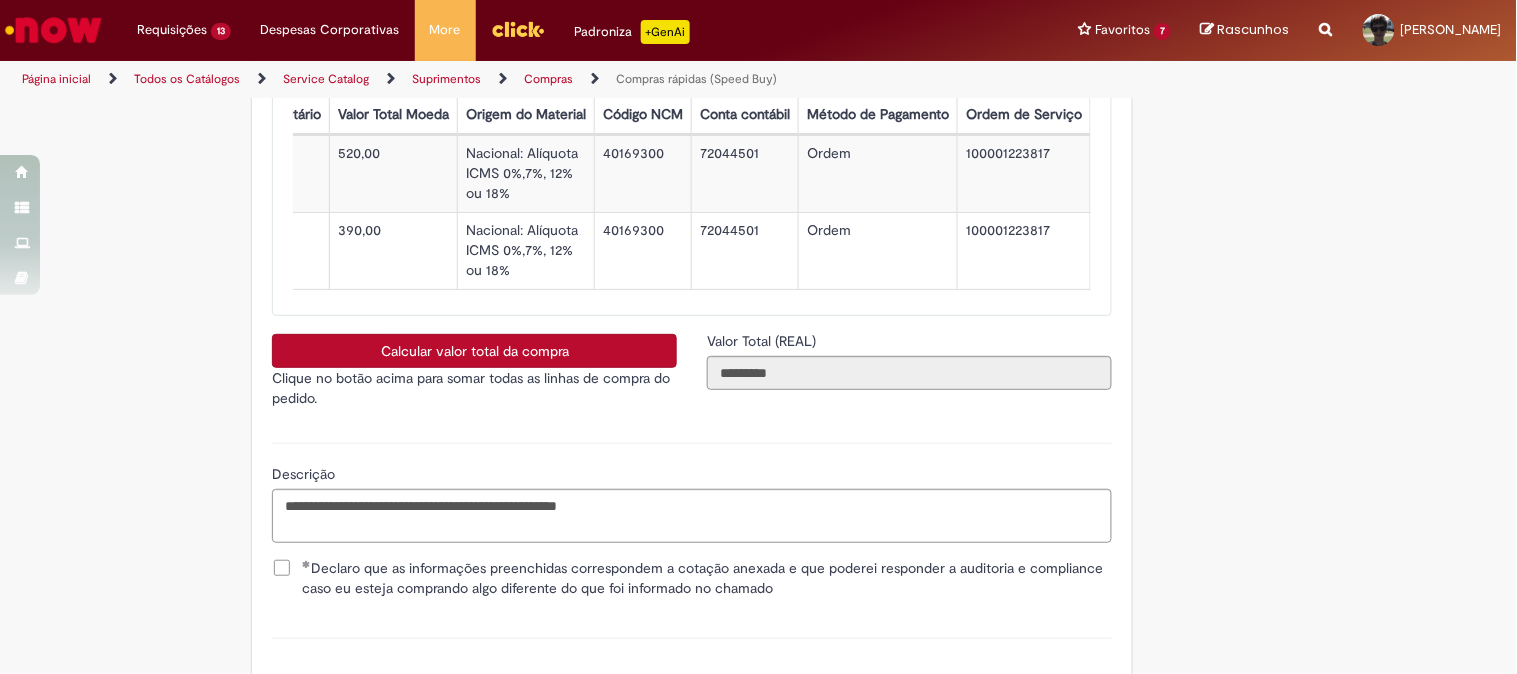 scroll, scrollTop: 3683, scrollLeft: 0, axis: vertical 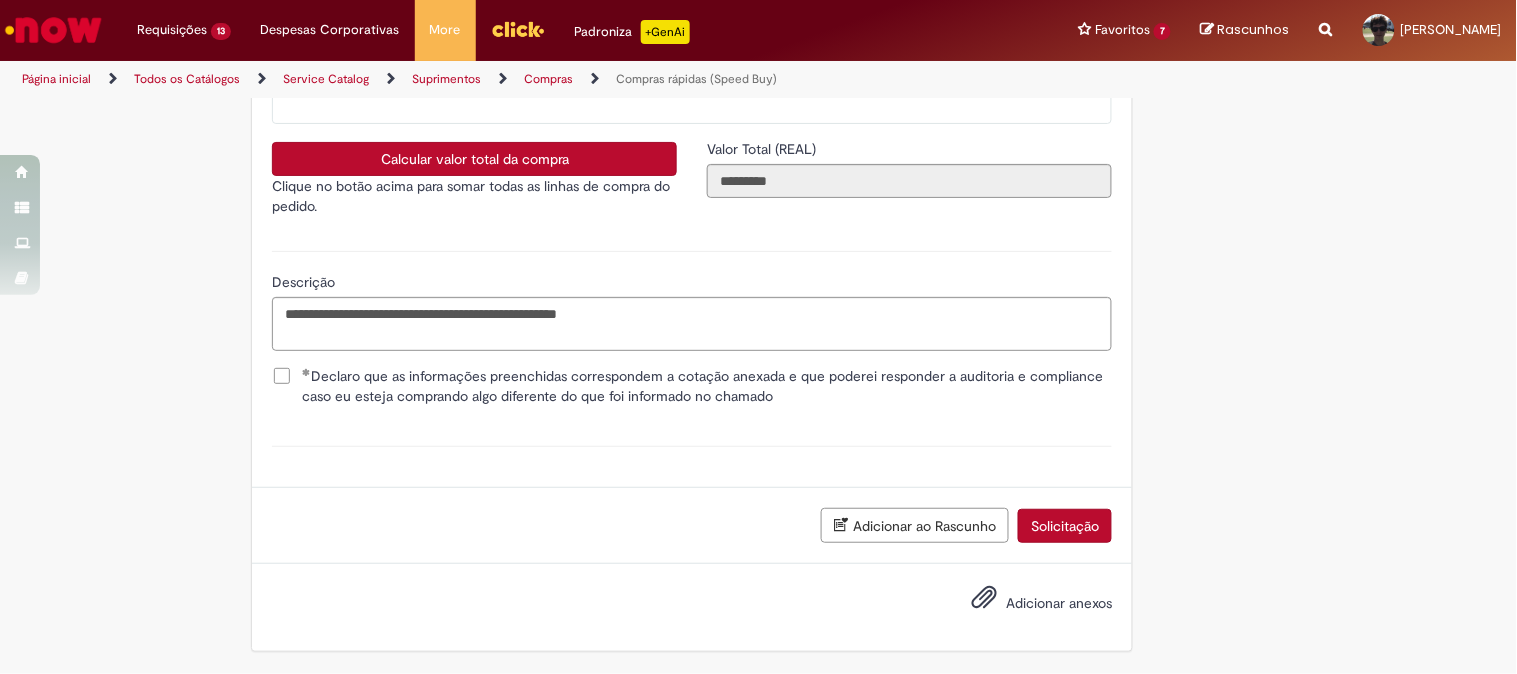 click on "Adicionar anexos" at bounding box center [1059, 604] 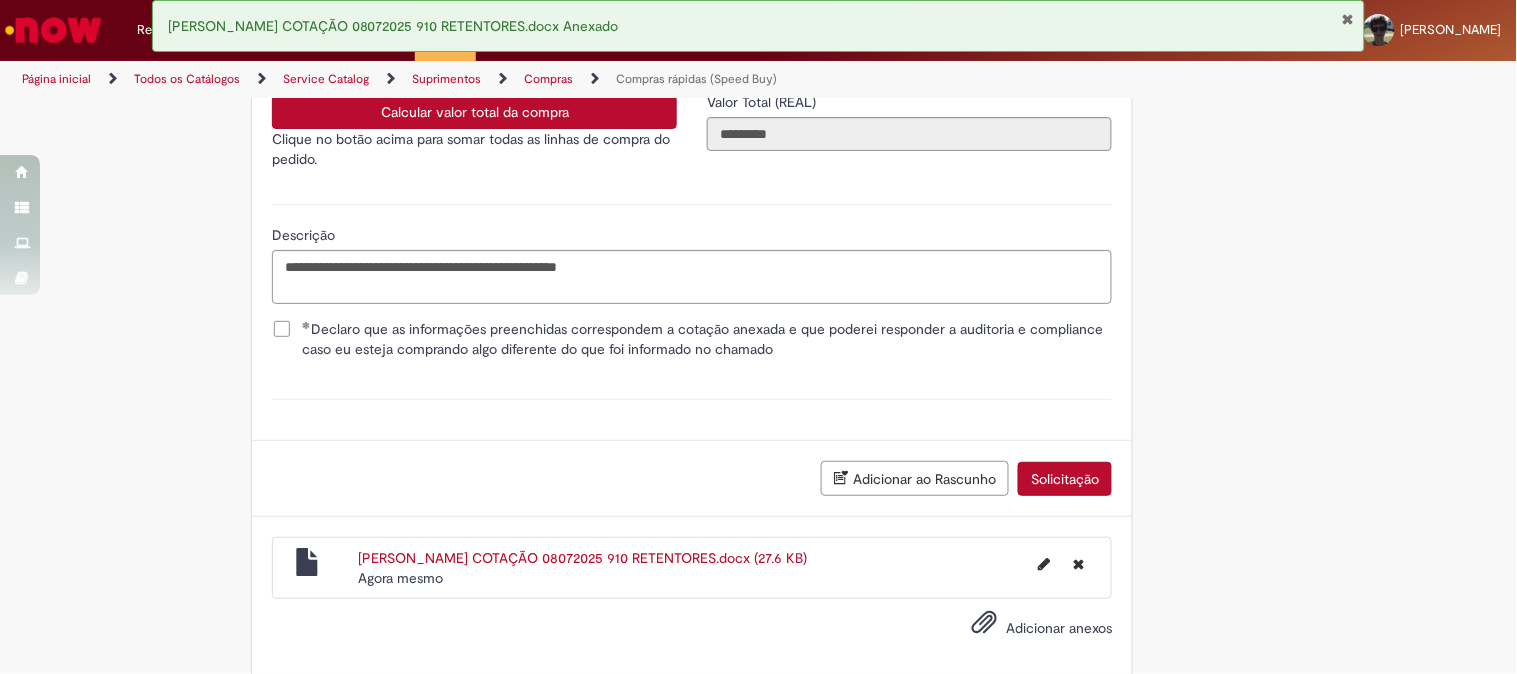 click on "[PERSON_NAME] COTAÇÃO 08072025 910 RETENTORES.docx (27.6 KB)" at bounding box center (582, 558) 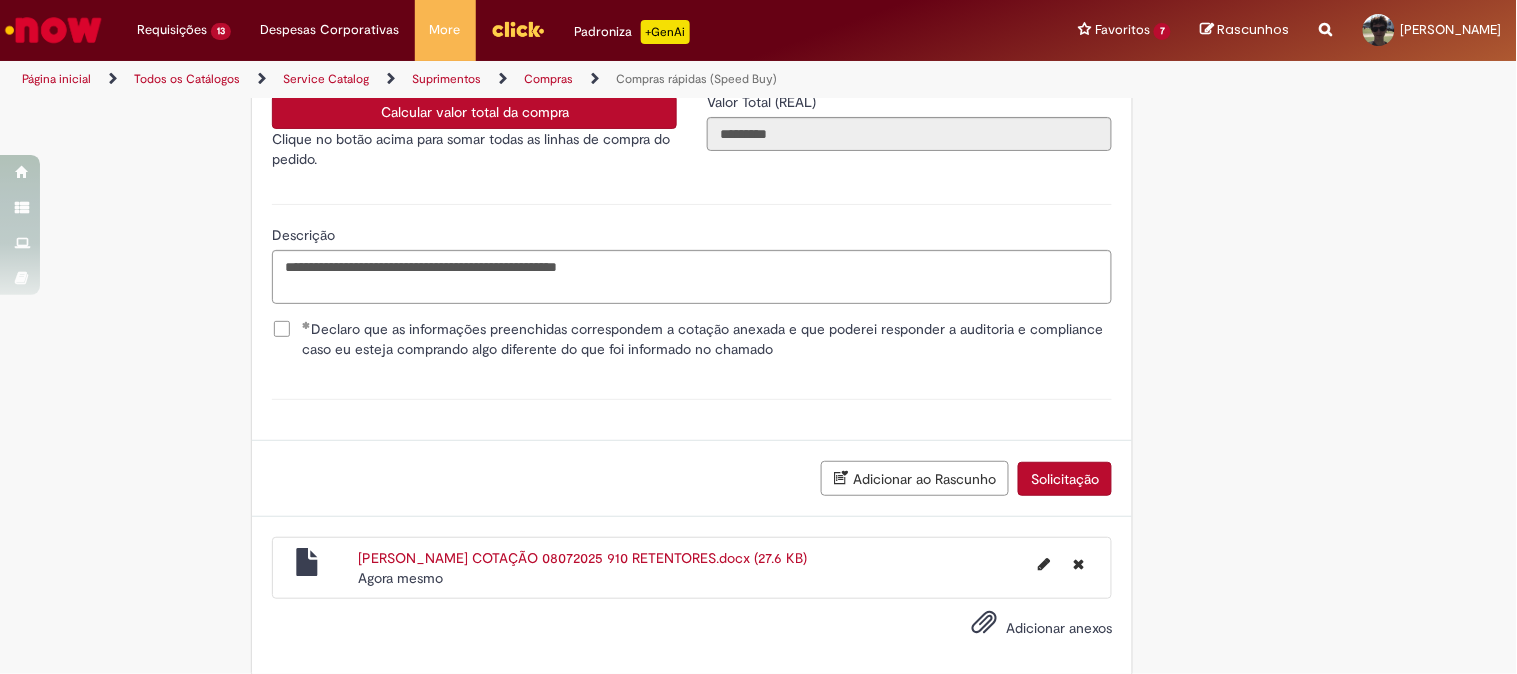 click on "Tire dúvidas com LupiAssist    +GenAI
Oi! Eu sou LupiAssist, uma Inteligência Artificial Generativa em constante aprendizado   Meu conteúdo é monitorado para trazer uma melhor experiência
Dúvidas comuns:
Só mais um instante, estou consultando nossas bases de conhecimento  e escrevendo a melhor resposta pra você!
Title
Lorem ipsum dolor sit amet    Fazer uma nova pergunta
Gerei esta resposta utilizando IA Generativa em conjunto com os nossos padrões. Em caso de divergência, os documentos oficiais prevalecerão.
Saiba mais em:
Ou ligue para:
E aí, te ajudei?
Sim, obrigado!" at bounding box center [758, -1442] 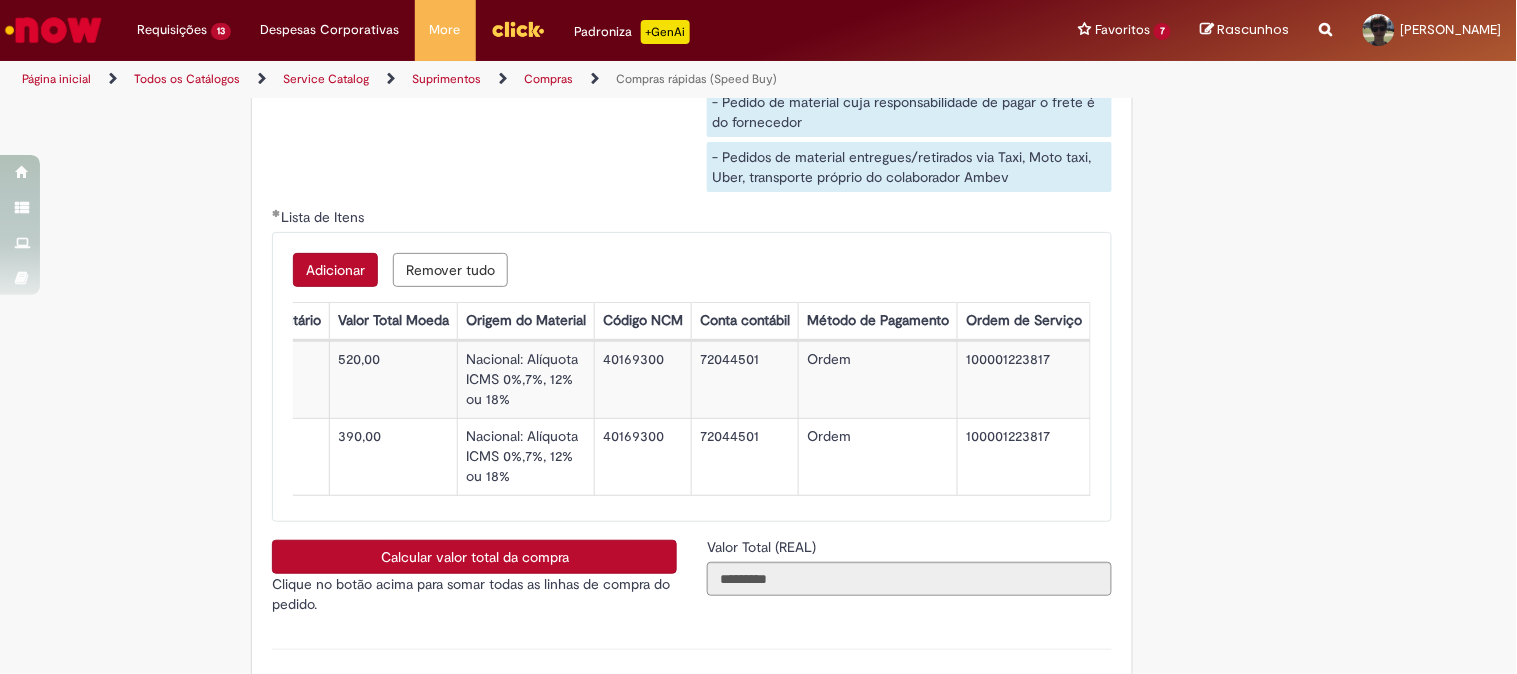 scroll, scrollTop: 2794, scrollLeft: 0, axis: vertical 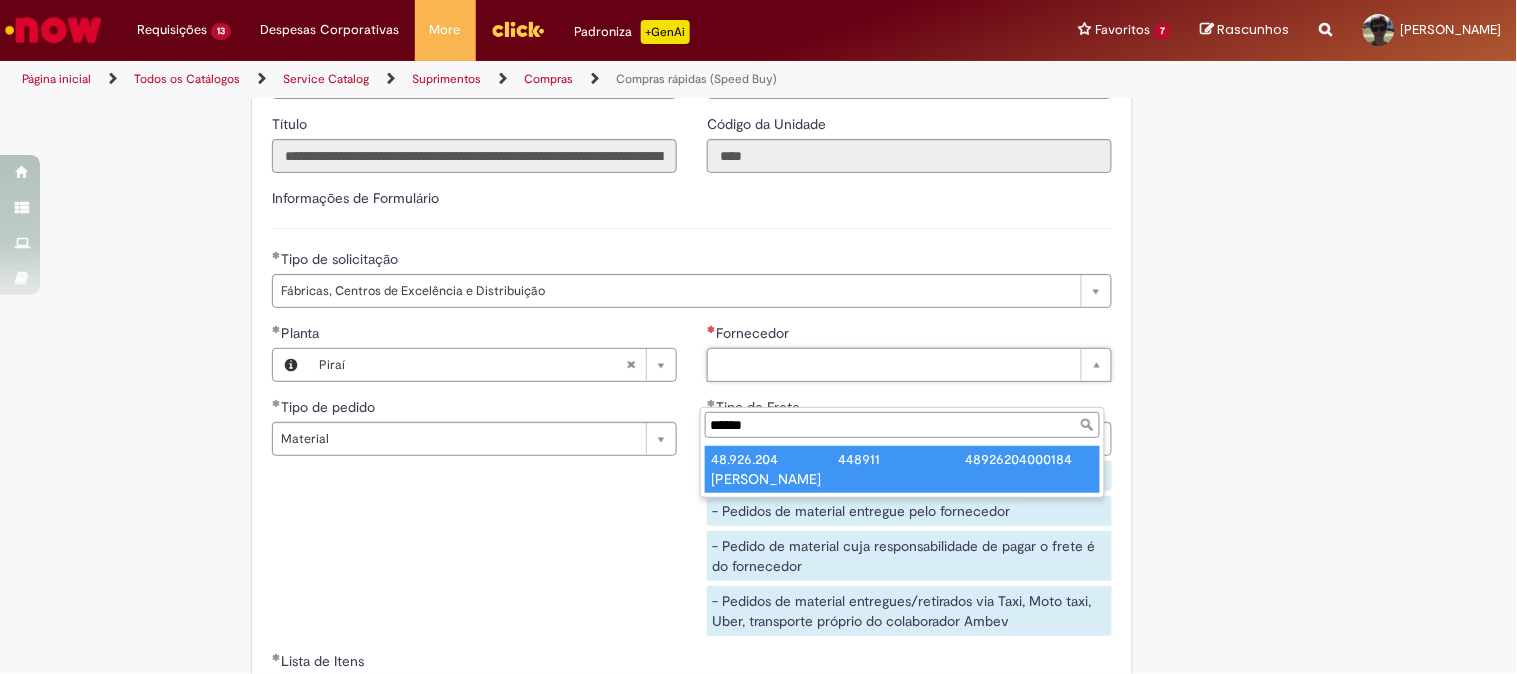 type on "******" 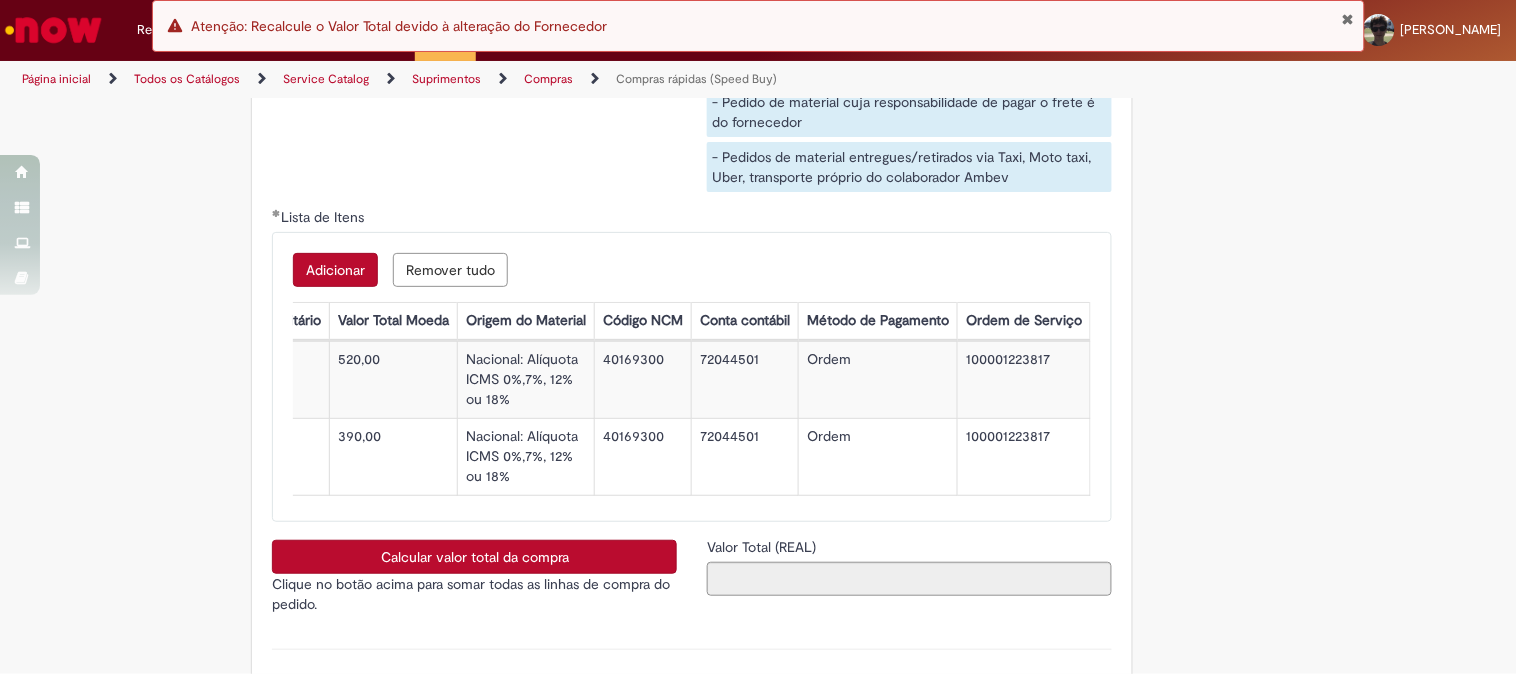 scroll, scrollTop: 3350, scrollLeft: 0, axis: vertical 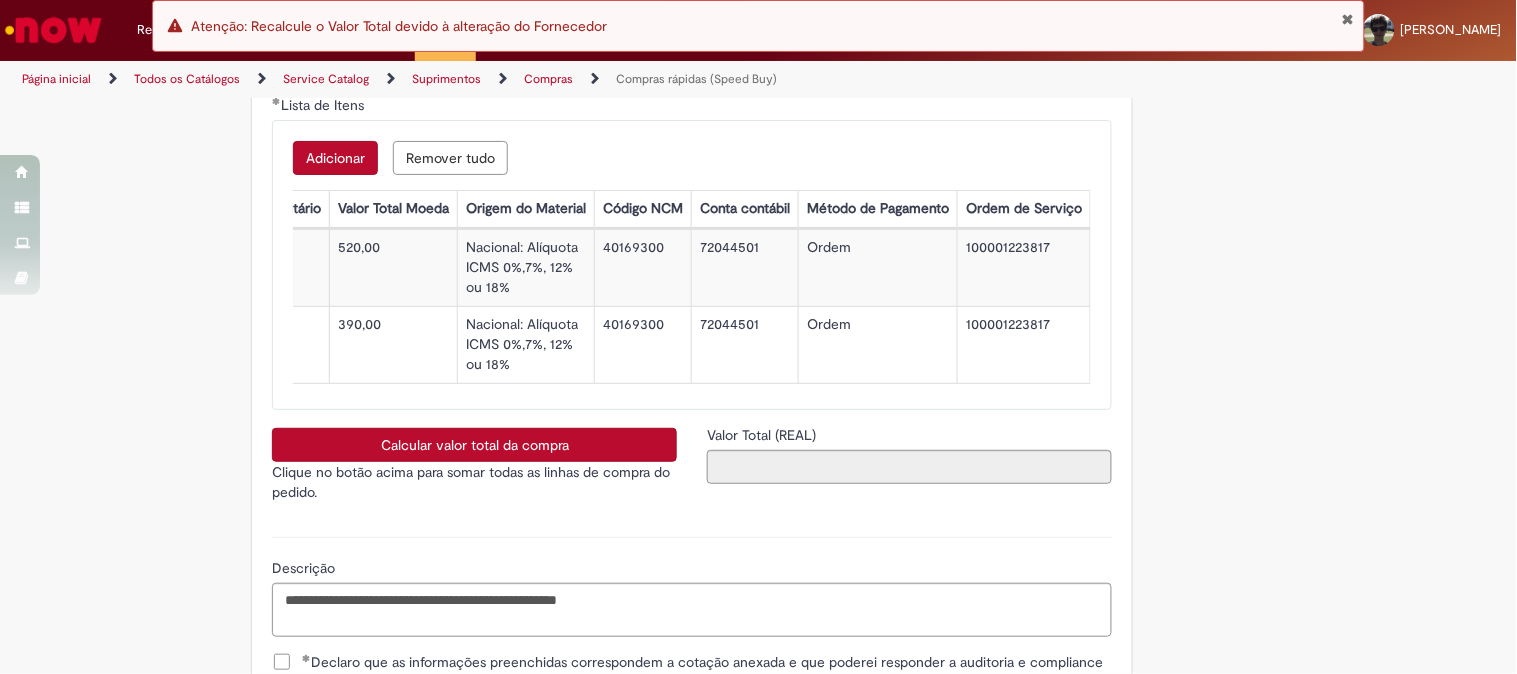 click on "Calcular valor total da compra" at bounding box center [474, 445] 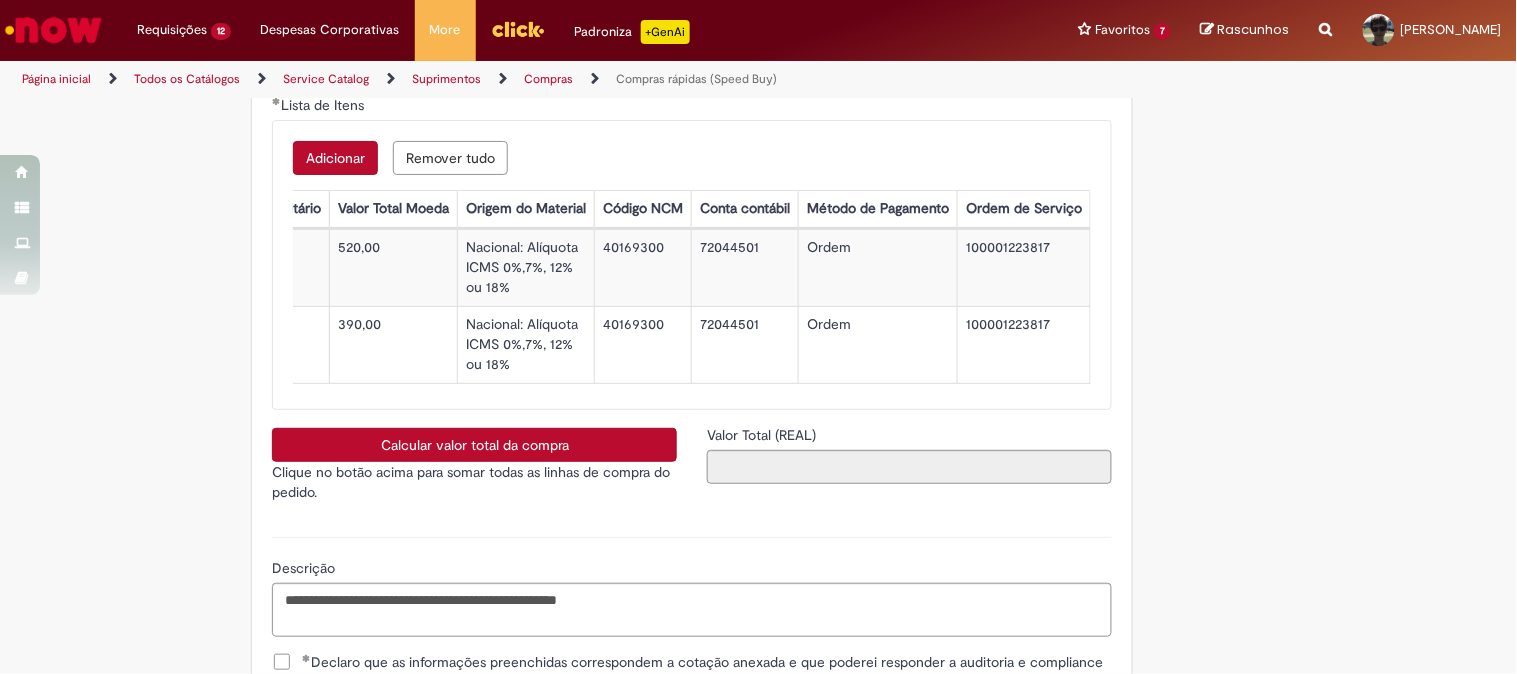 click on "Calcular valor total da compra" at bounding box center [474, 445] 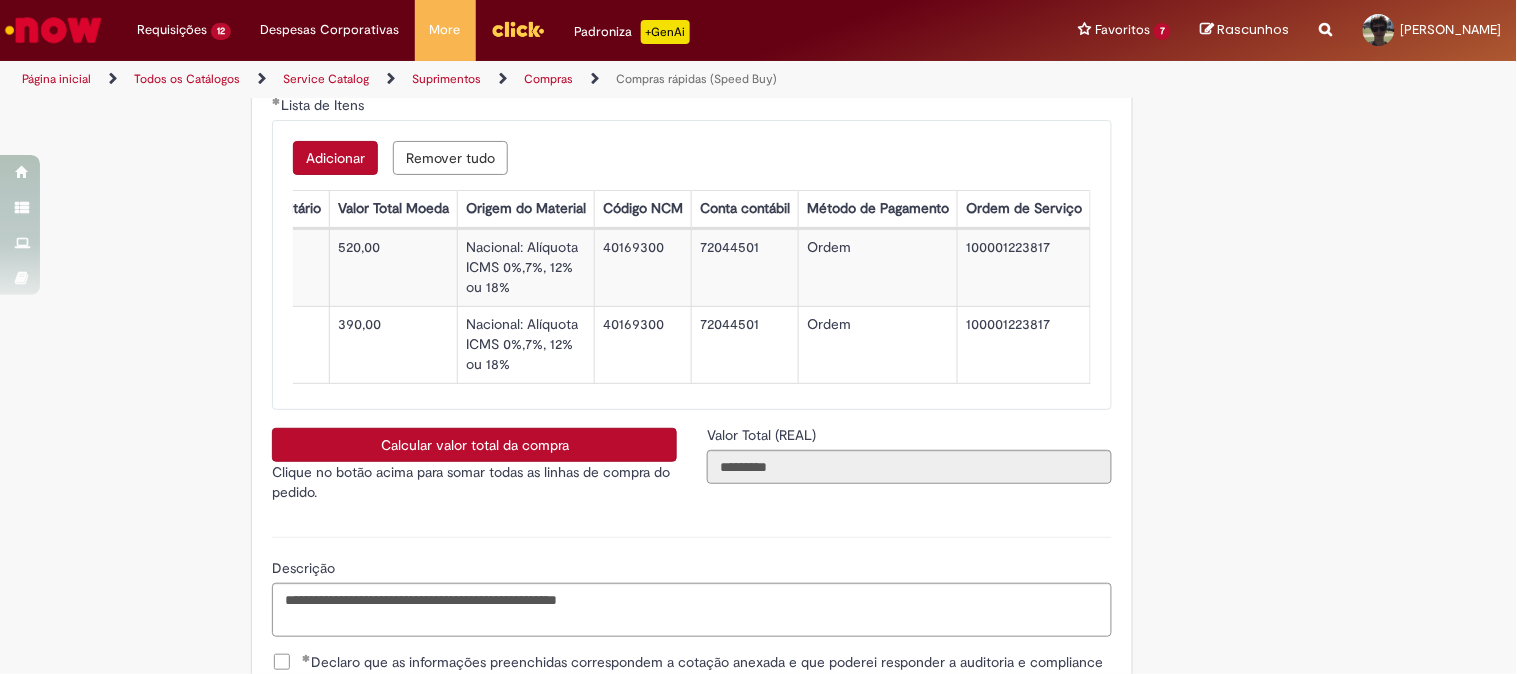 scroll, scrollTop: 3683, scrollLeft: 0, axis: vertical 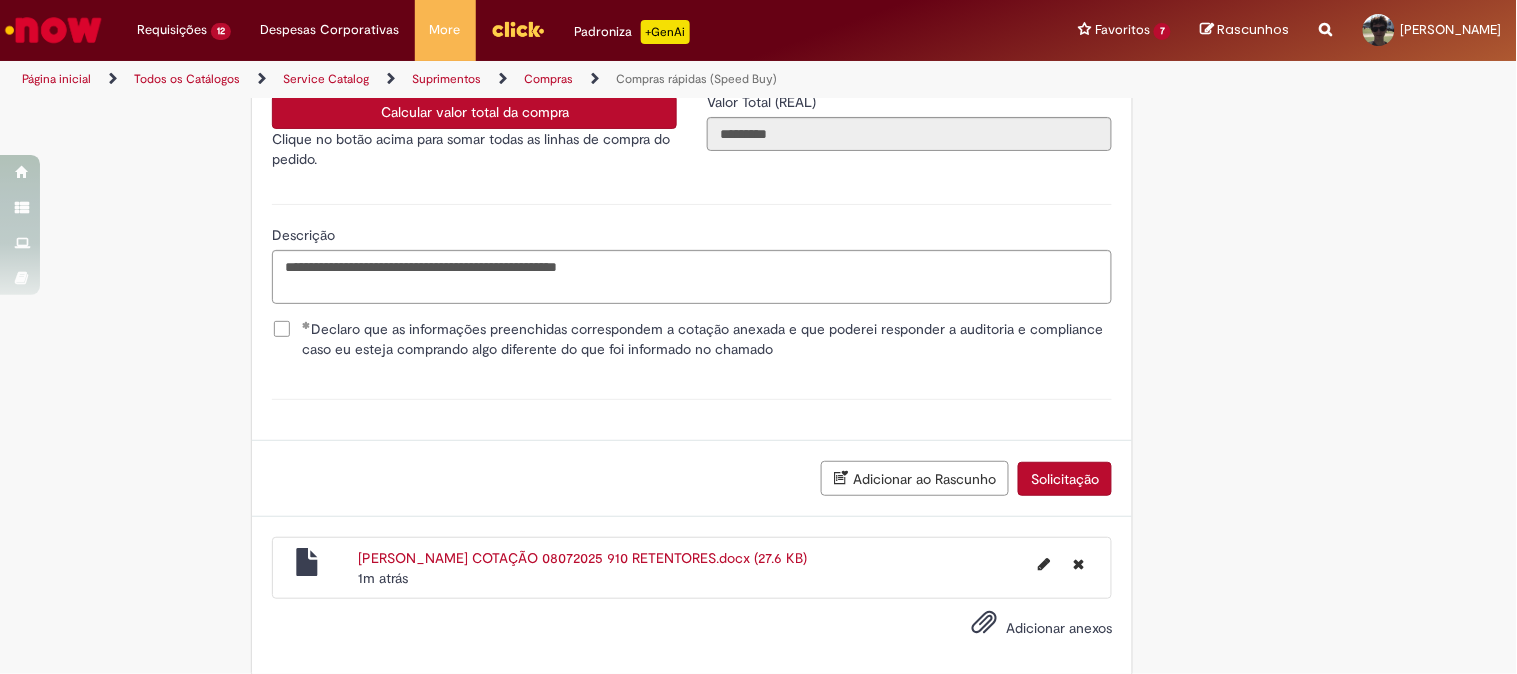 click on "Solicitação" at bounding box center (1065, 479) 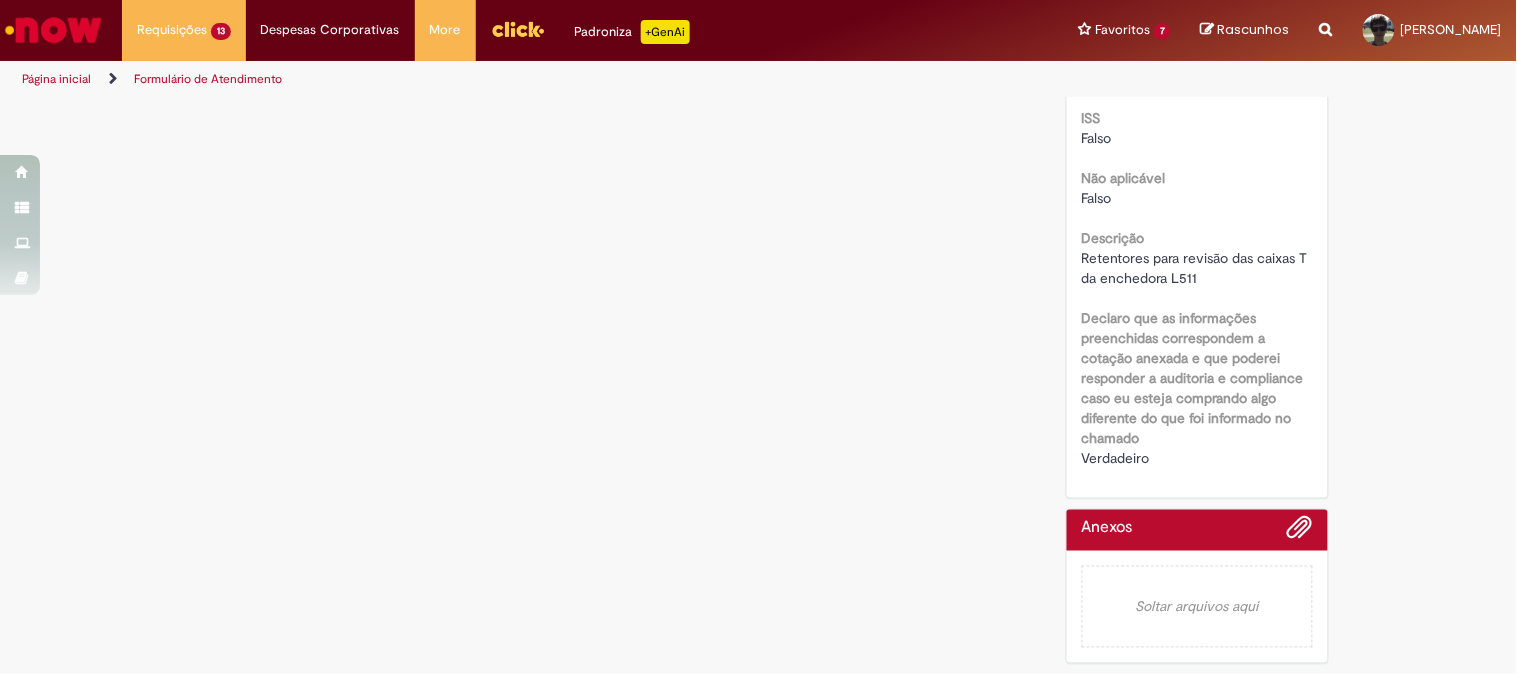 scroll, scrollTop: 0, scrollLeft: 0, axis: both 